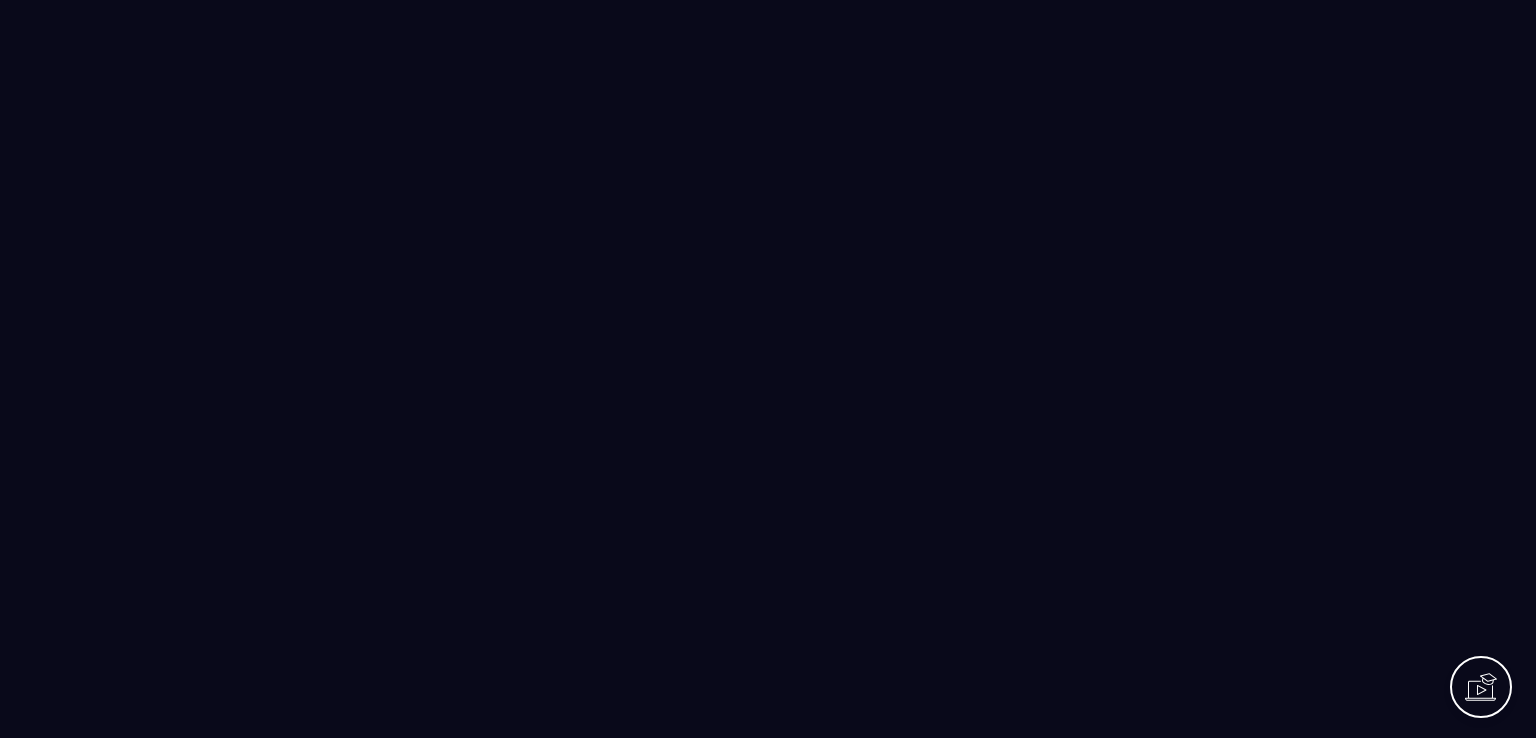 scroll, scrollTop: 0, scrollLeft: 0, axis: both 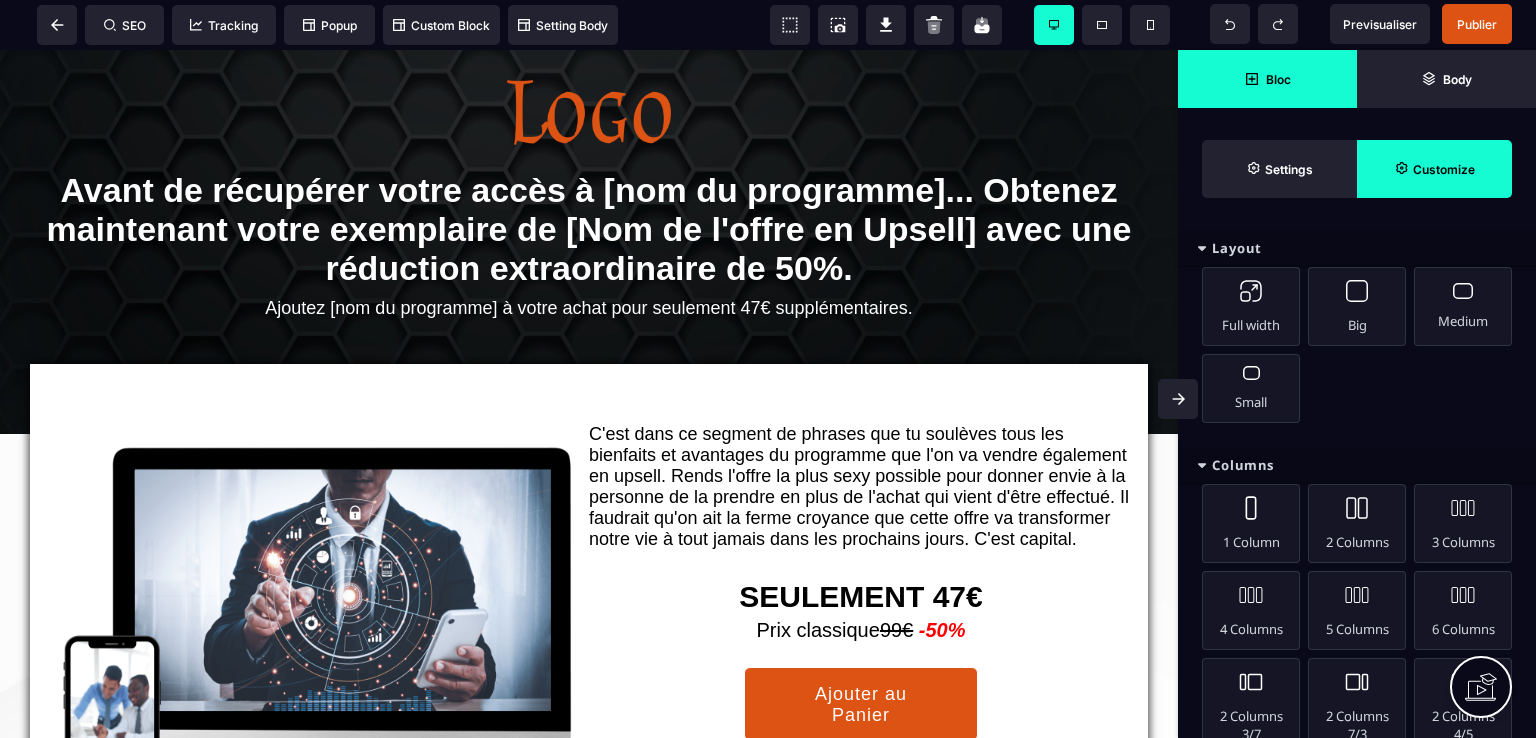 click on "Customize" at bounding box center (1444, 169) 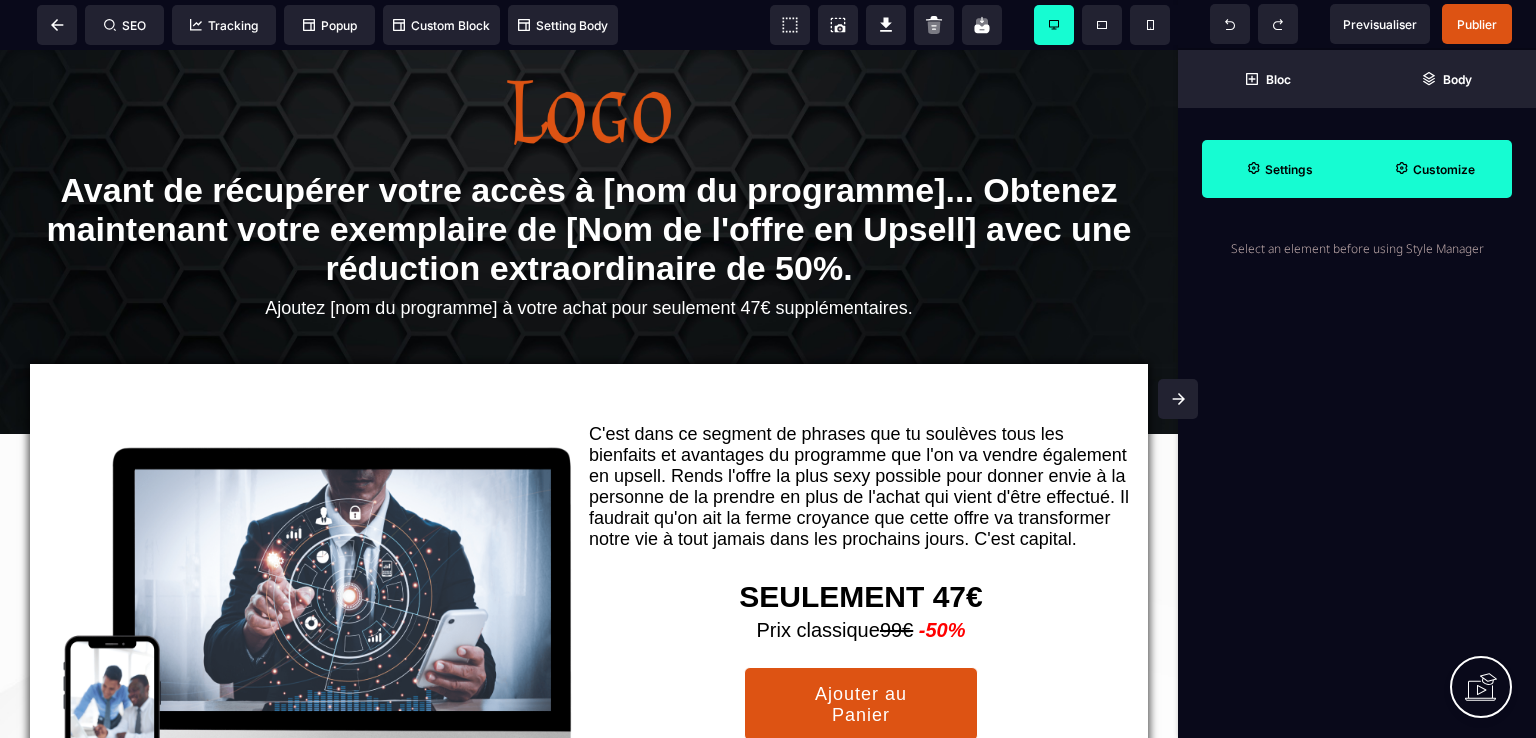 click on "Settings" at bounding box center [1289, 169] 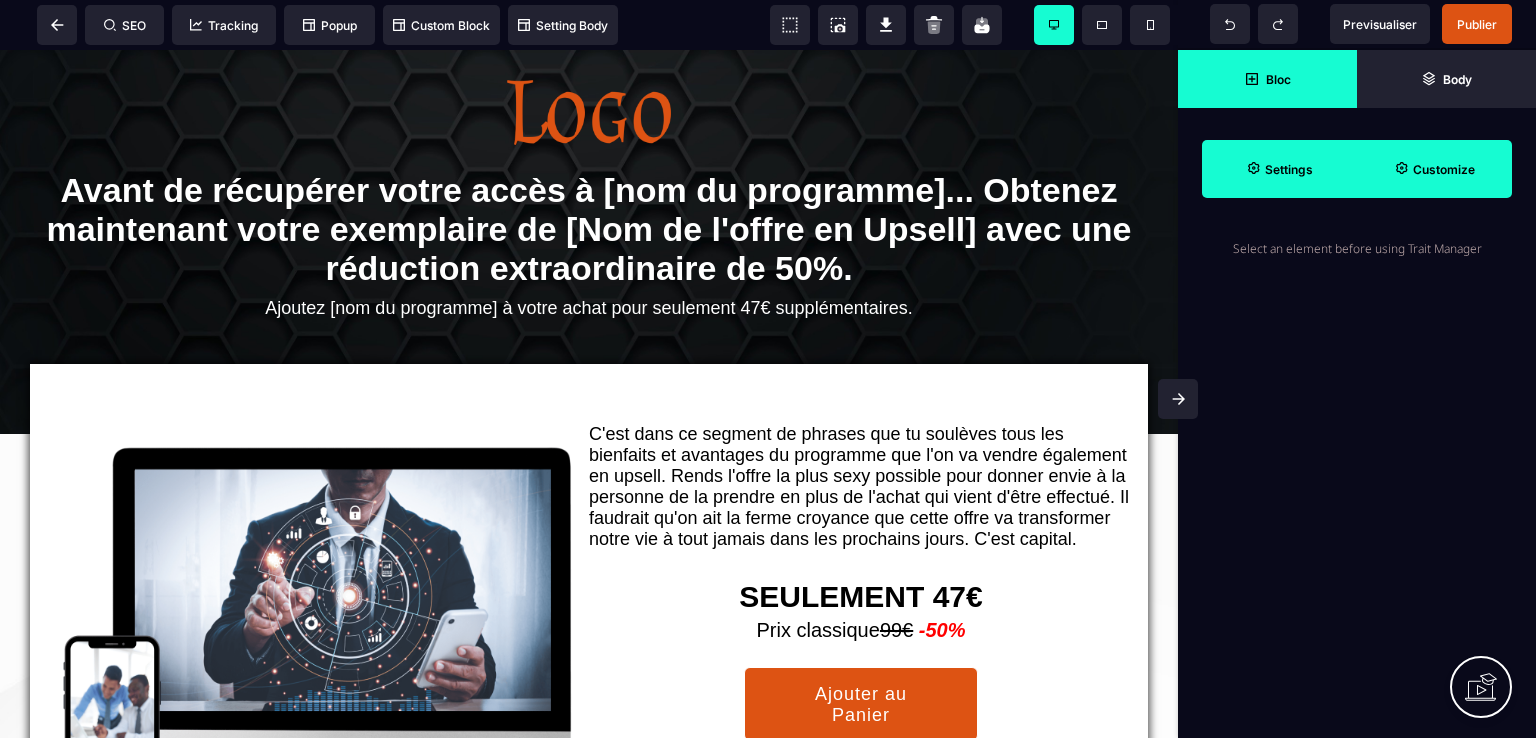click on "Bloc" at bounding box center [1278, 79] 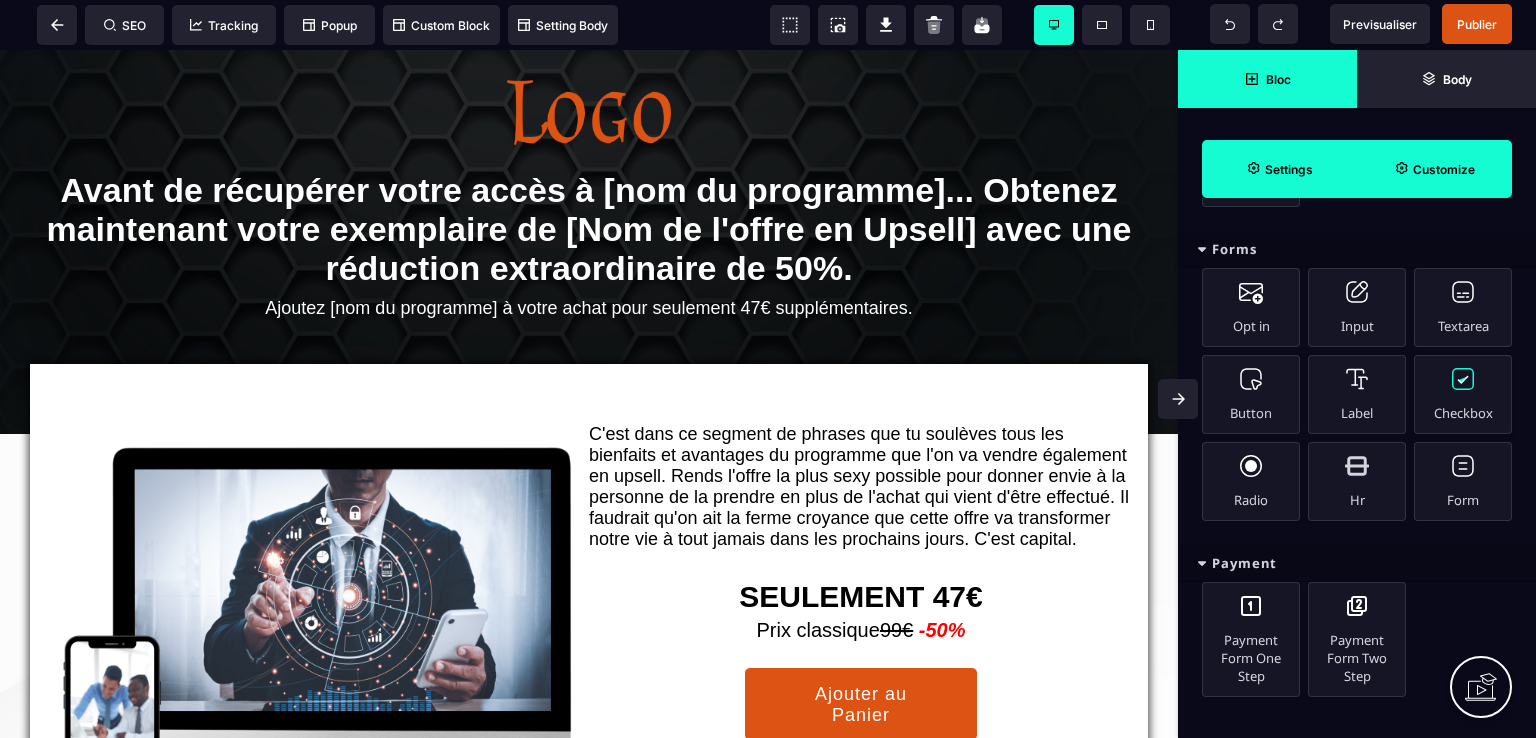 scroll, scrollTop: 1215, scrollLeft: 0, axis: vertical 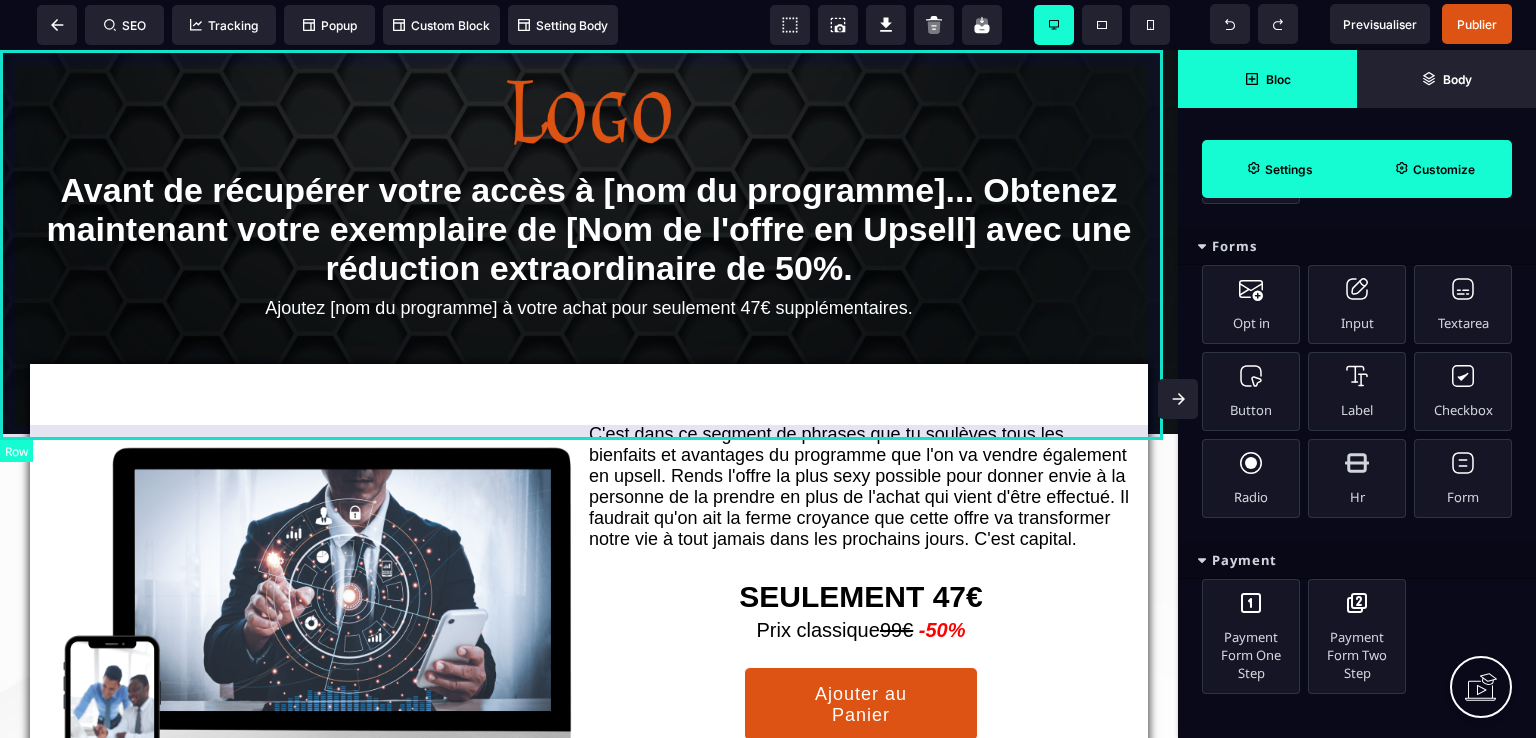 click on "Avant de récupérer votre accès à [nom du programme]... Obtenez maintenant votre exemplaire de [Nom de l'offre en Upsell] avec une réduction extraordinaire de 50%. Ajoutez [nom du programme] à votre achat pour seulement 47€ supplémentaires." at bounding box center (589, 242) 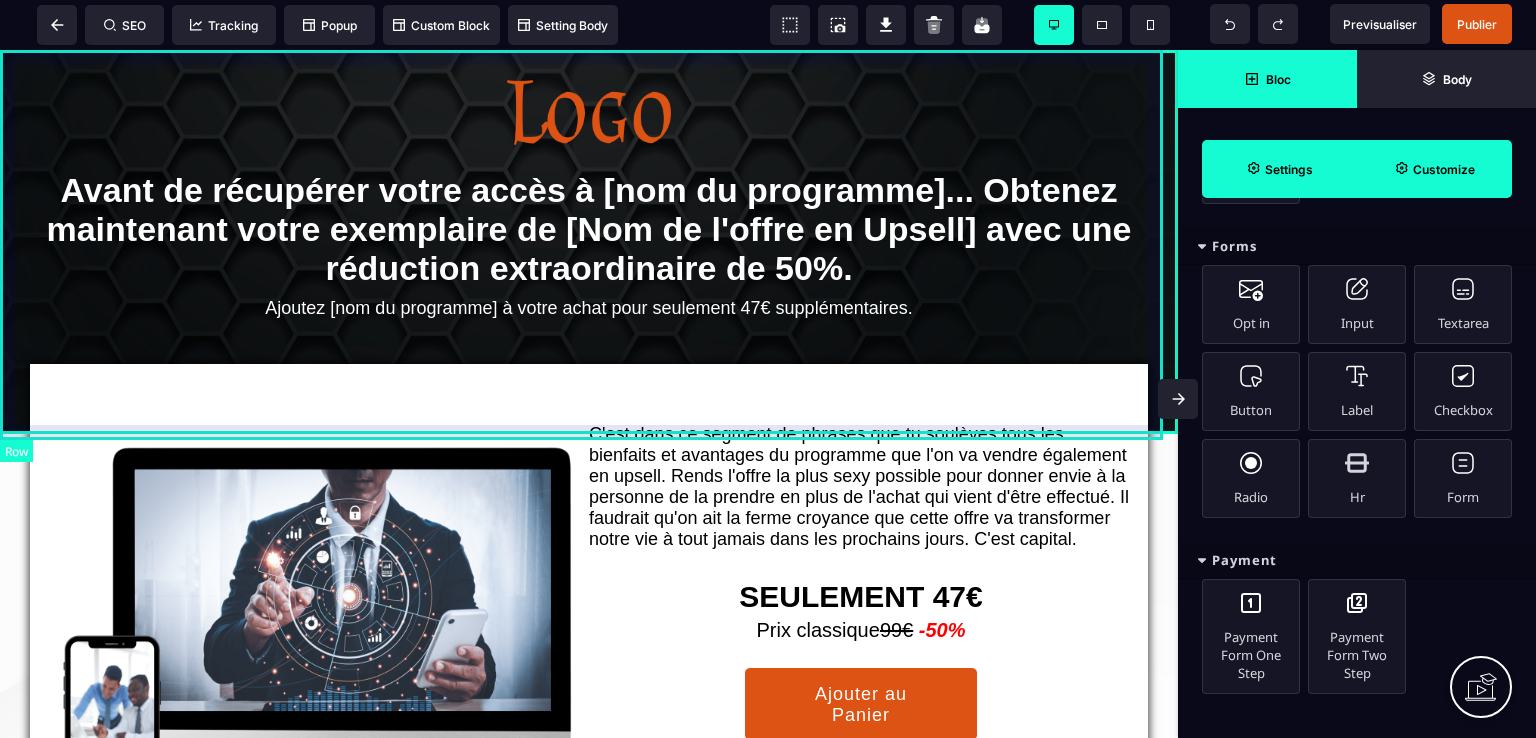 select on "*********" 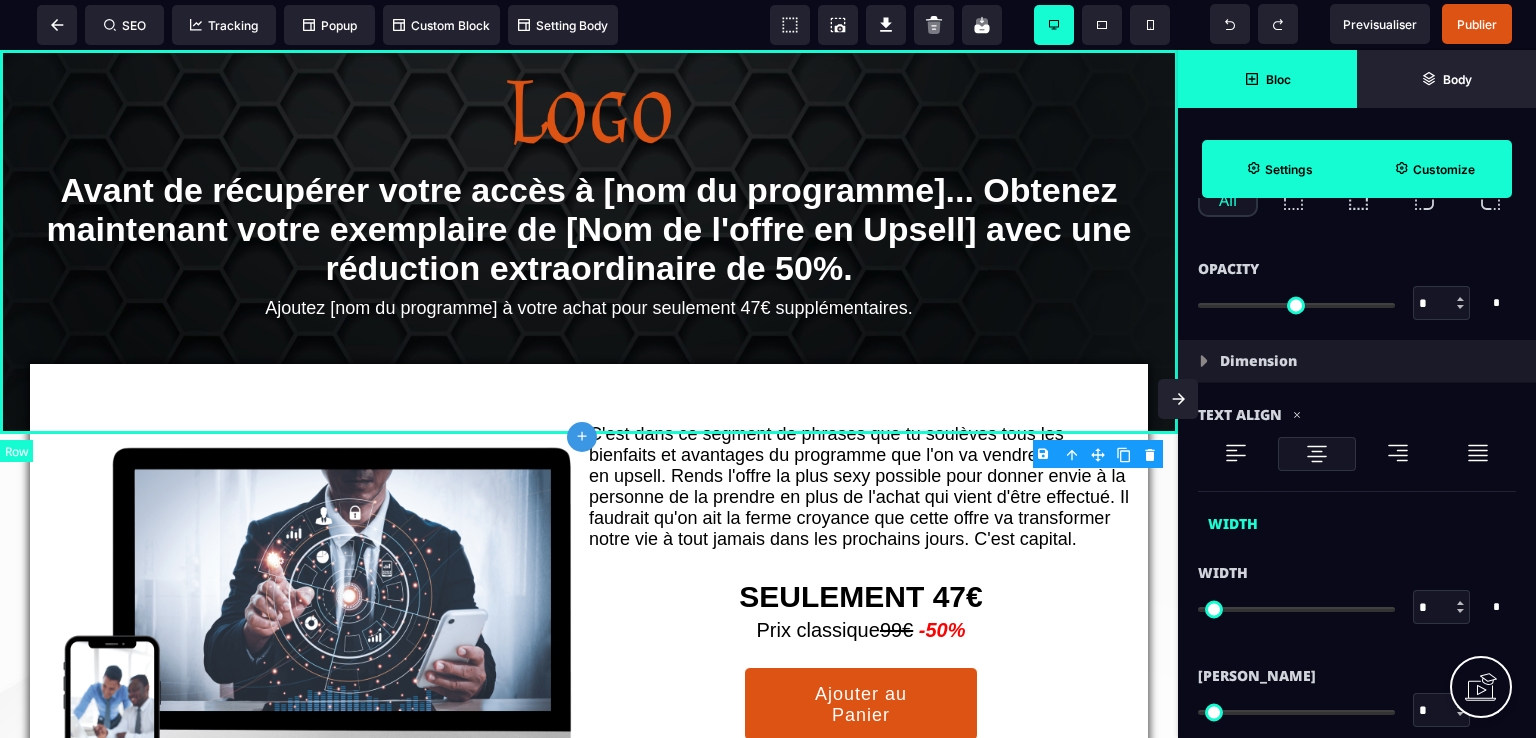 type on "*" 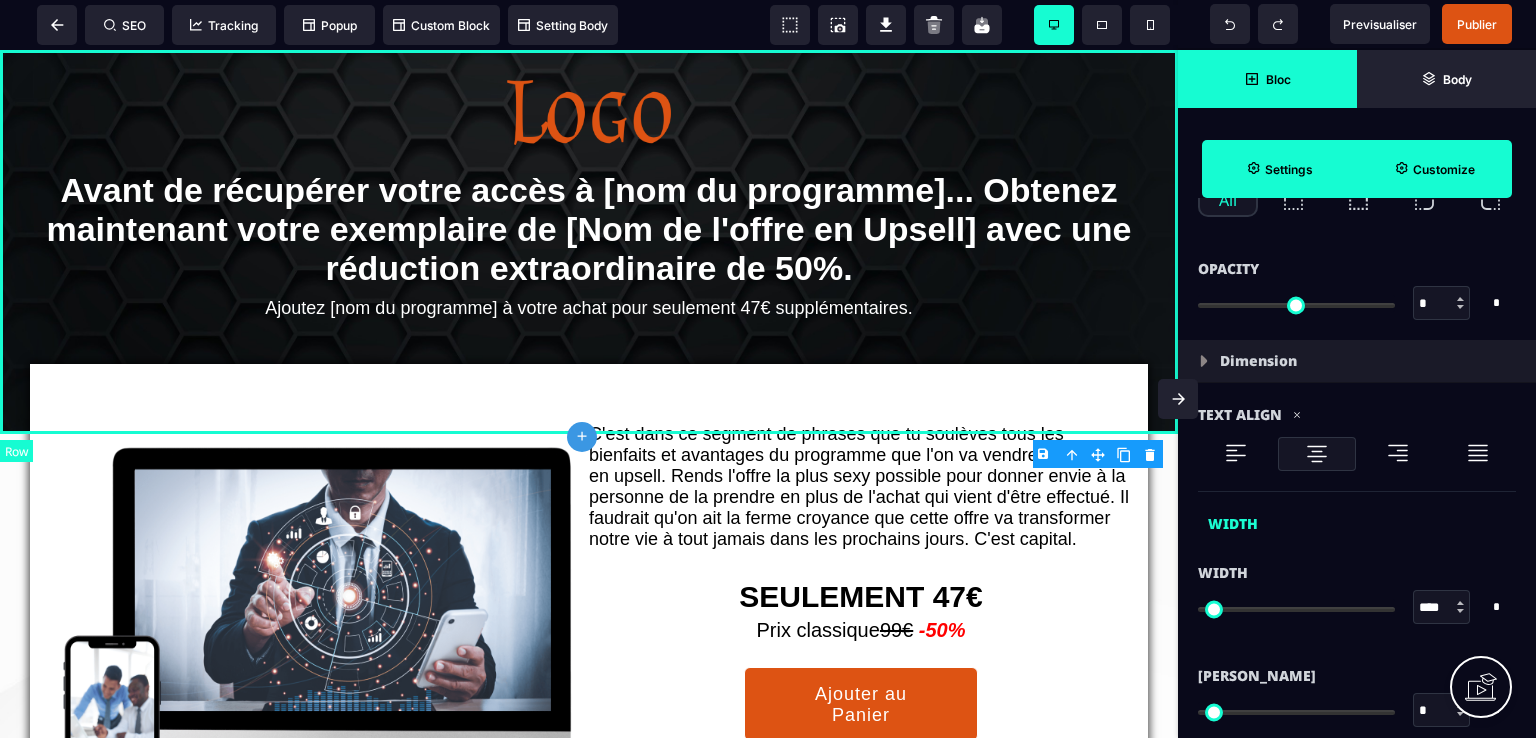 type on "****" 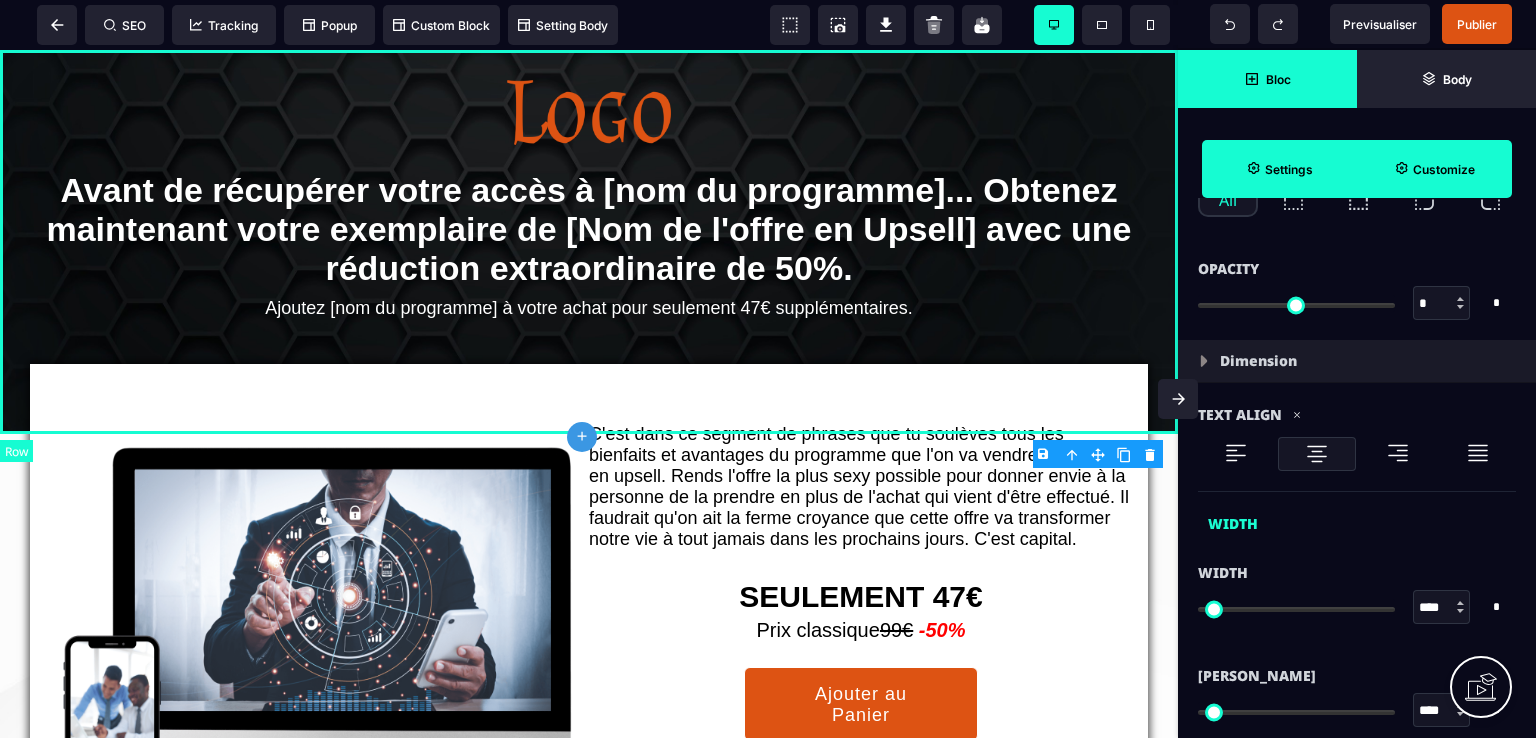 select 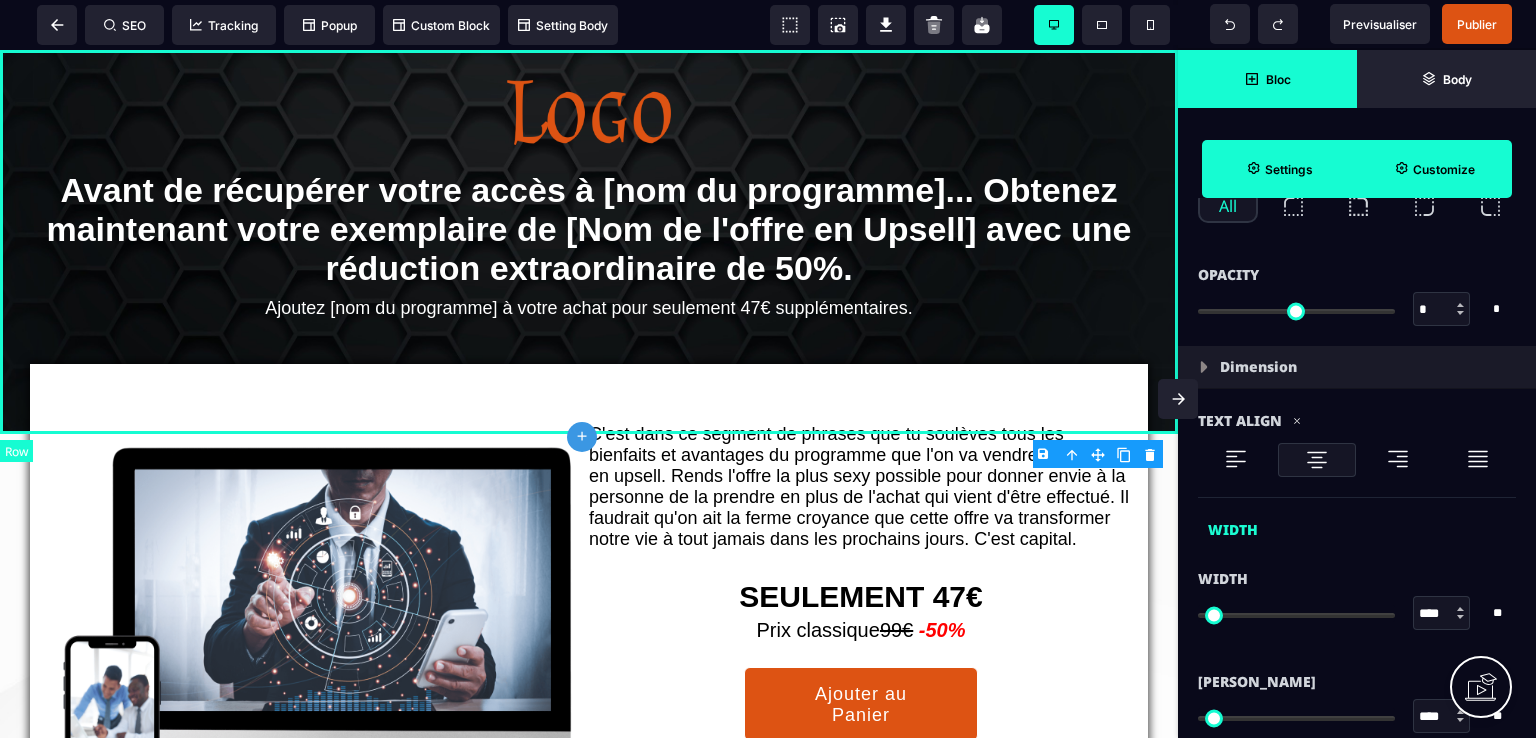 scroll, scrollTop: 0, scrollLeft: 0, axis: both 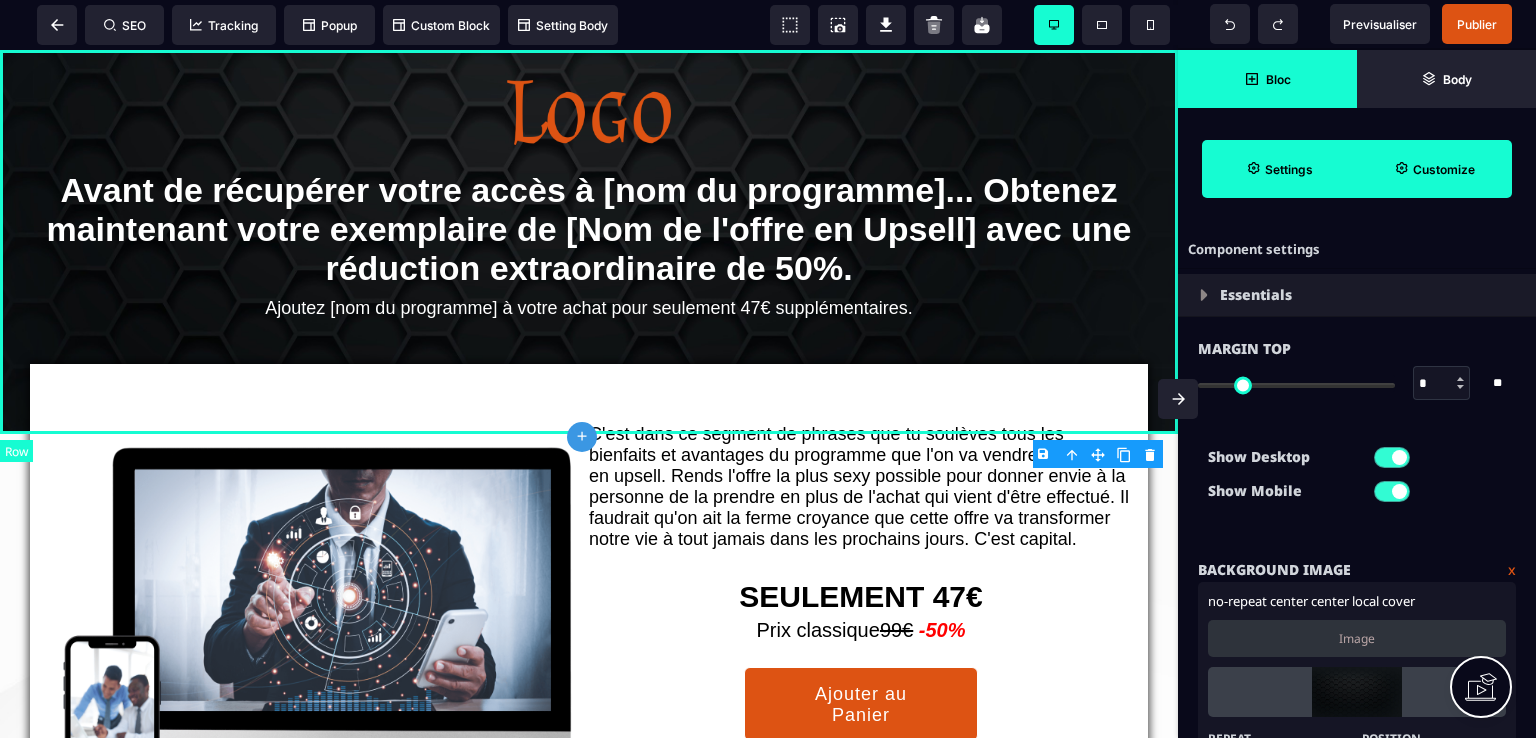 select on "*********" 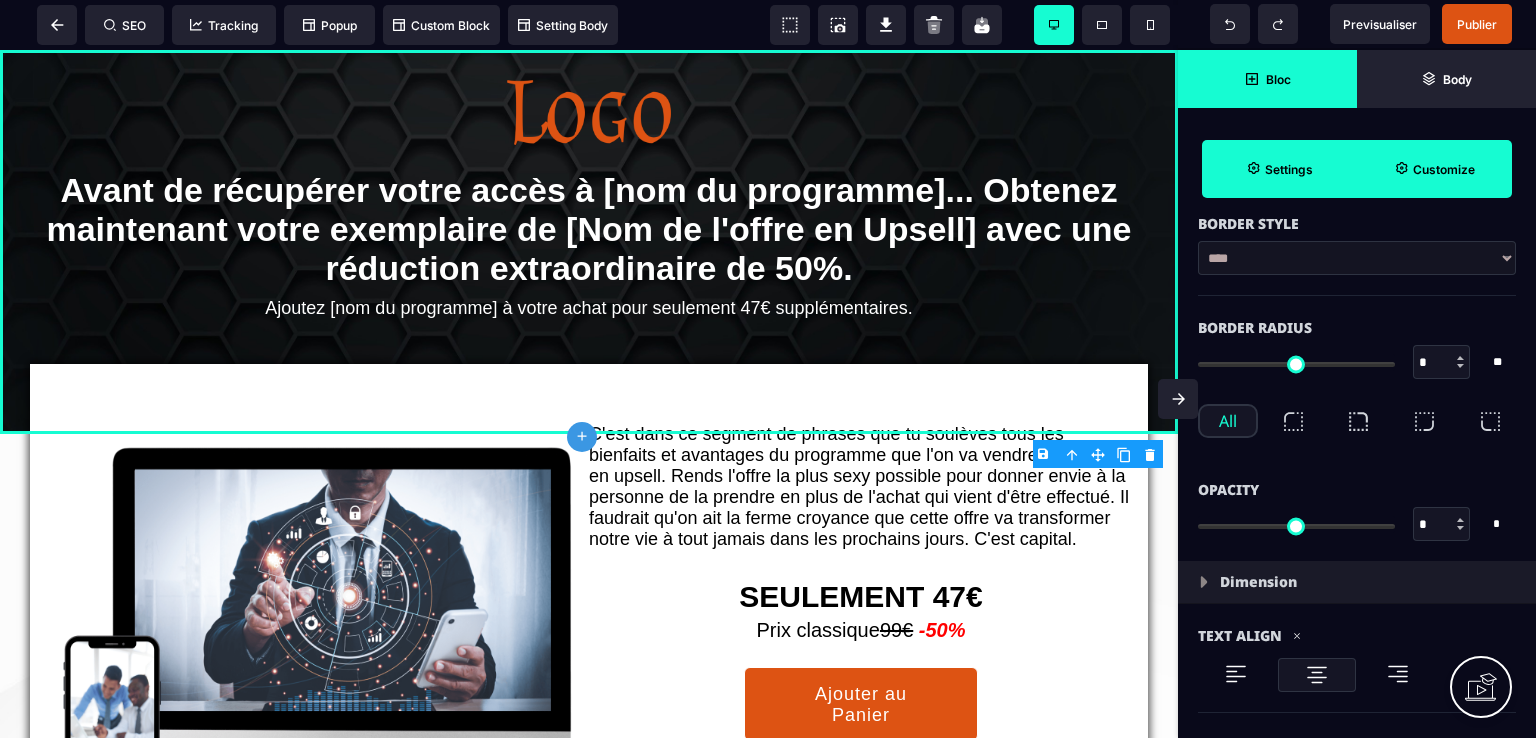 scroll, scrollTop: 1100, scrollLeft: 0, axis: vertical 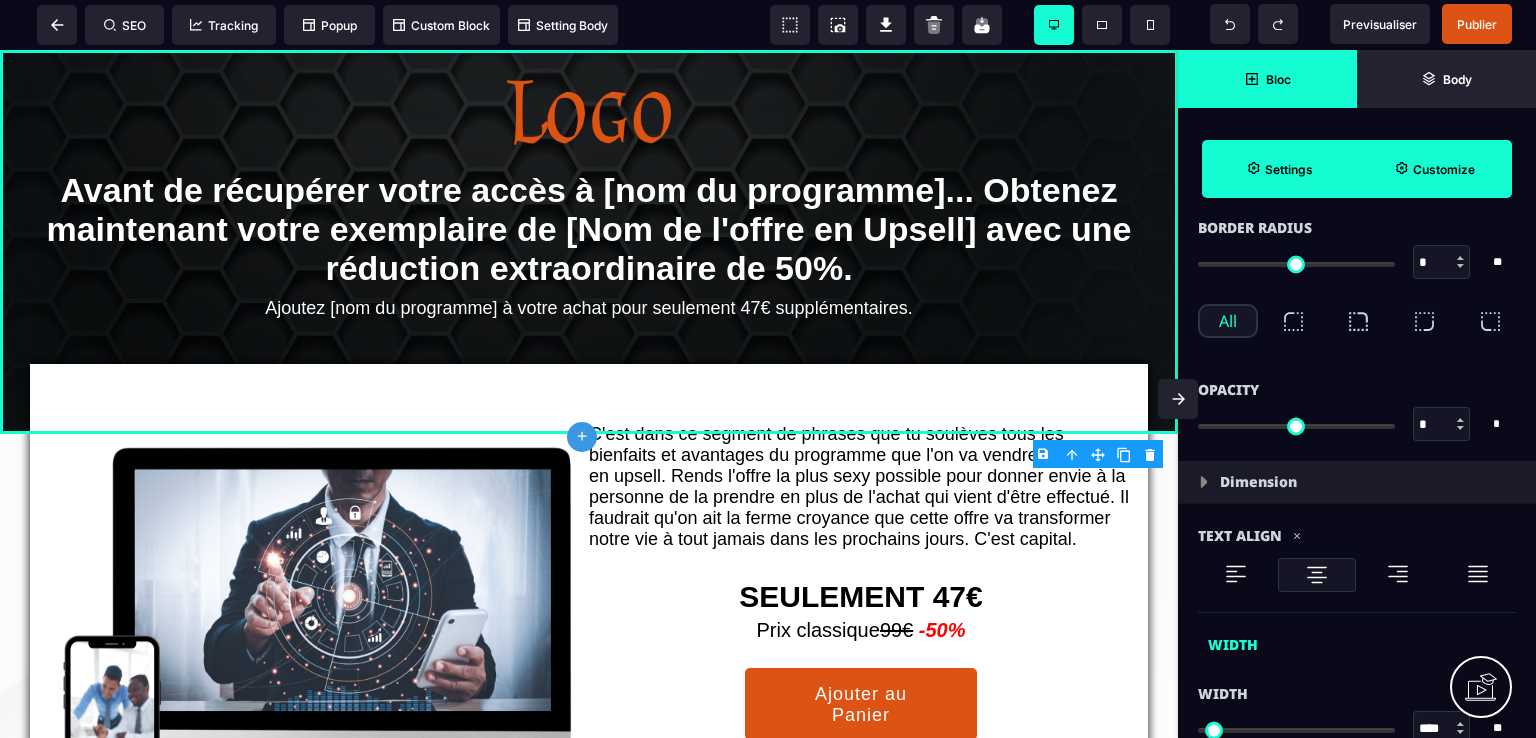 type on "*" 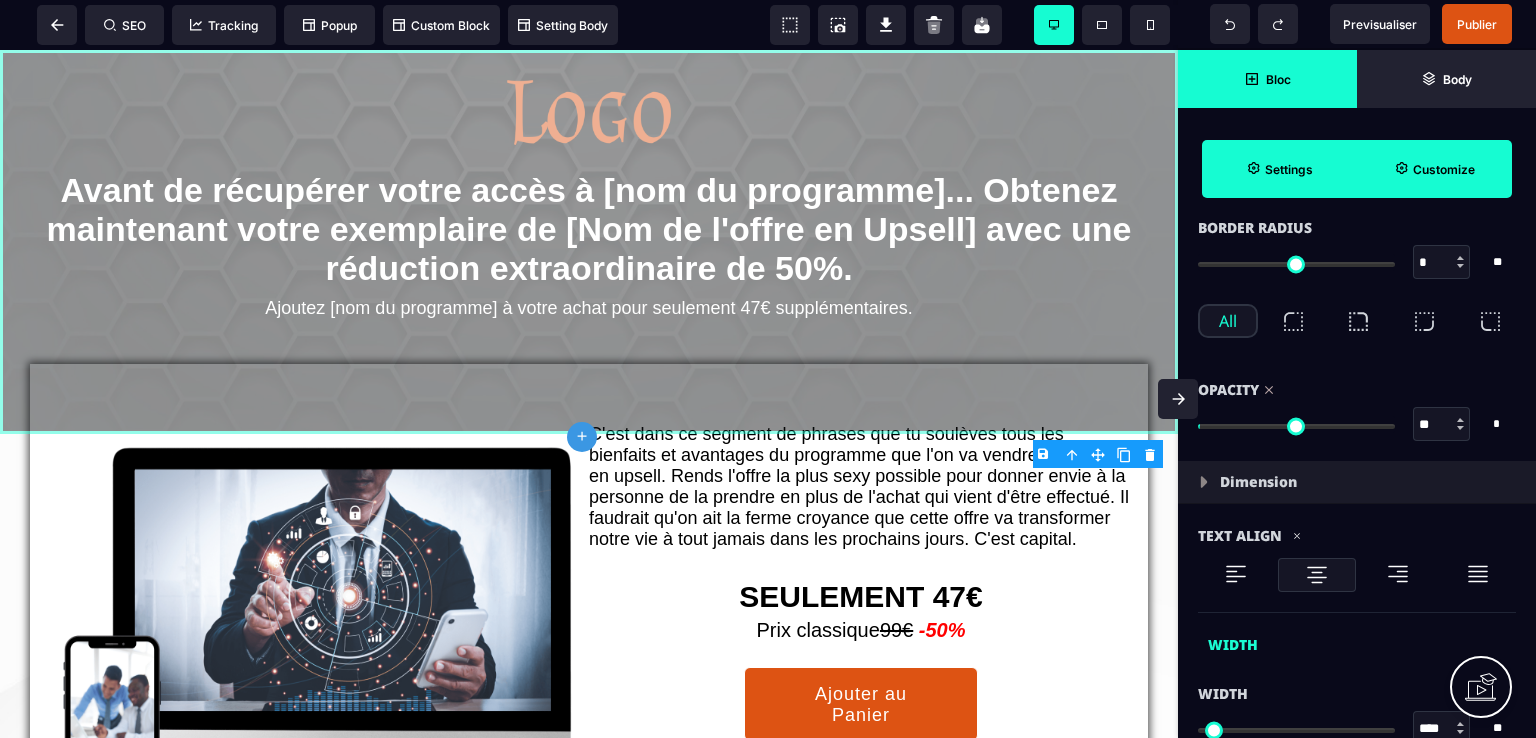 type on "*" 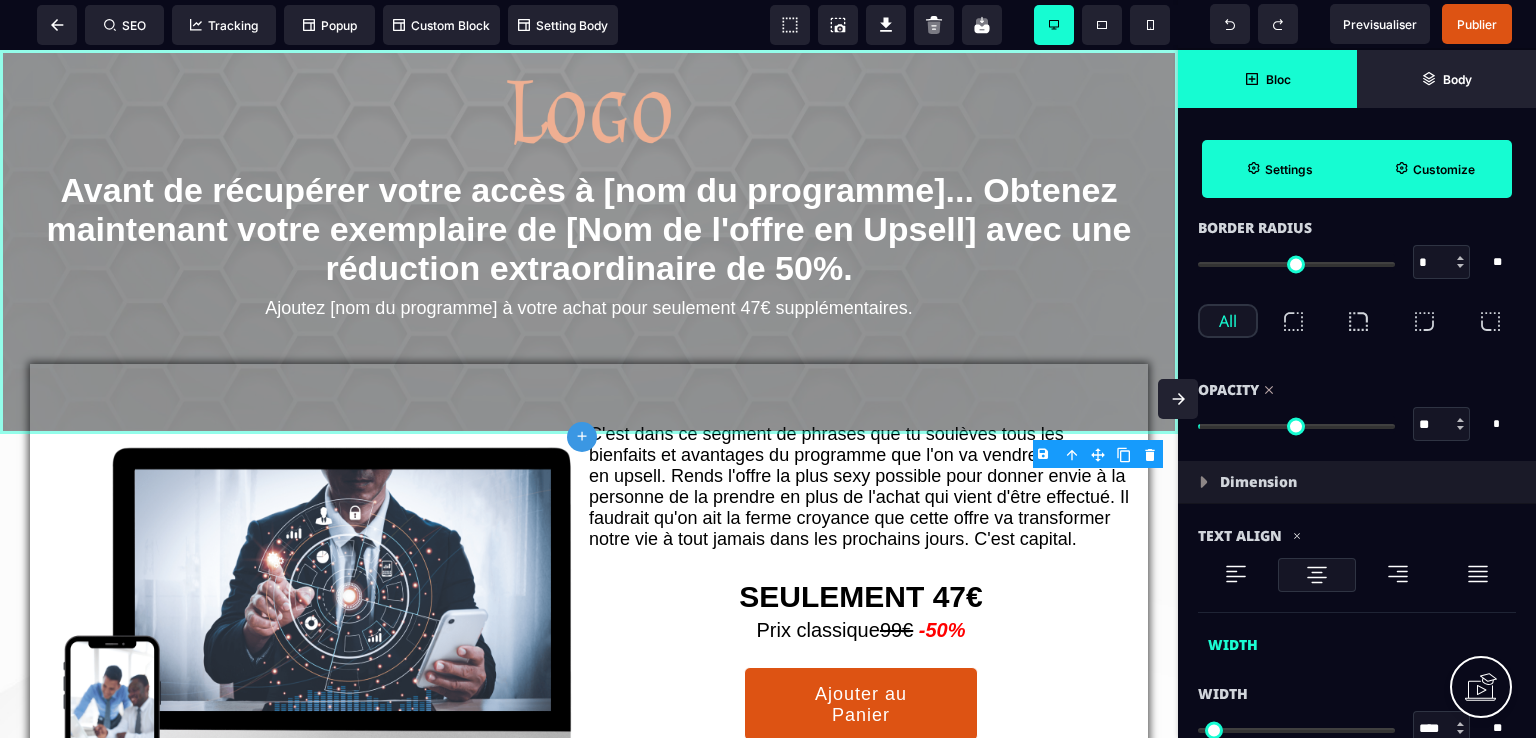 type on "*" 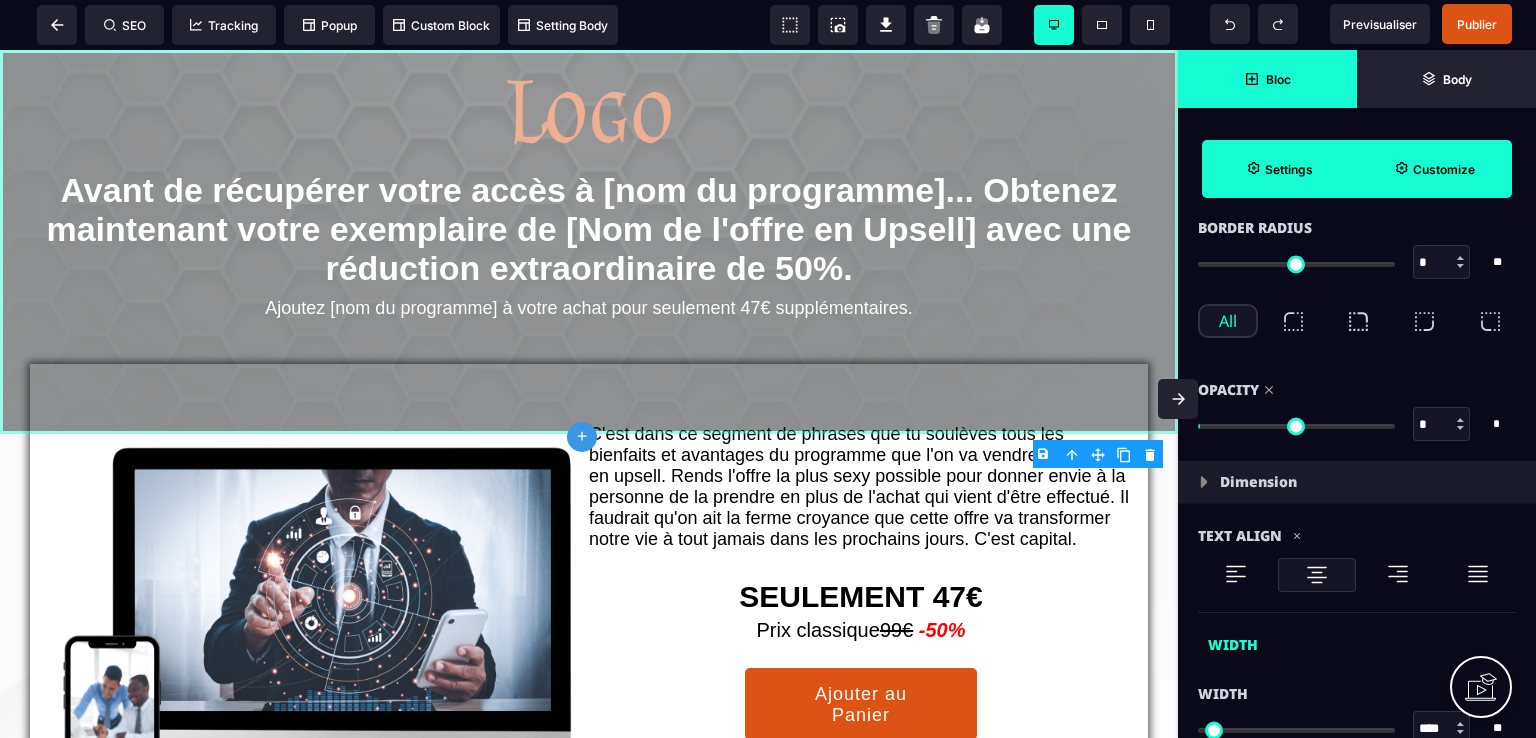 type on "**" 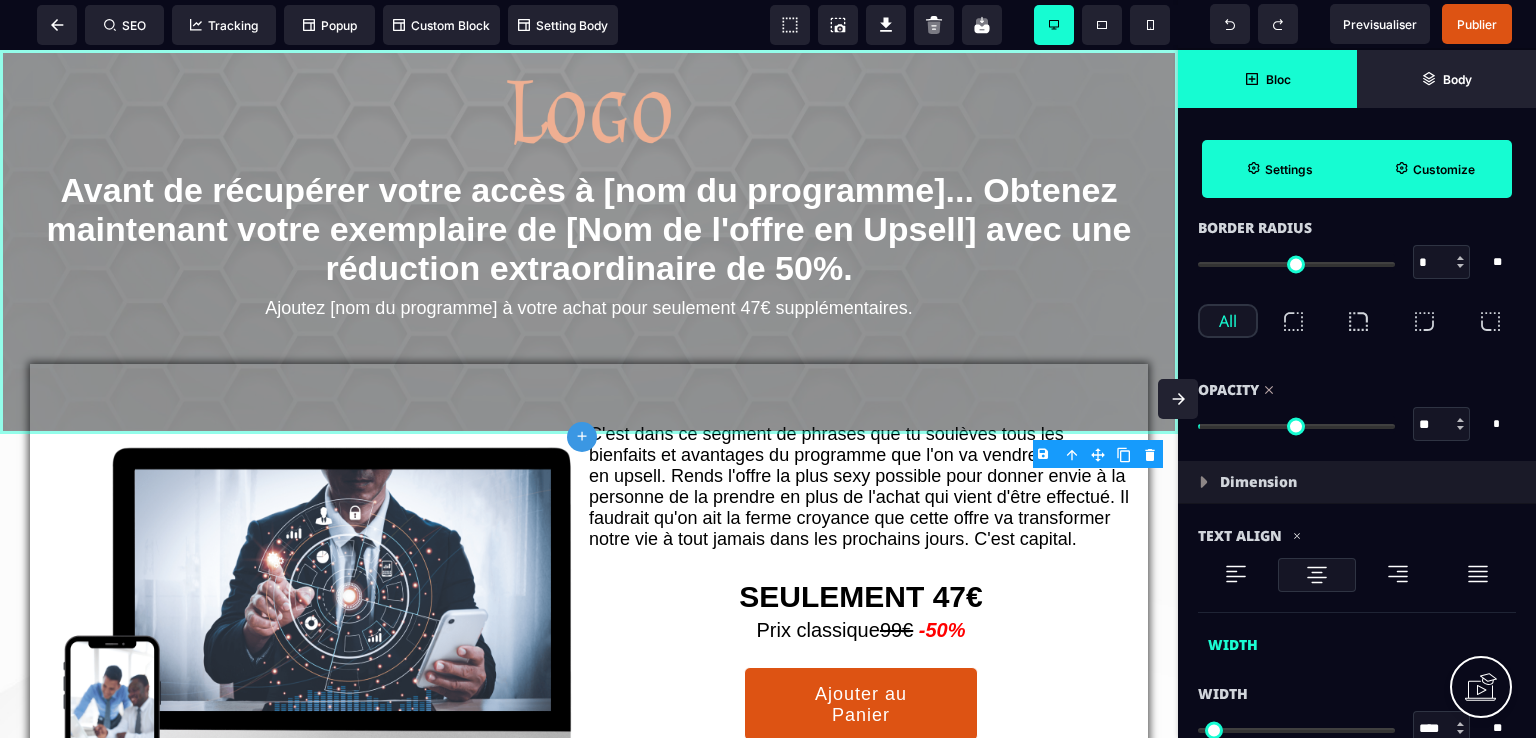 type on "**" 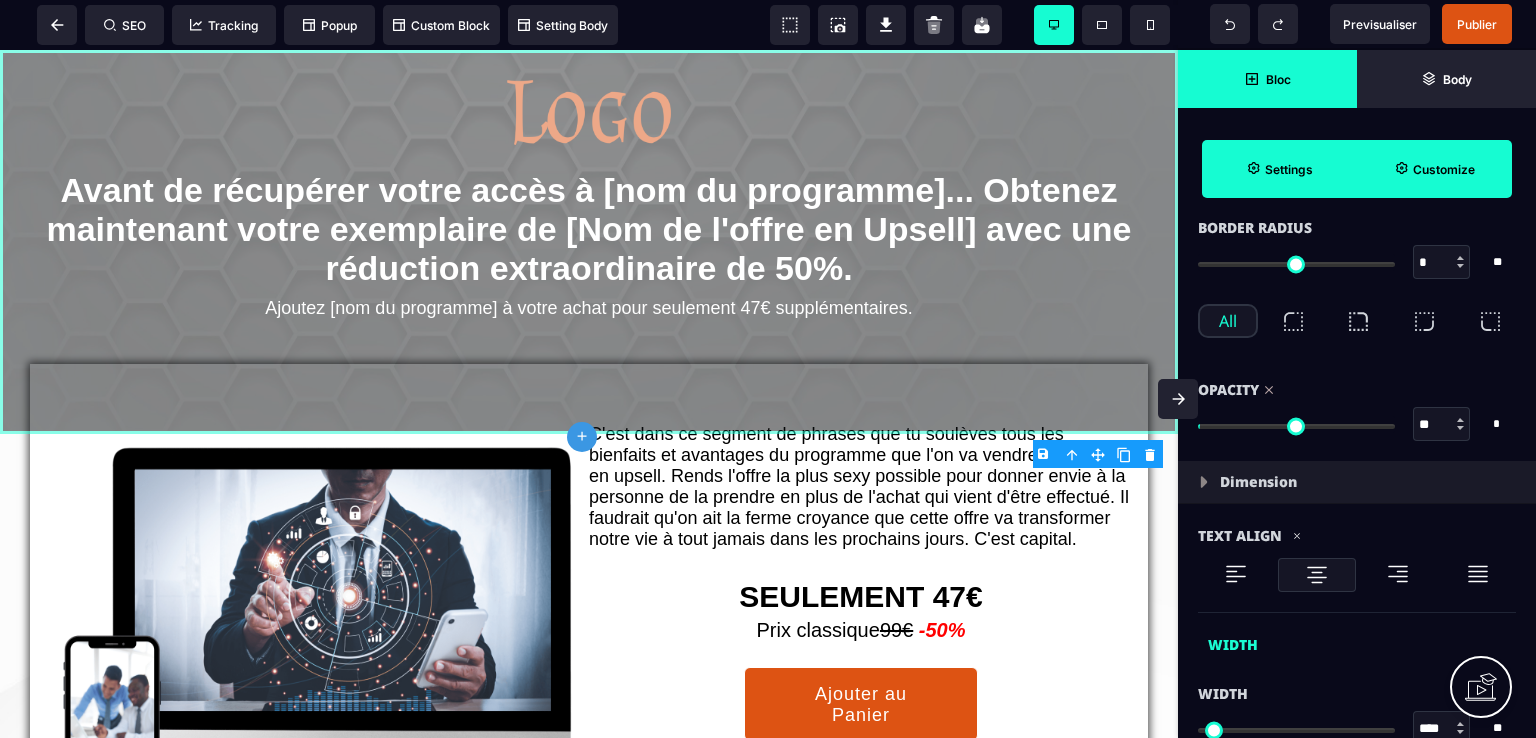 type on "**" 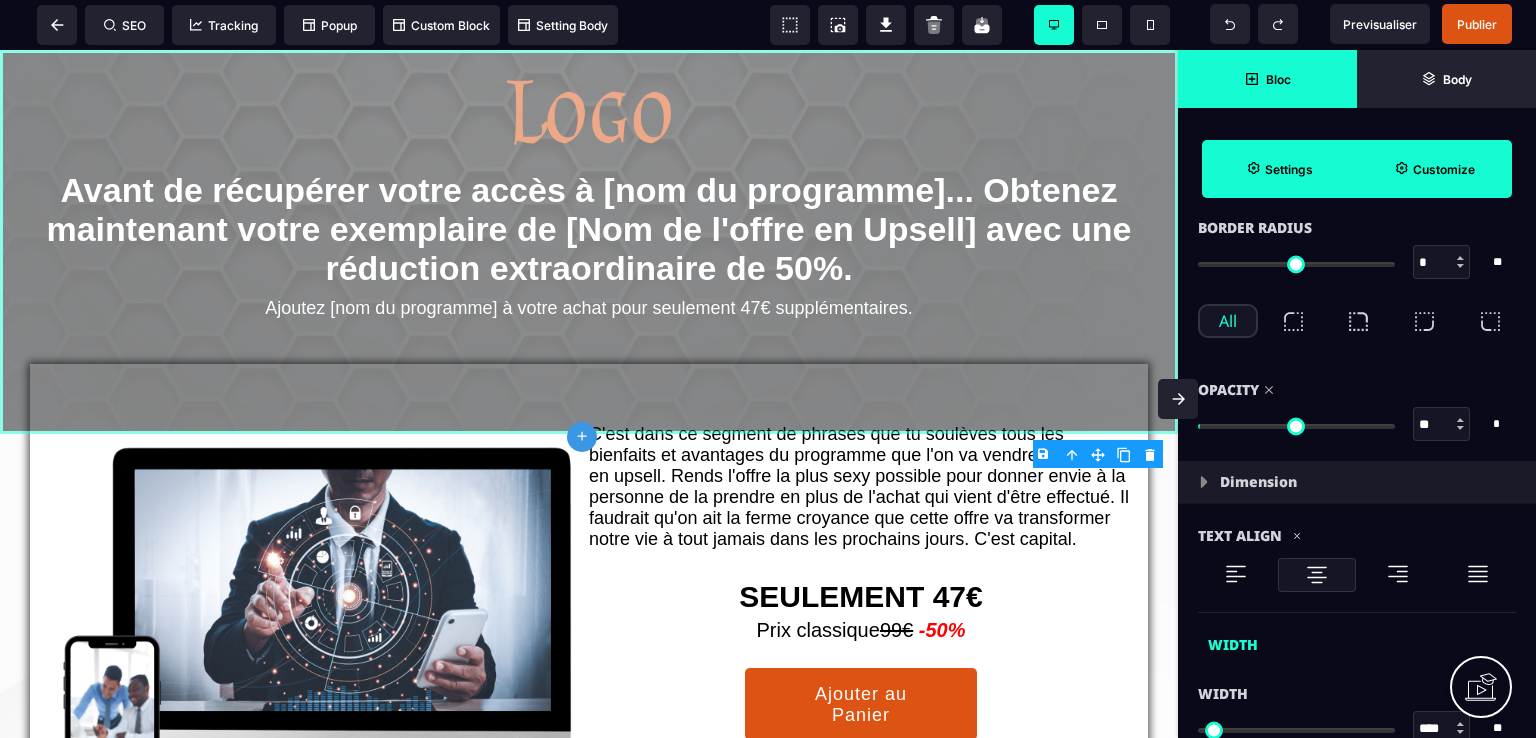 type on "**" 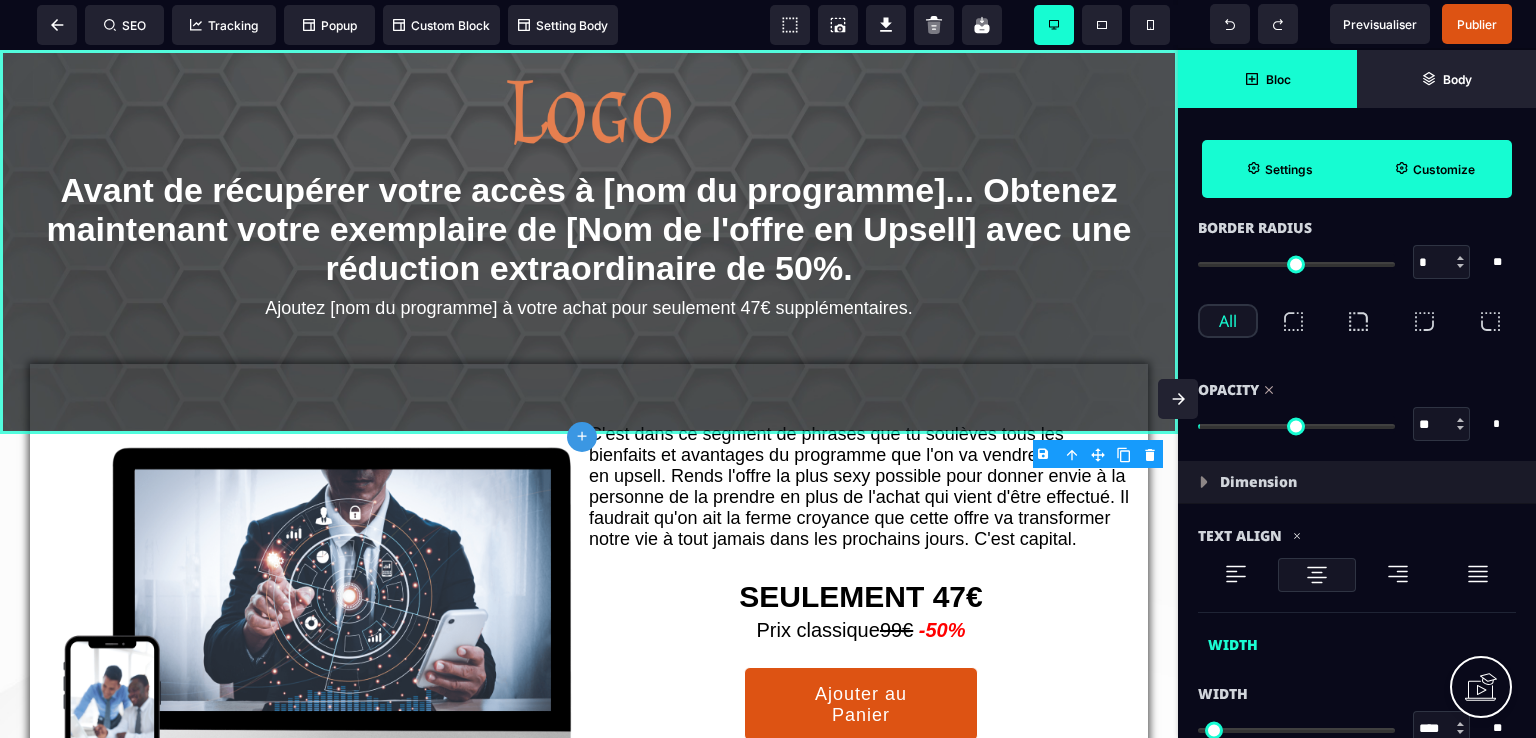 type on "**" 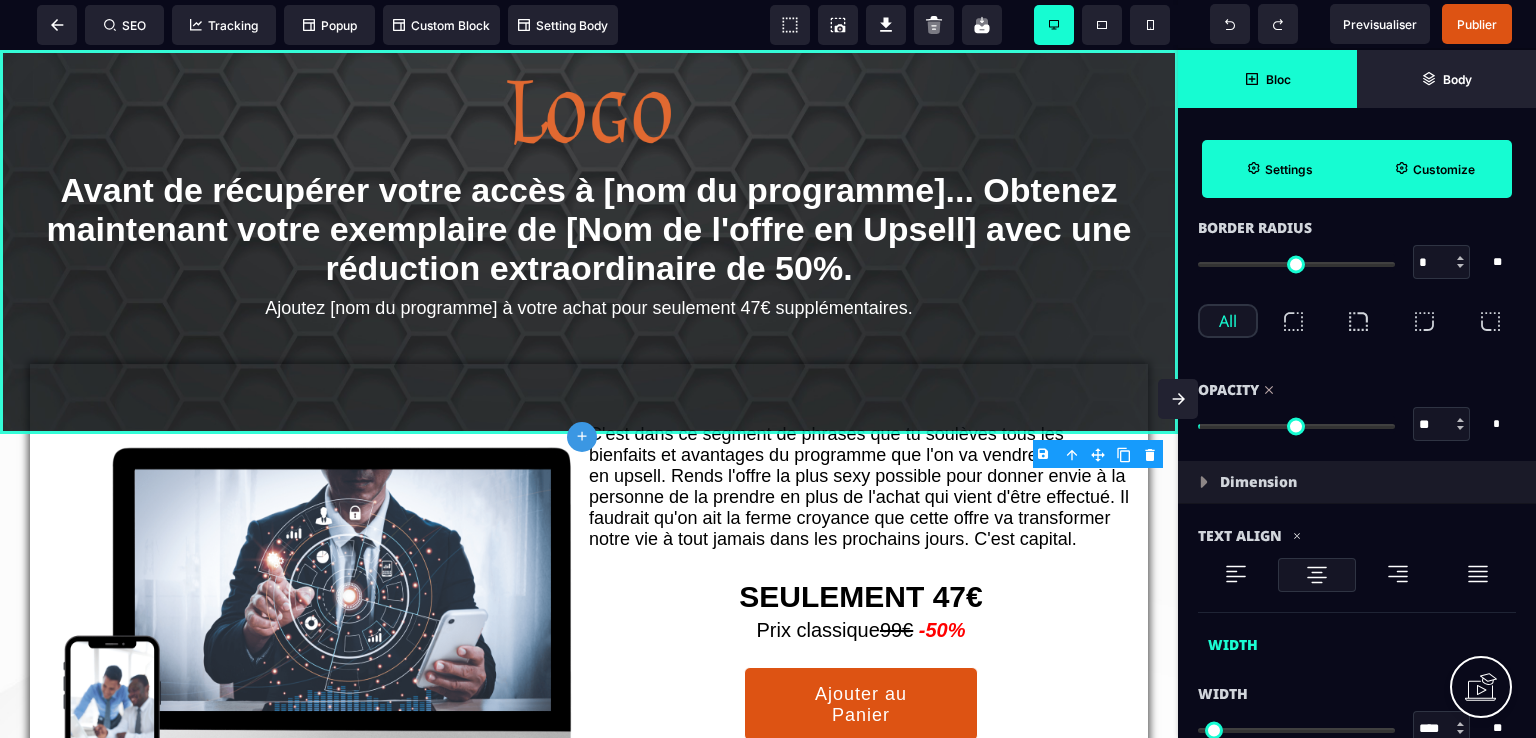 type on "**" 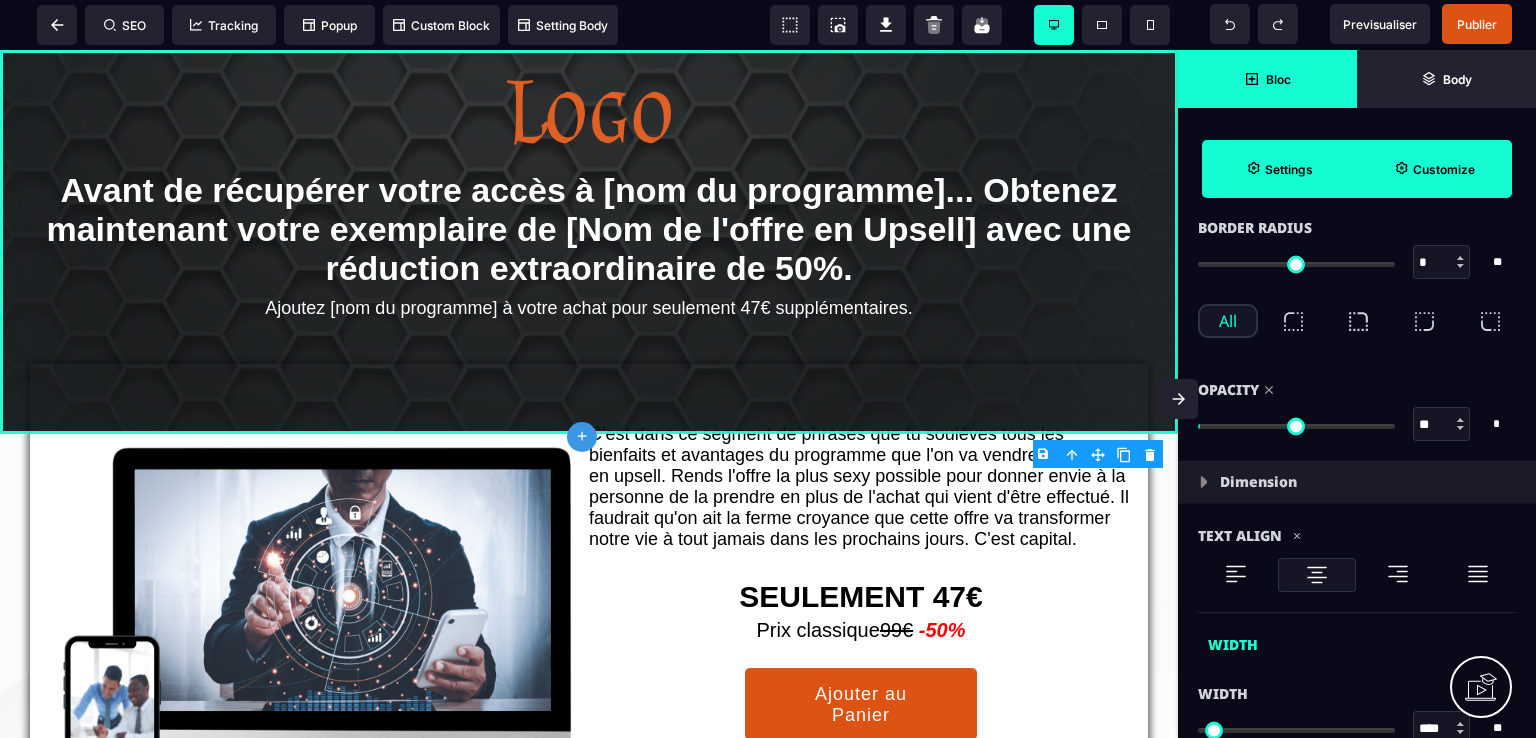 type on "**" 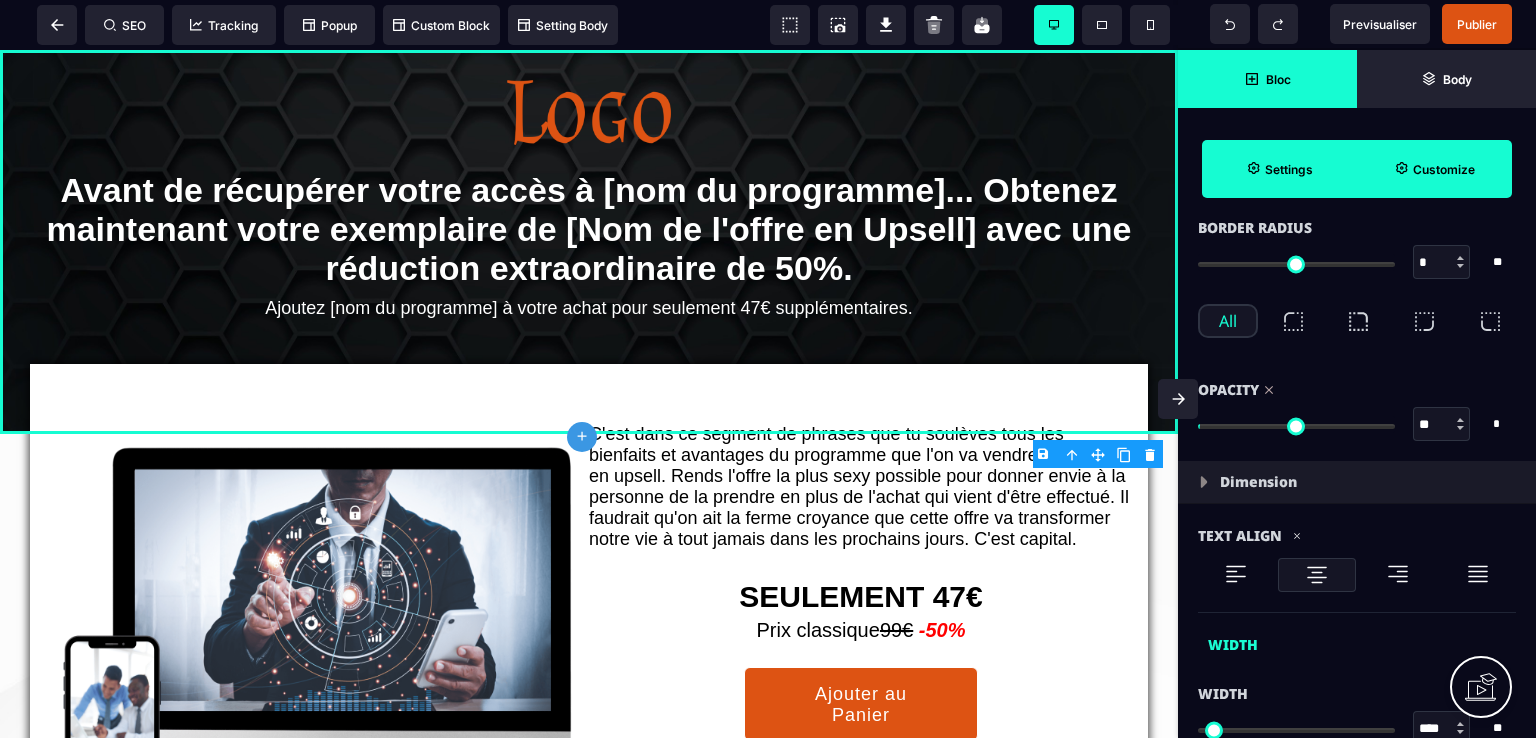 type on "***" 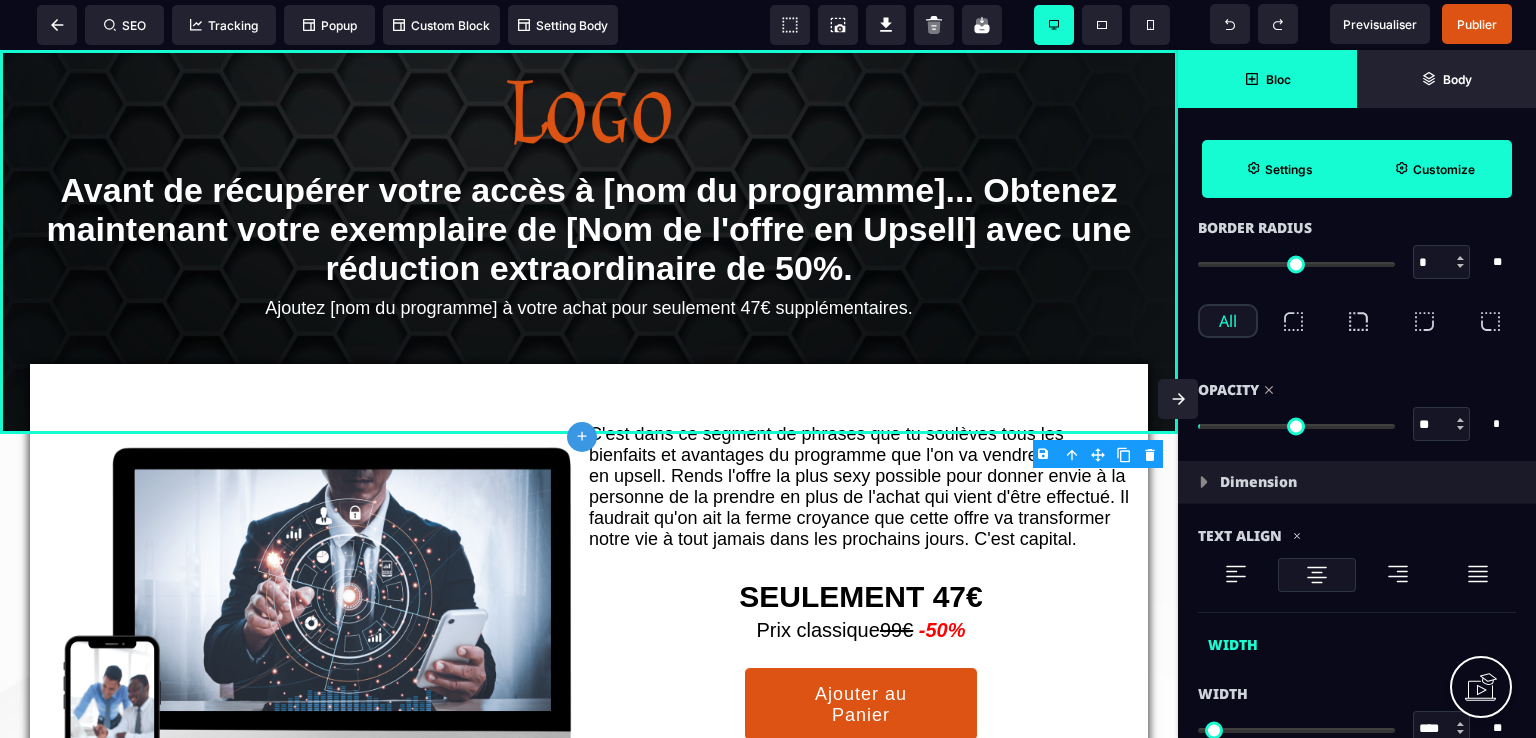 type on "***" 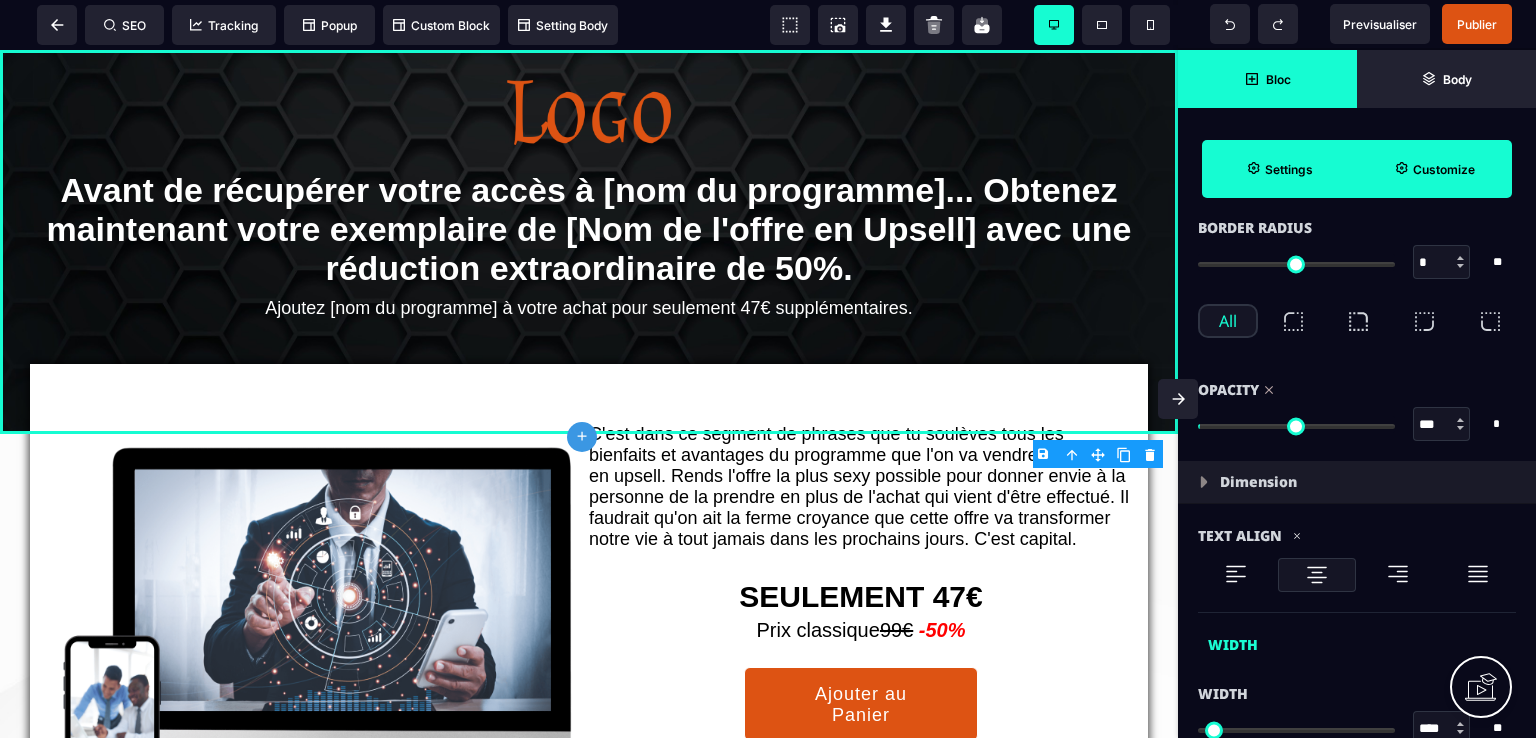 type on "**" 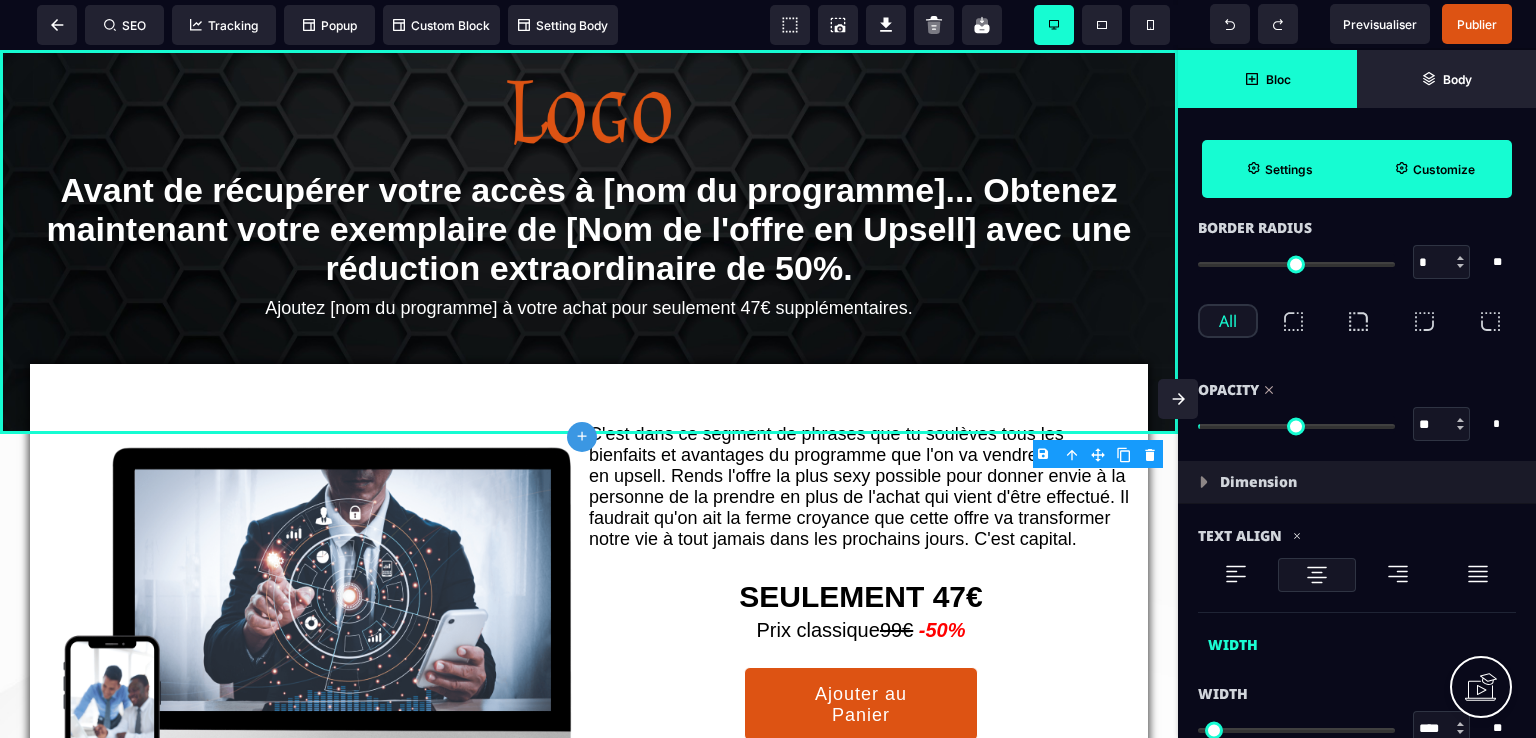 type on "**" 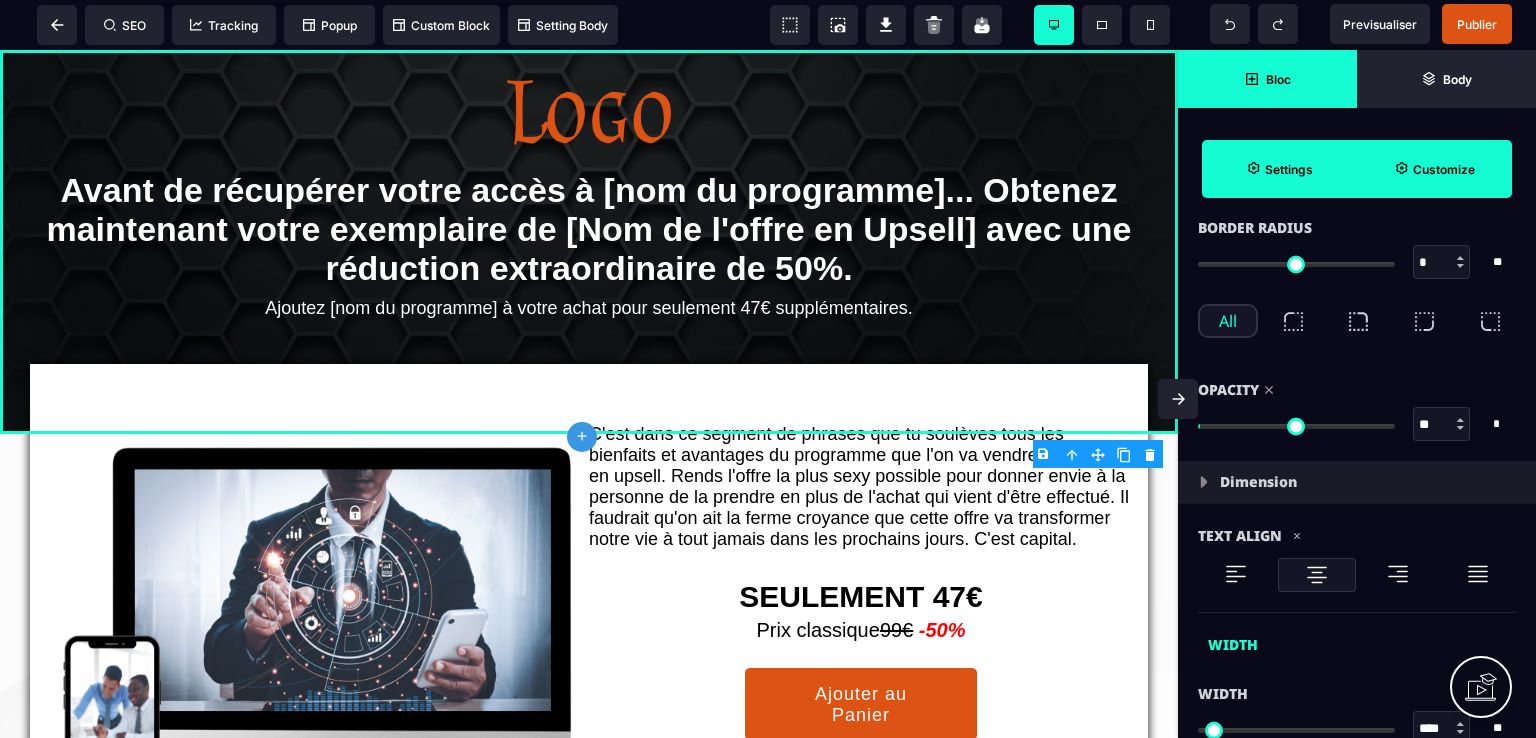 type on "**" 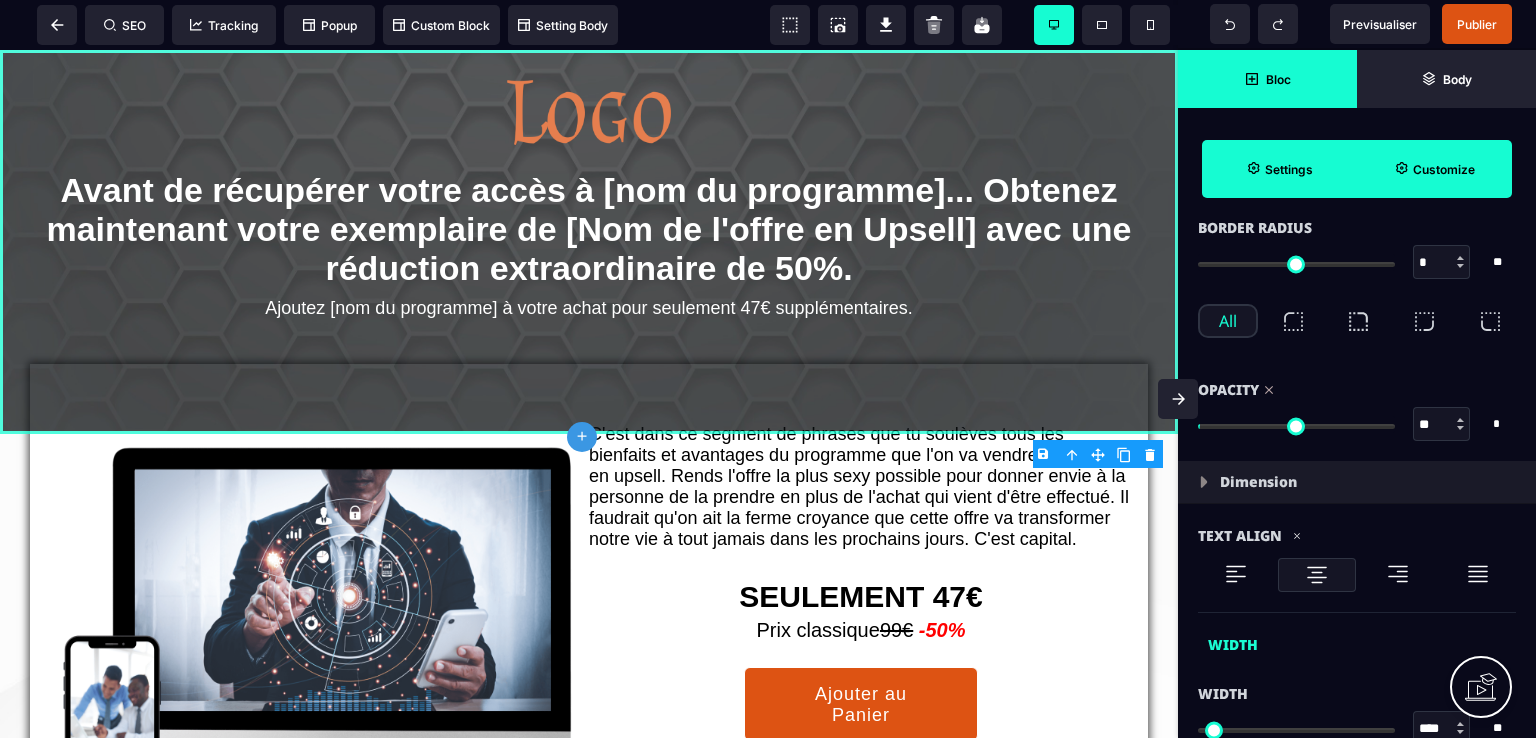 type on "**" 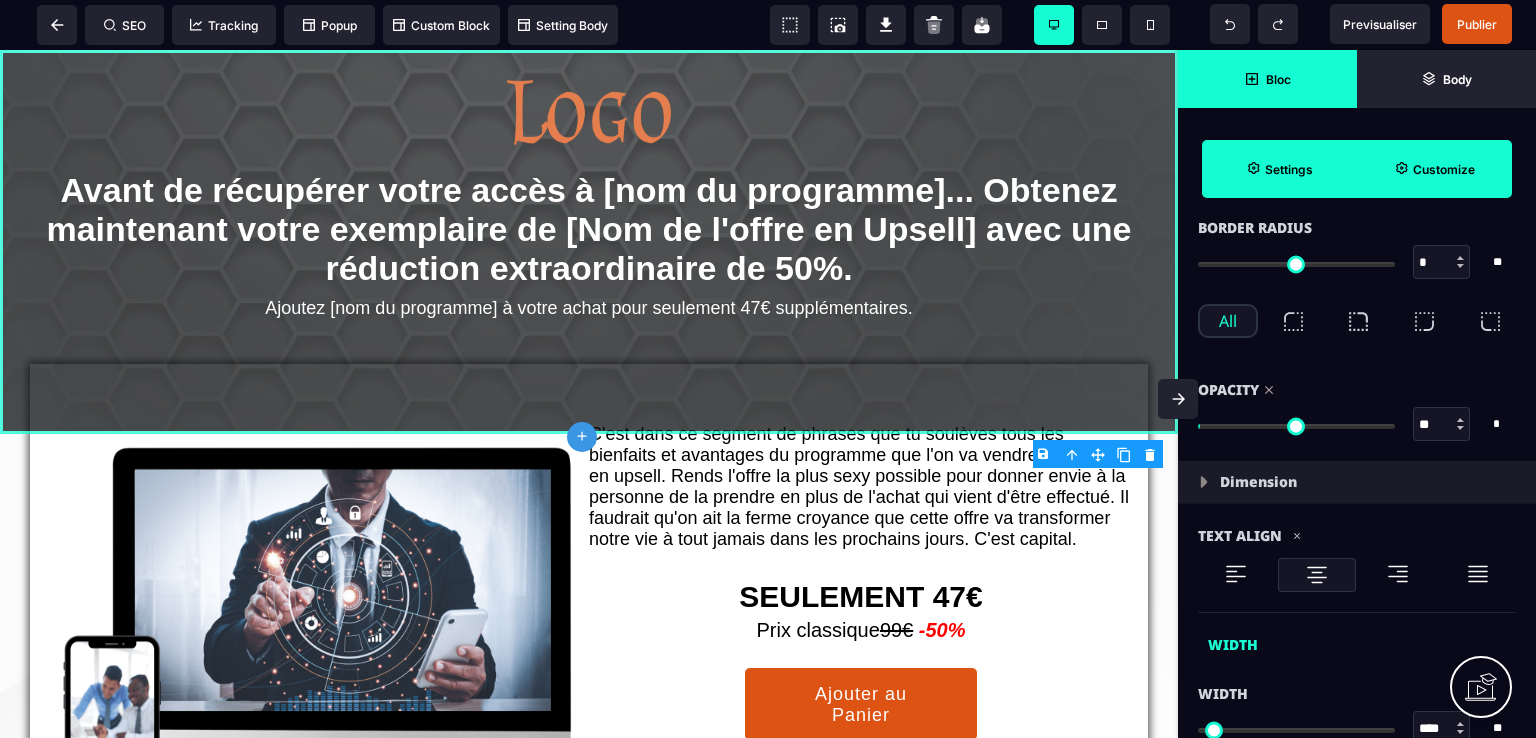 type on "**" 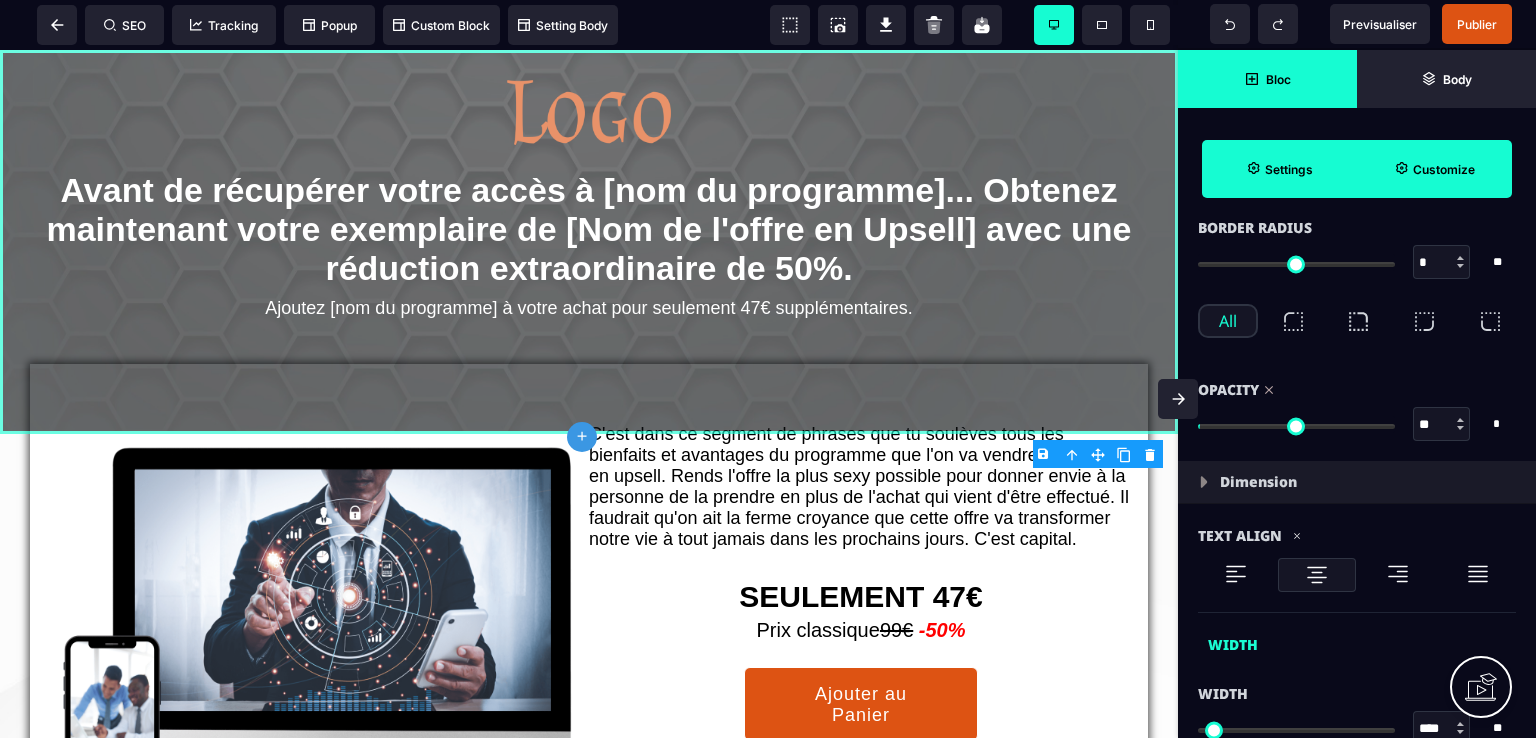 type on "**" 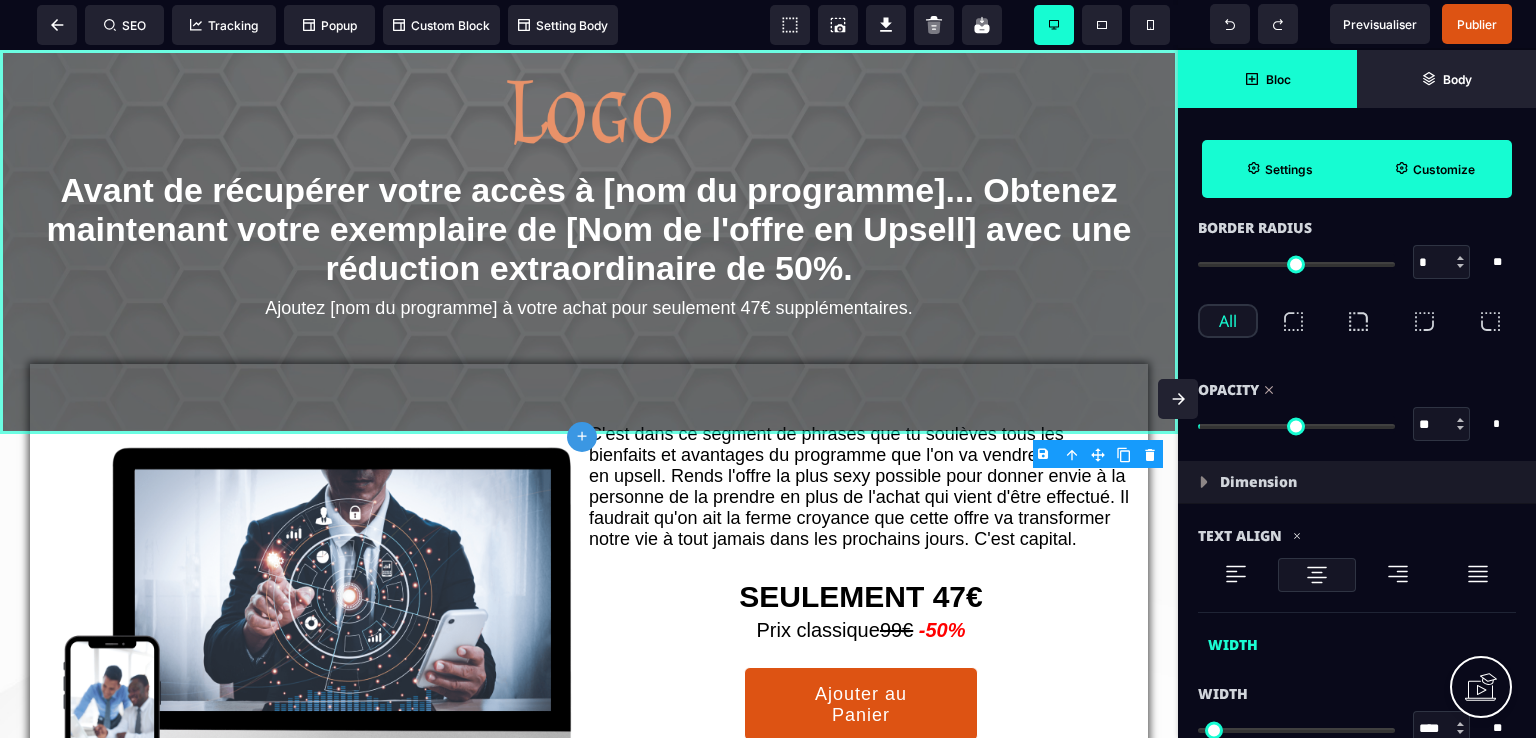 type on "**" 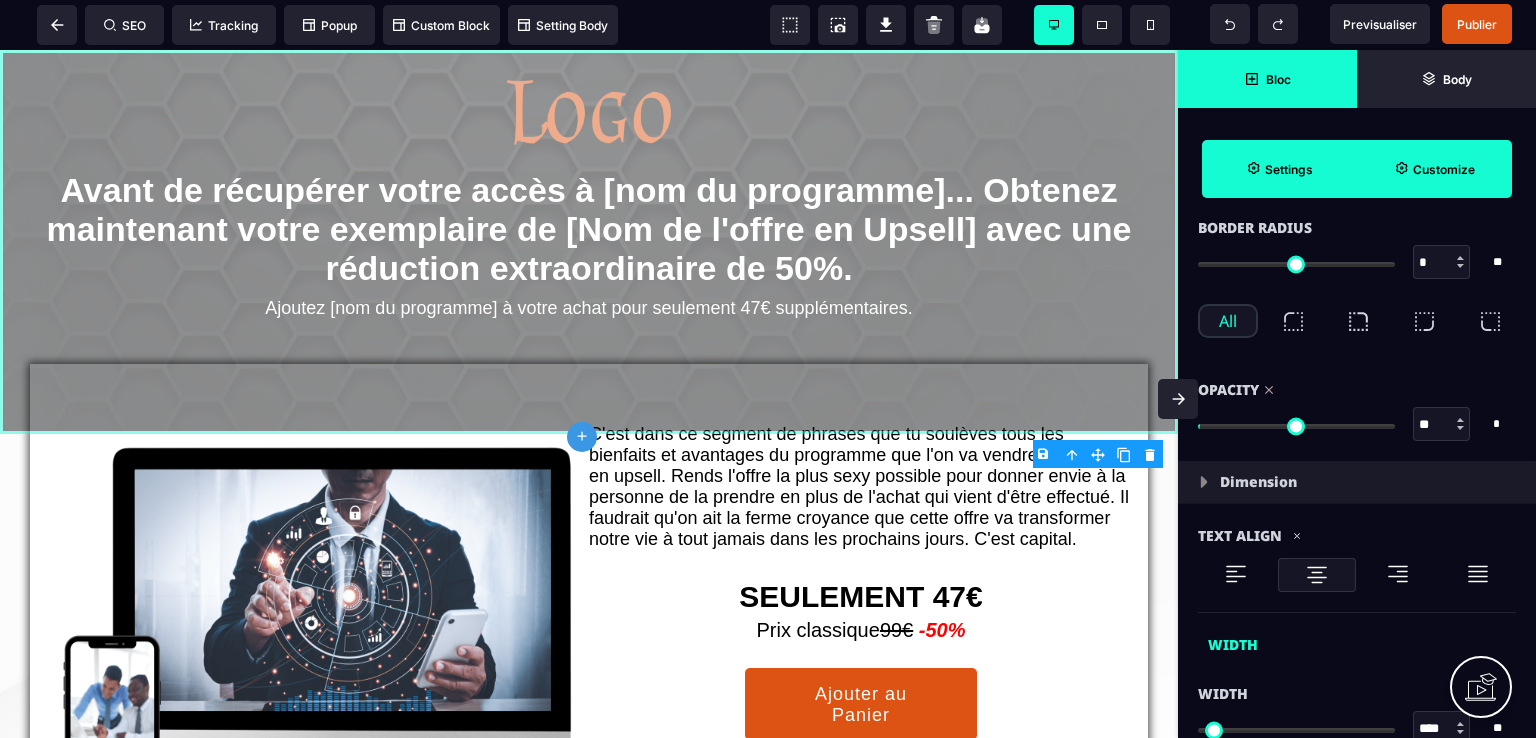 type on "**" 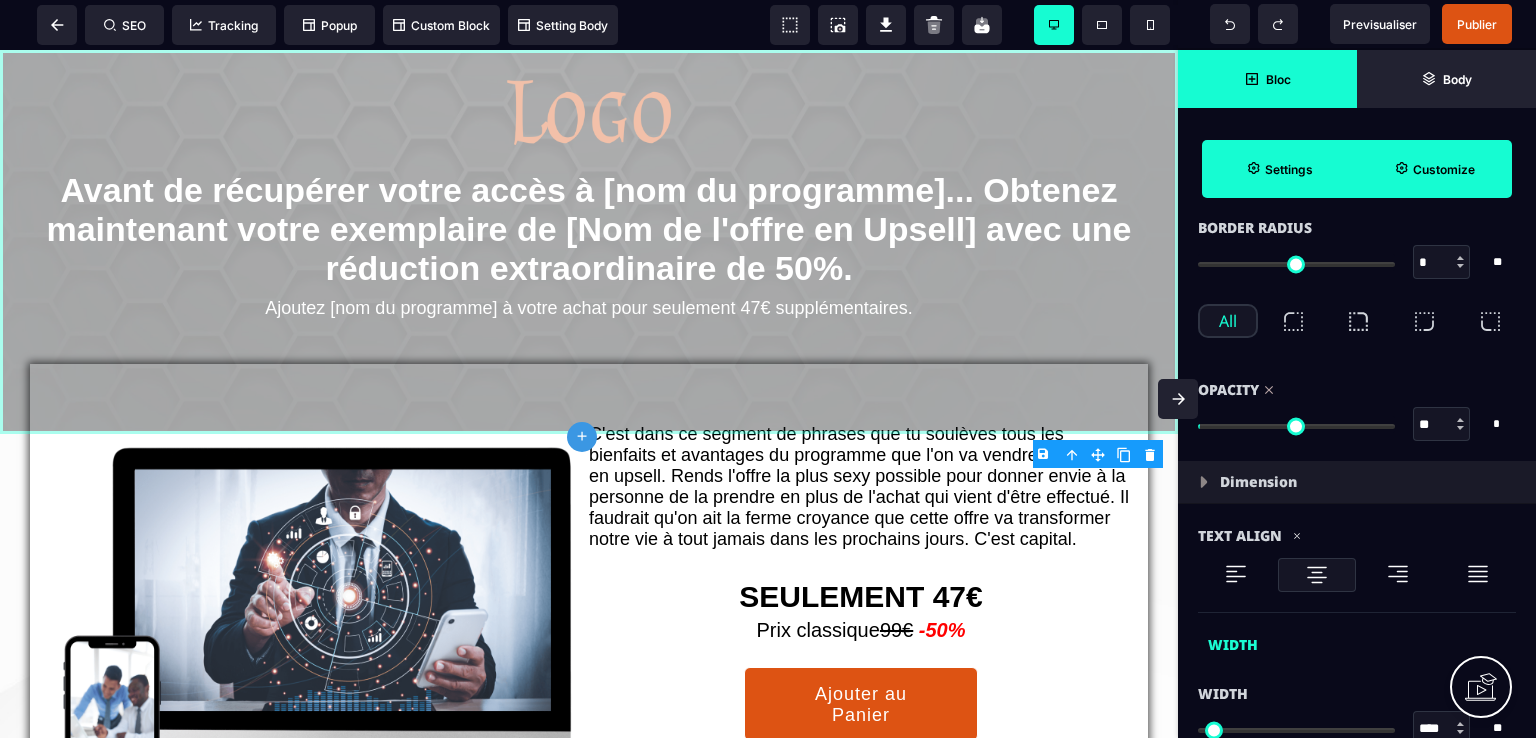 type on "**" 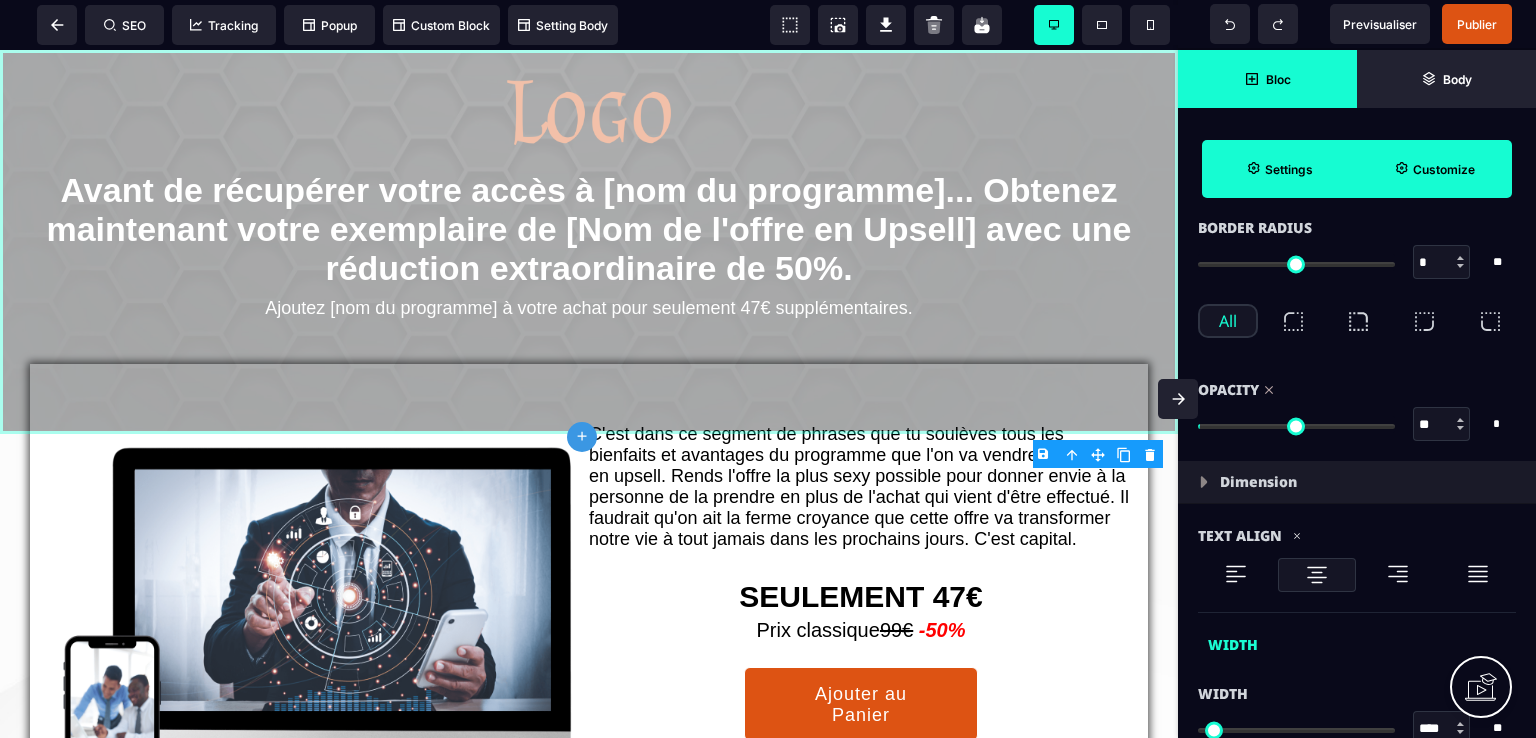 type on "**" 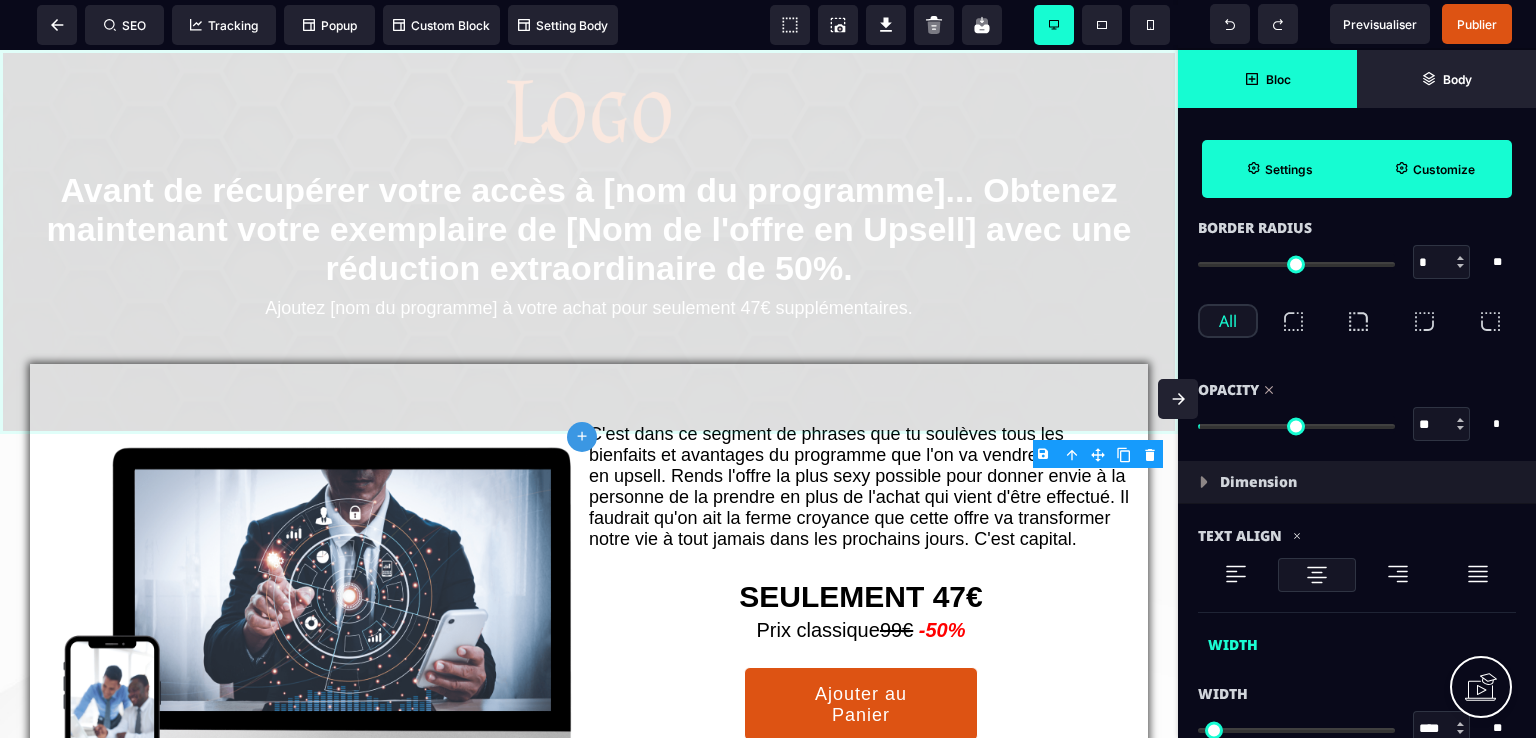 type on "**" 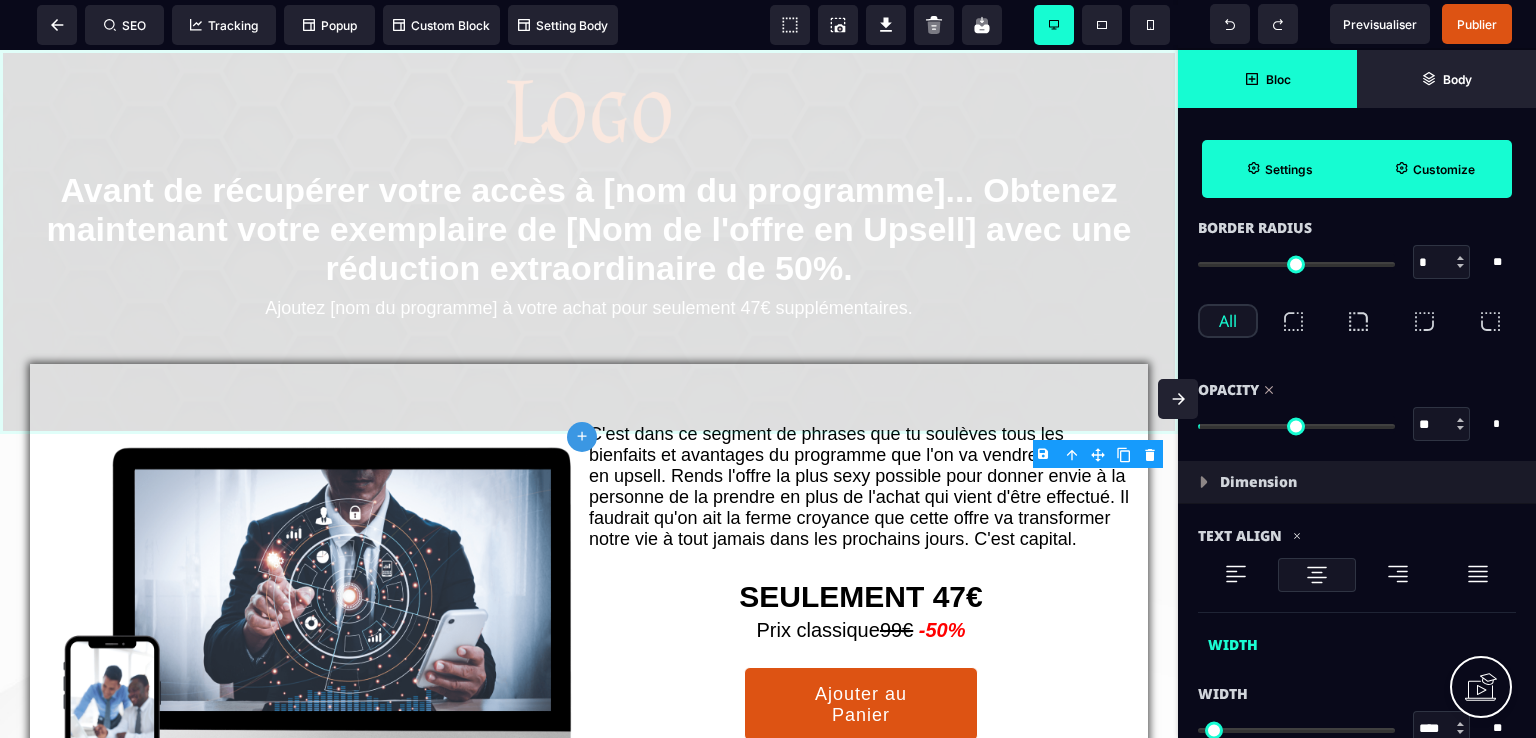 type on "**" 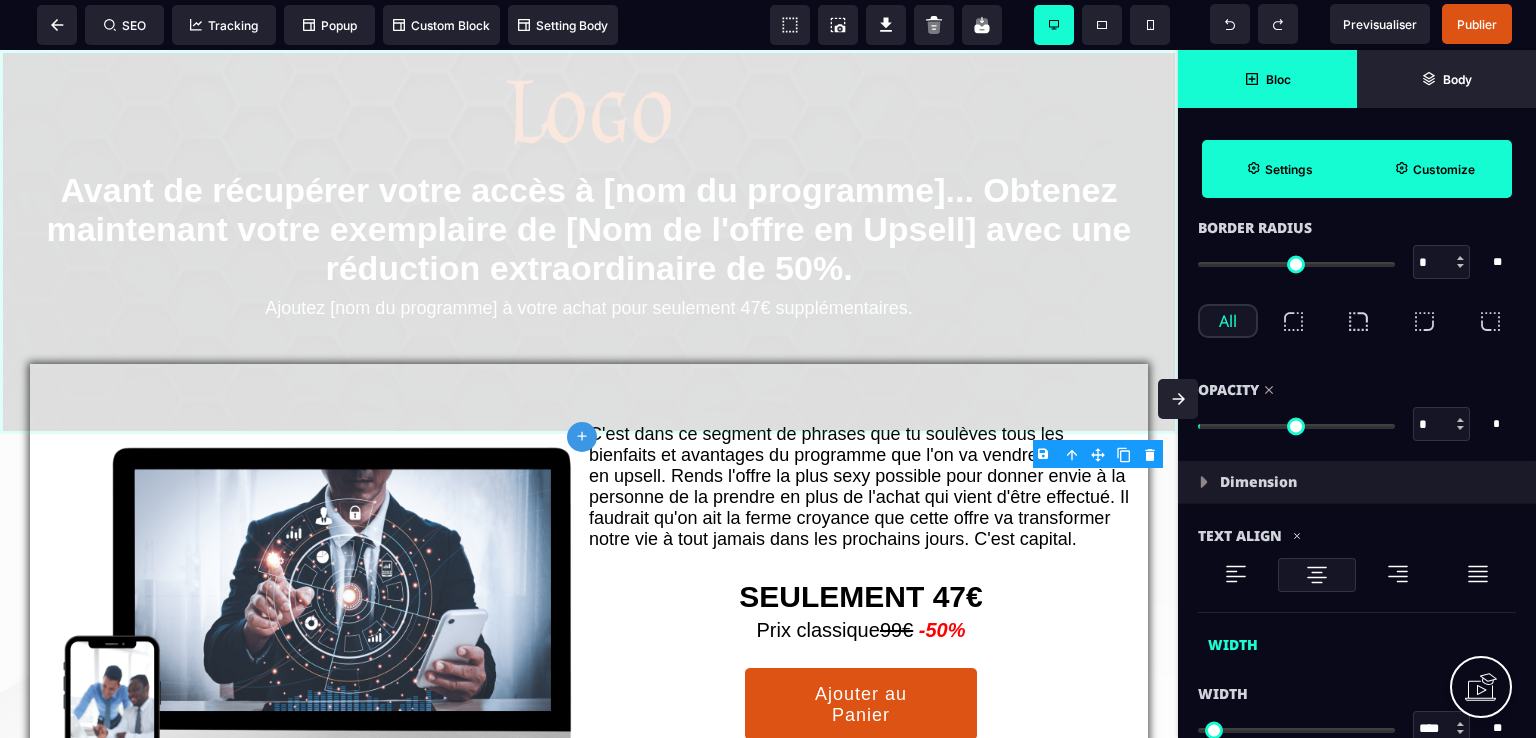 type on "*" 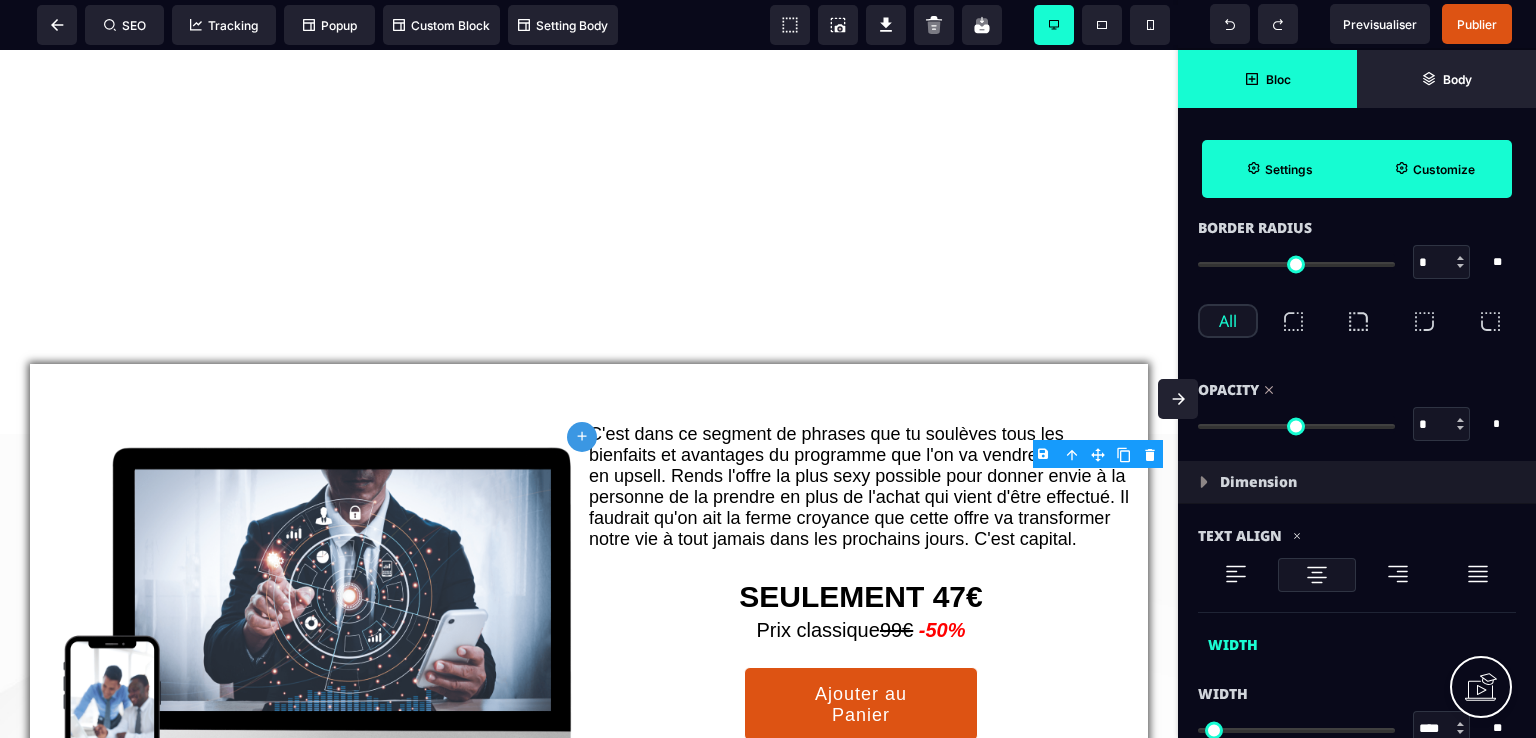 type on "*" 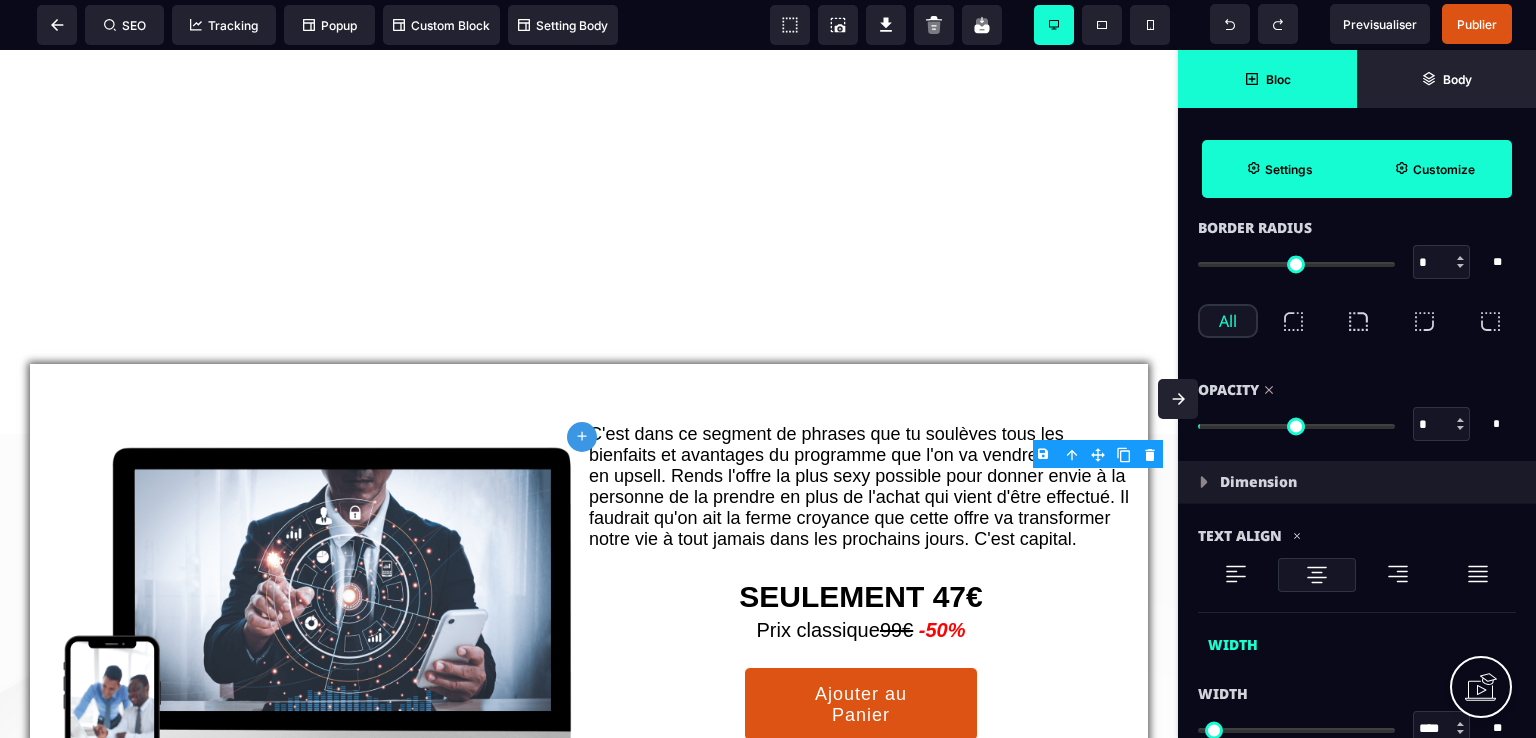 type on "**" 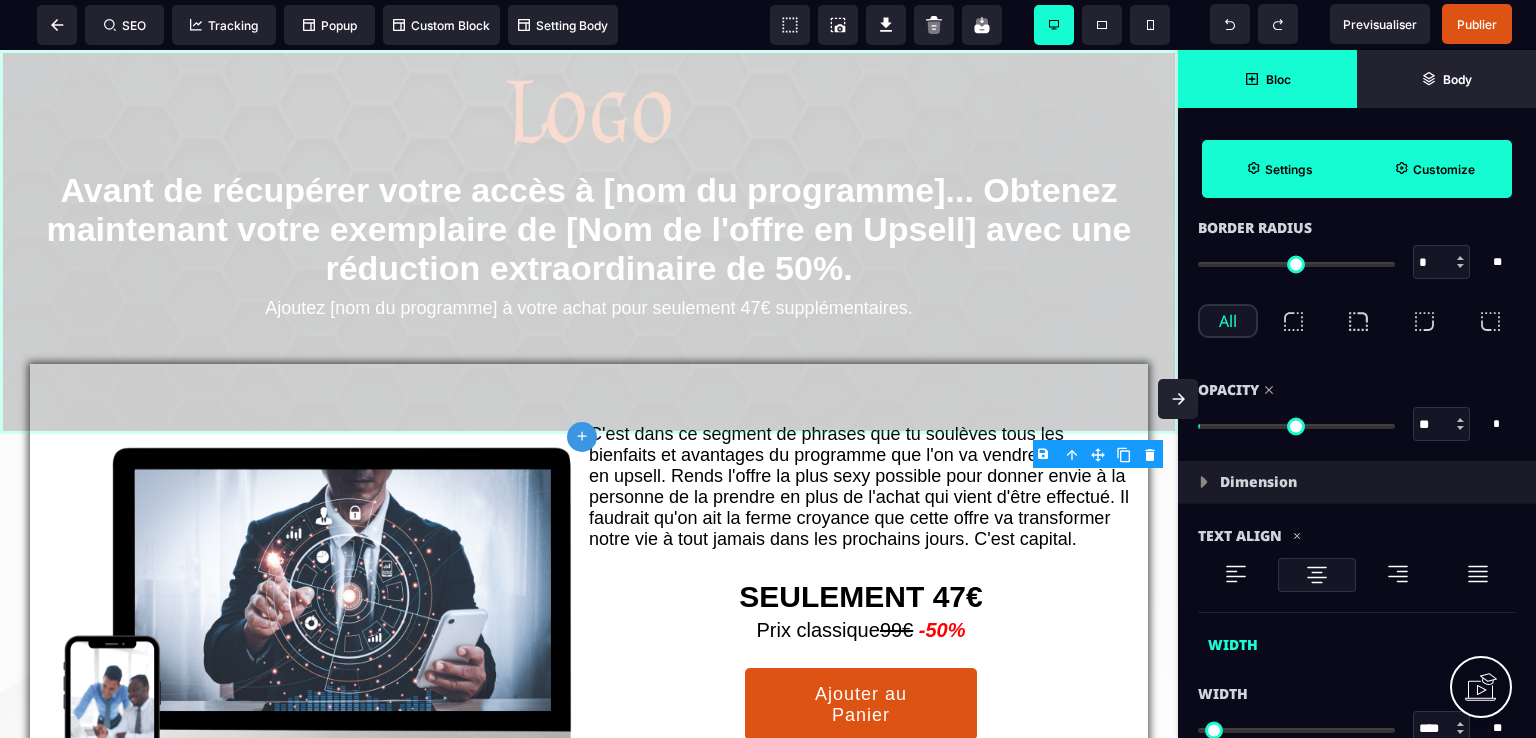 type on "**" 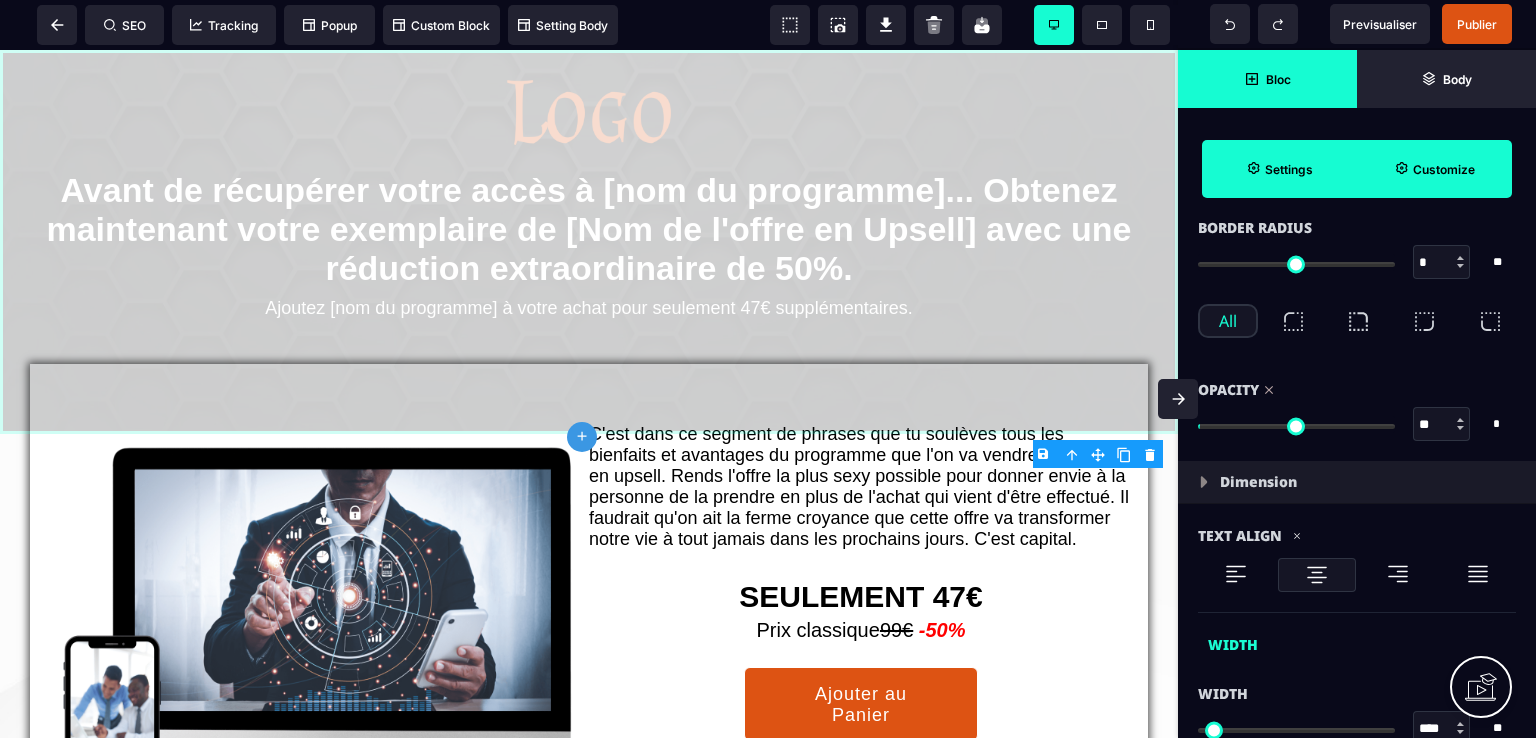 type on "**" 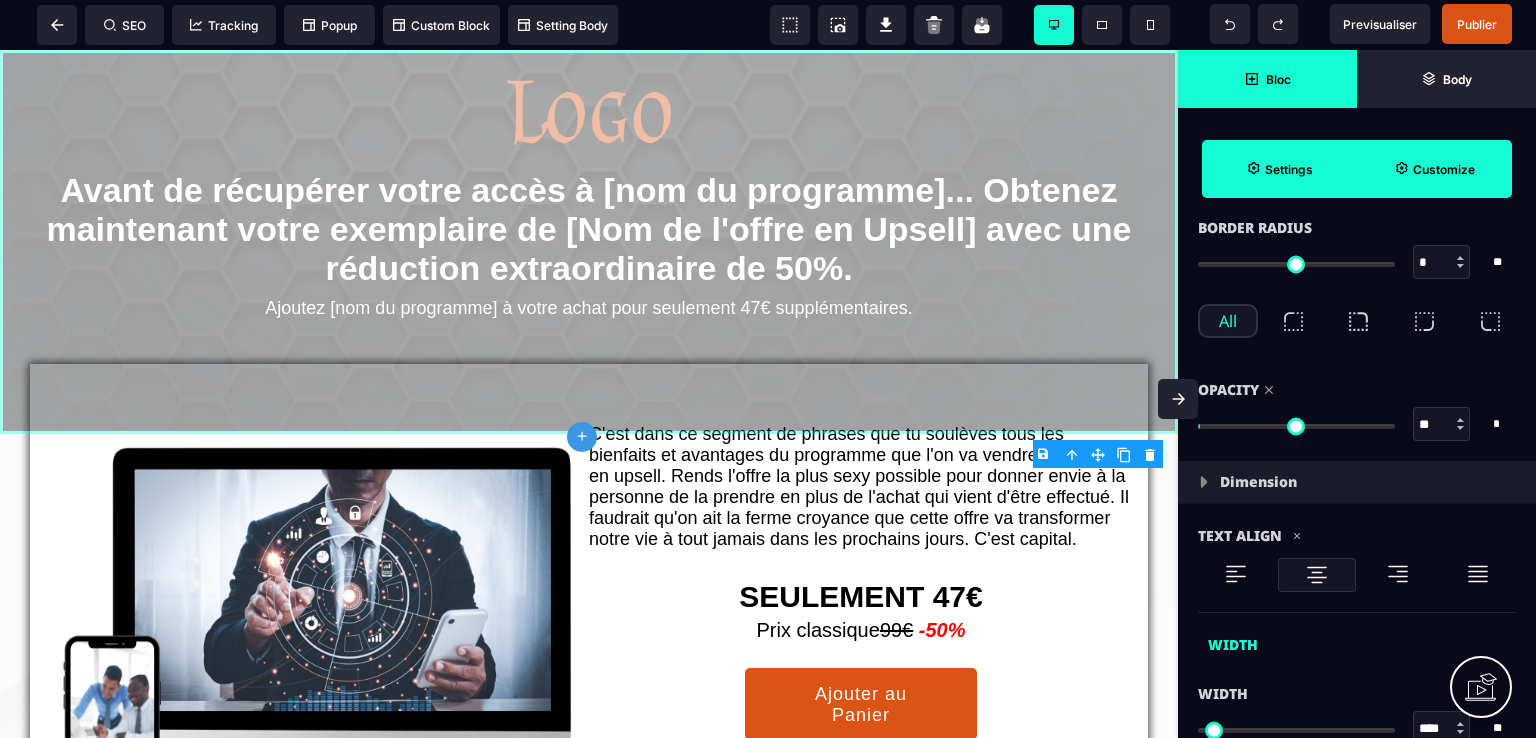 type on "**" 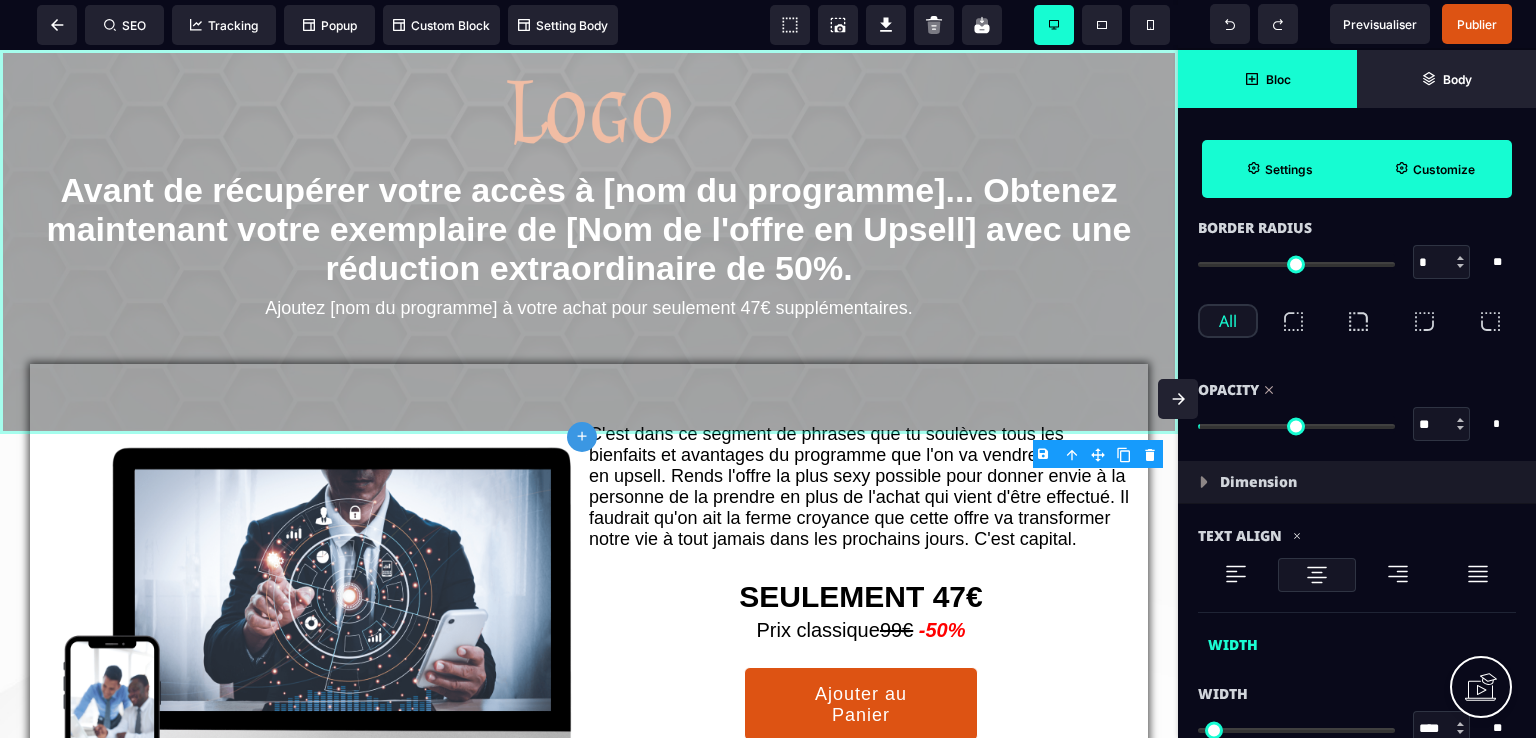 type on "**" 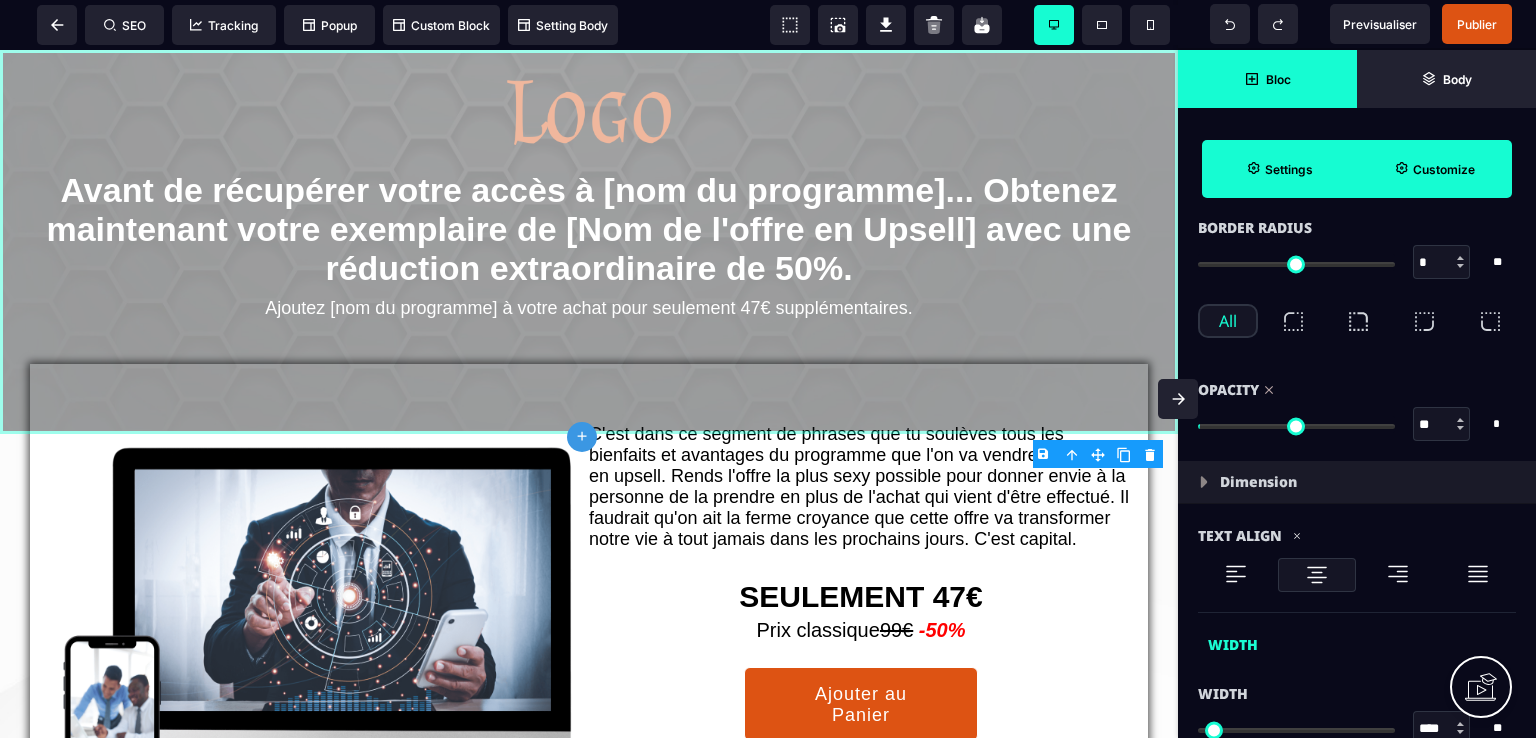 type on "**" 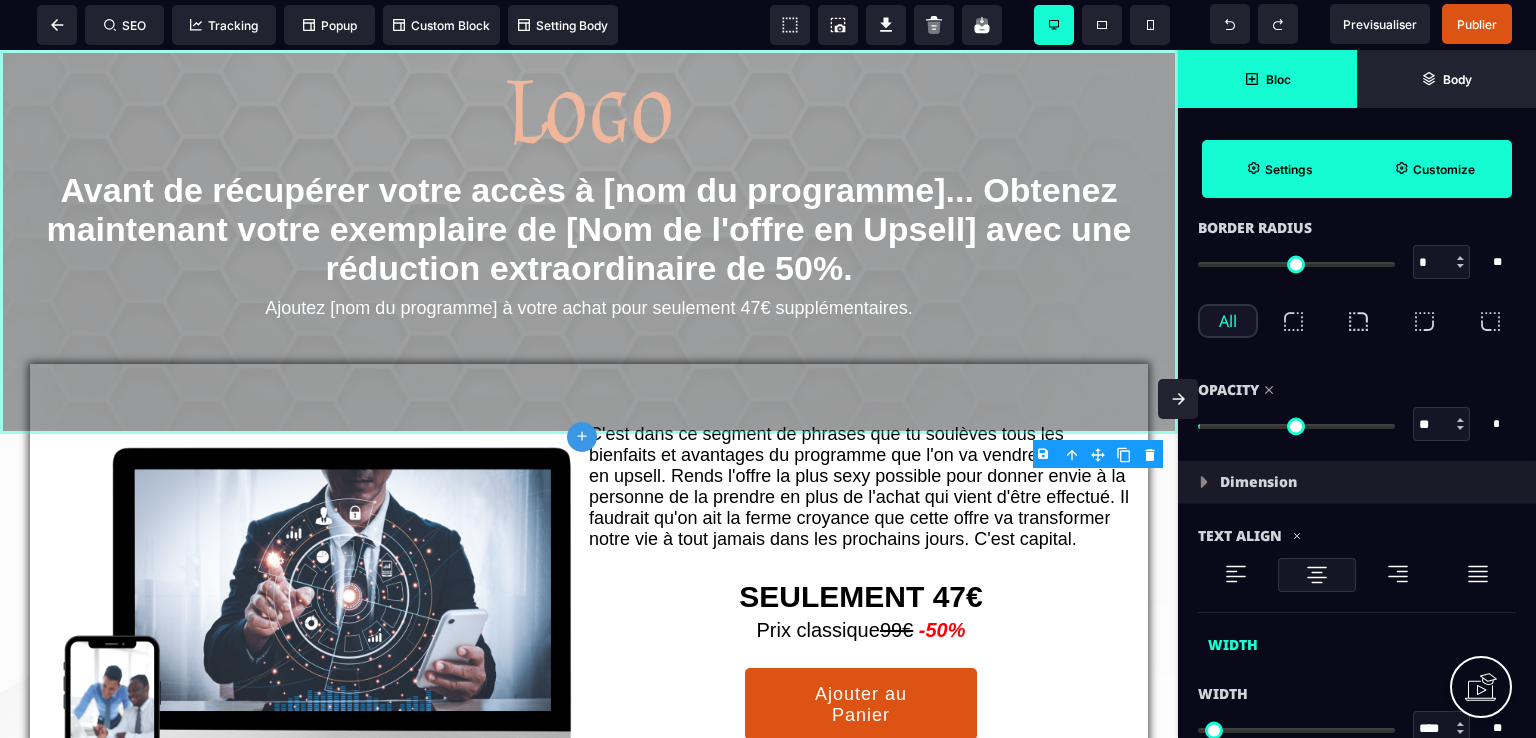 type on "**" 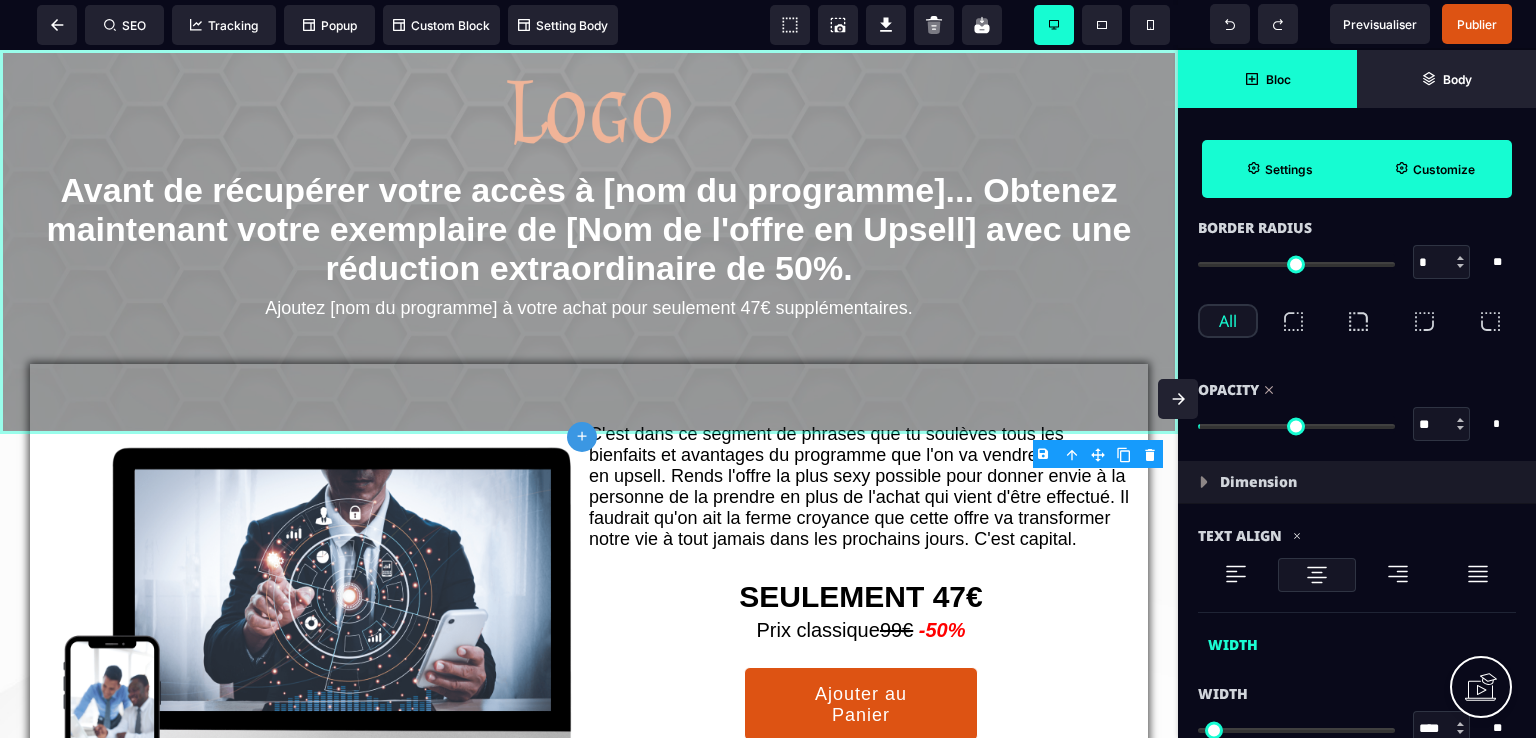 type on "**" 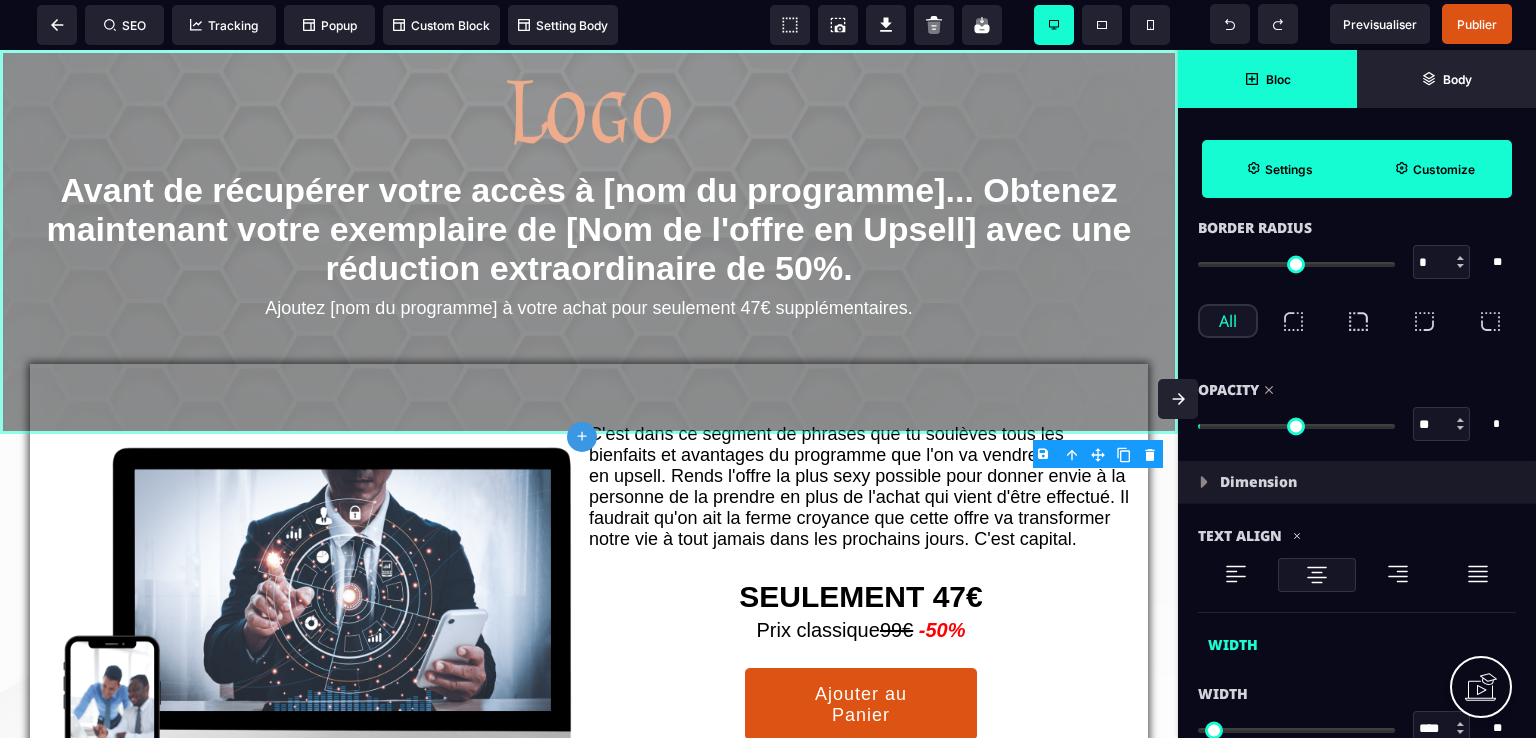 type on "**" 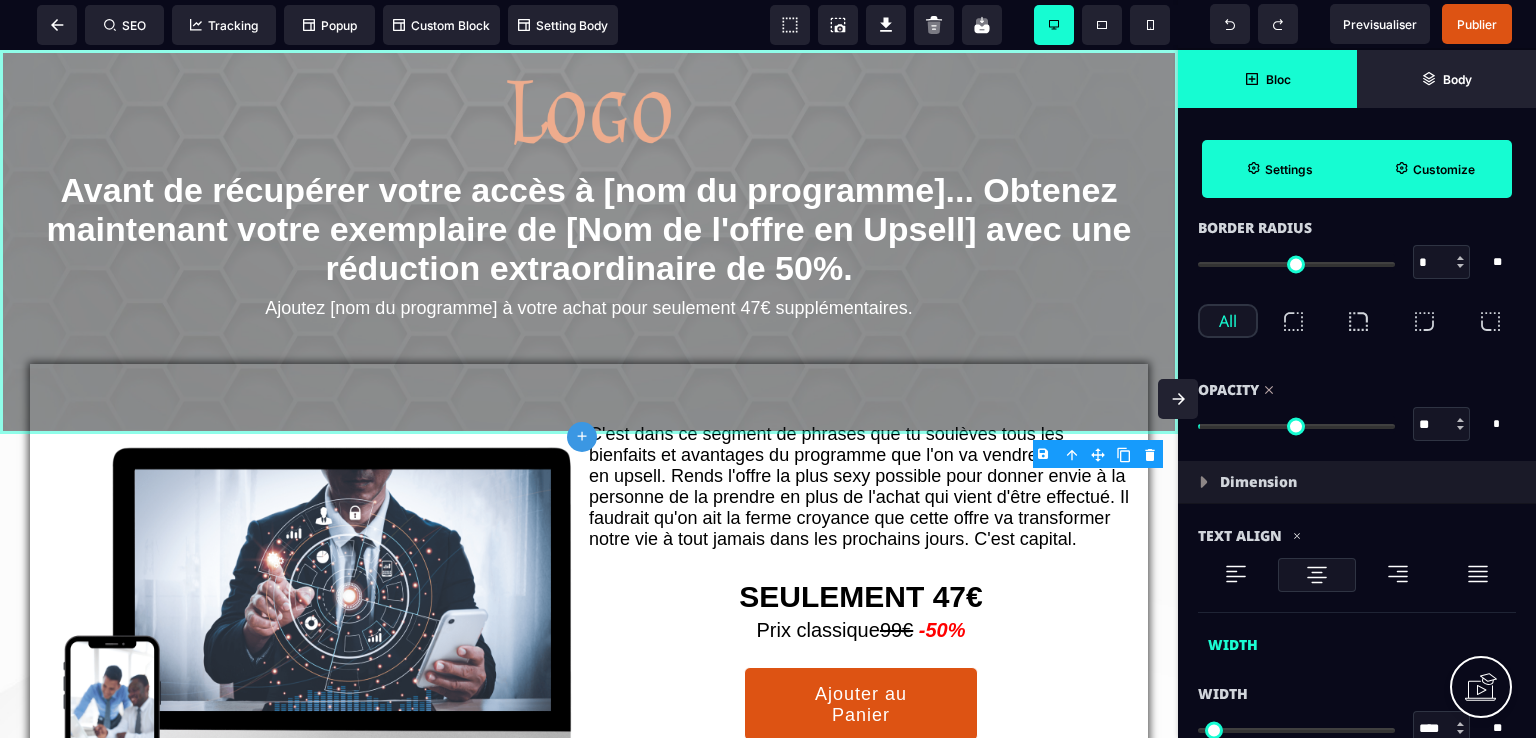 type on "**" 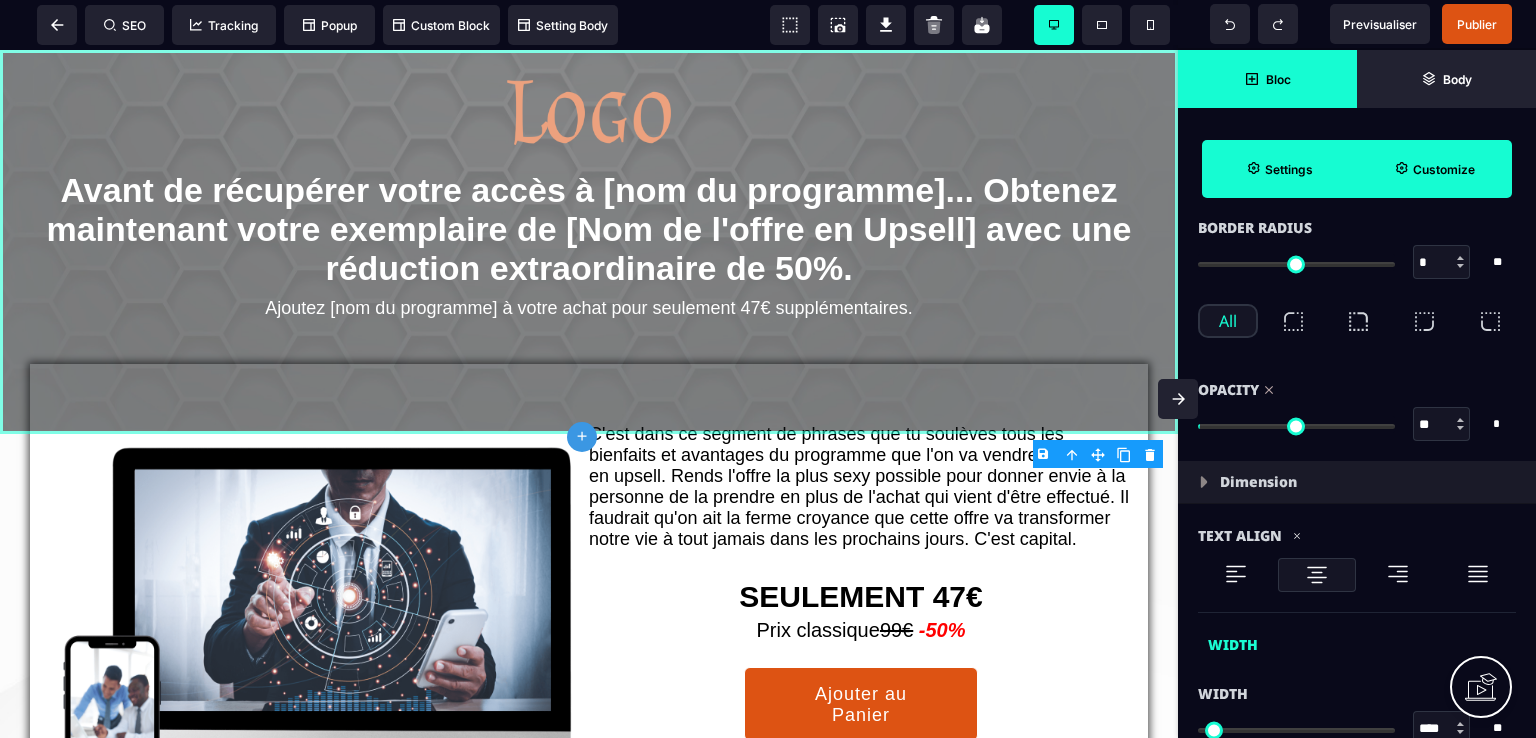 type on "**" 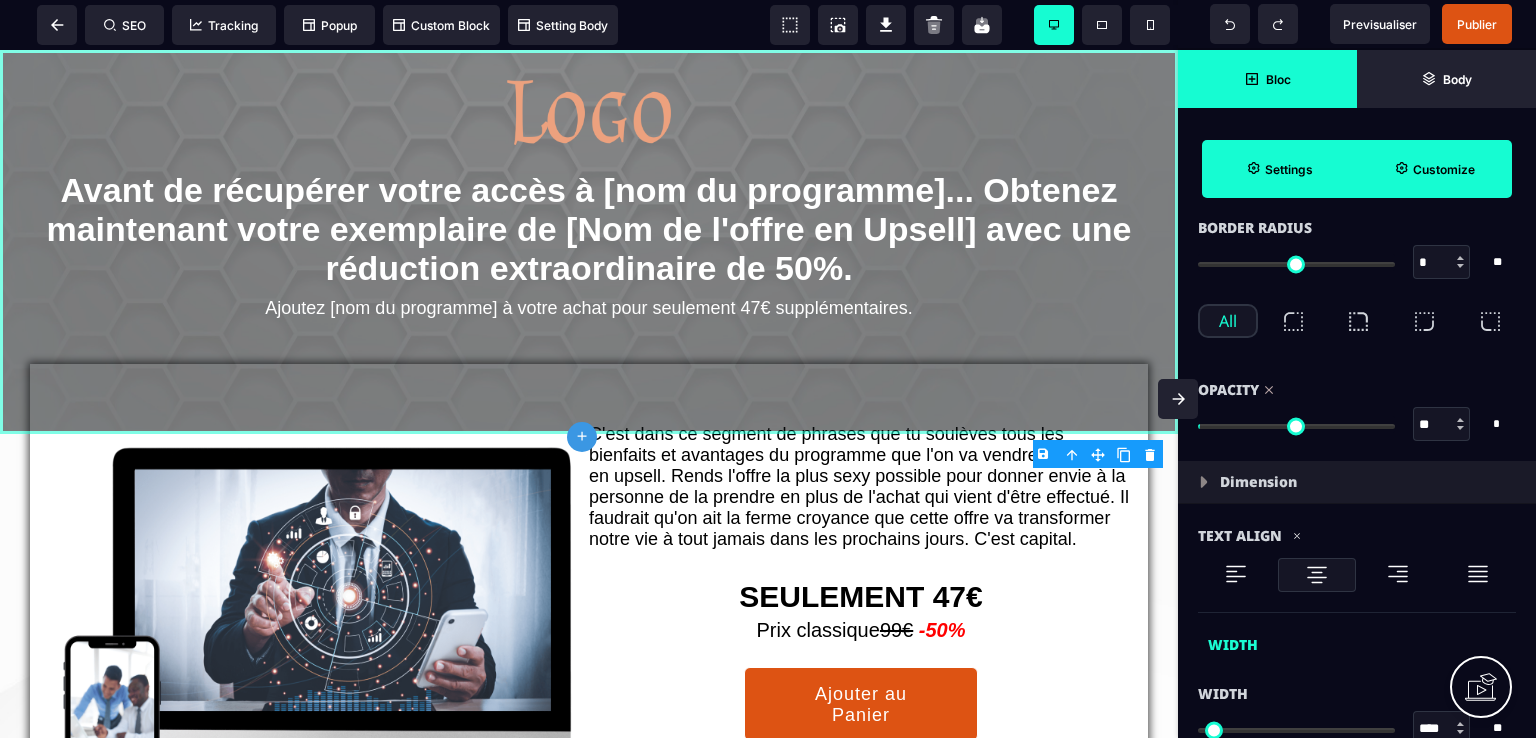 type on "**" 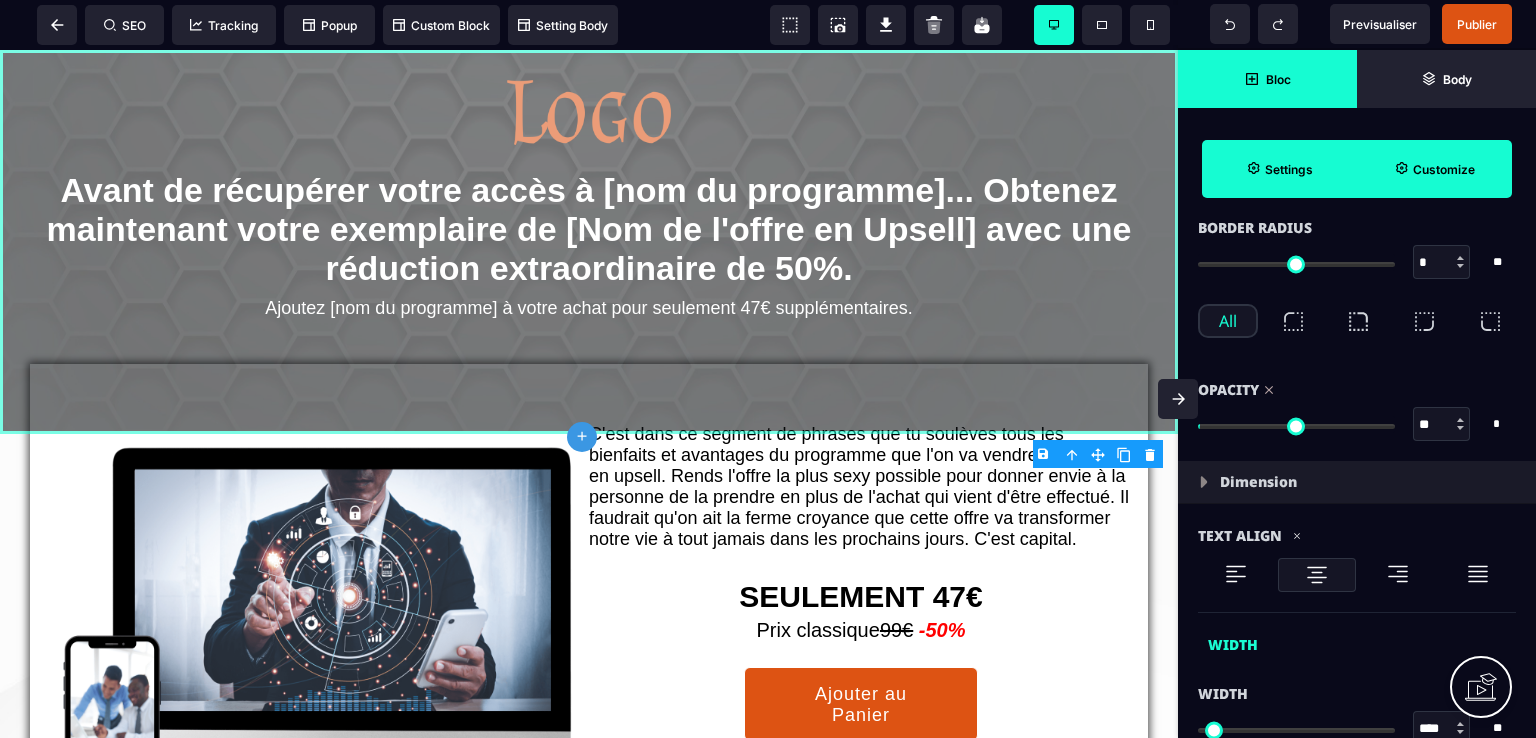type on "**" 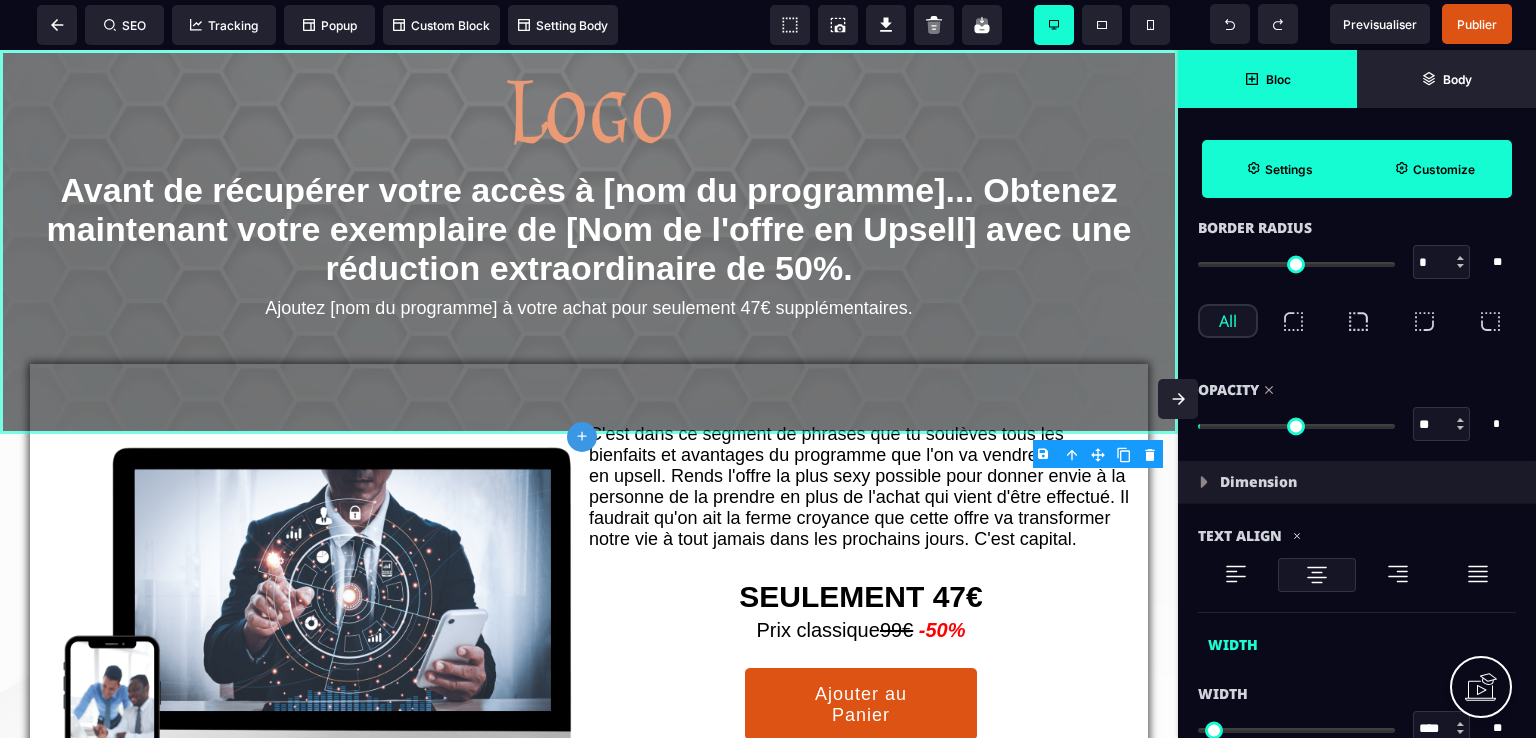 type on "**" 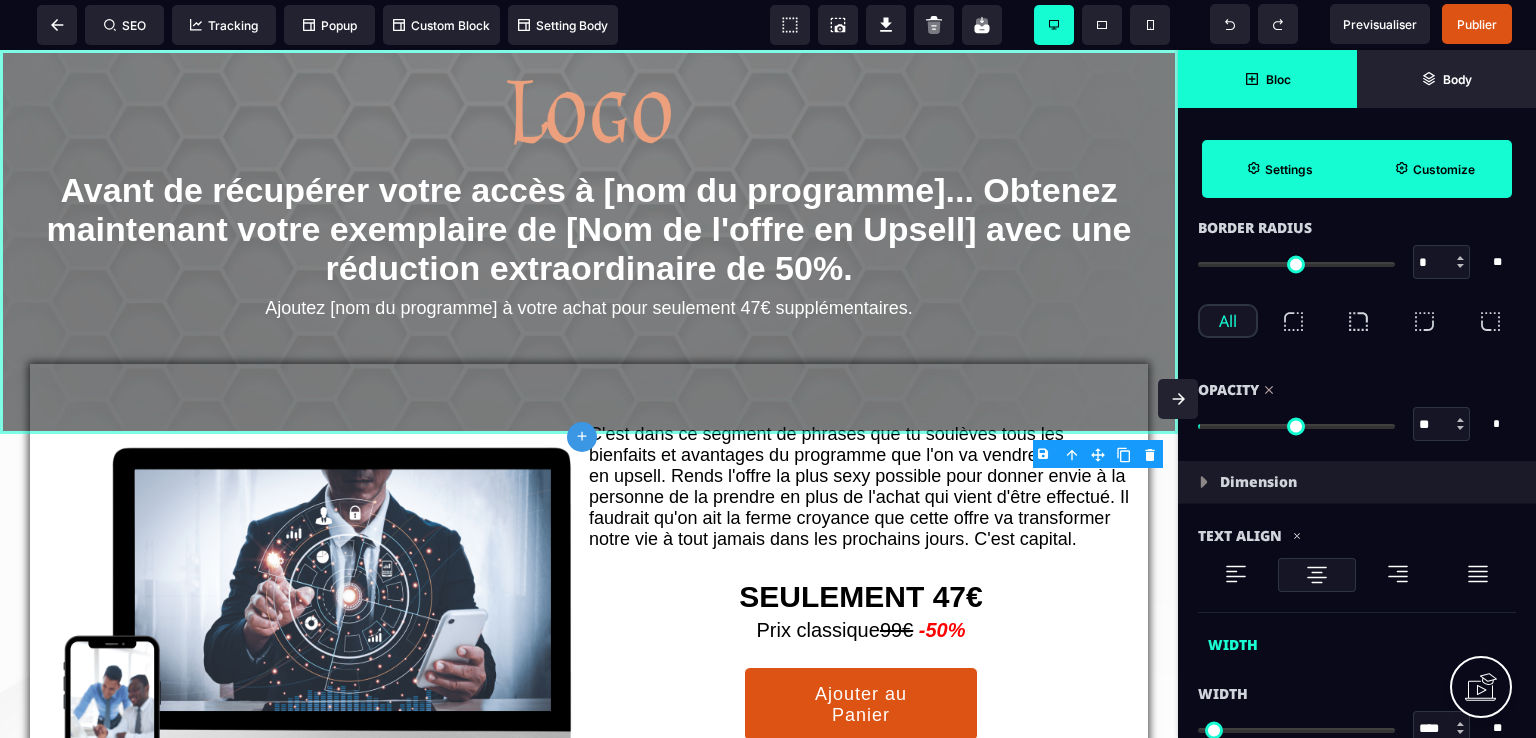 type on "**" 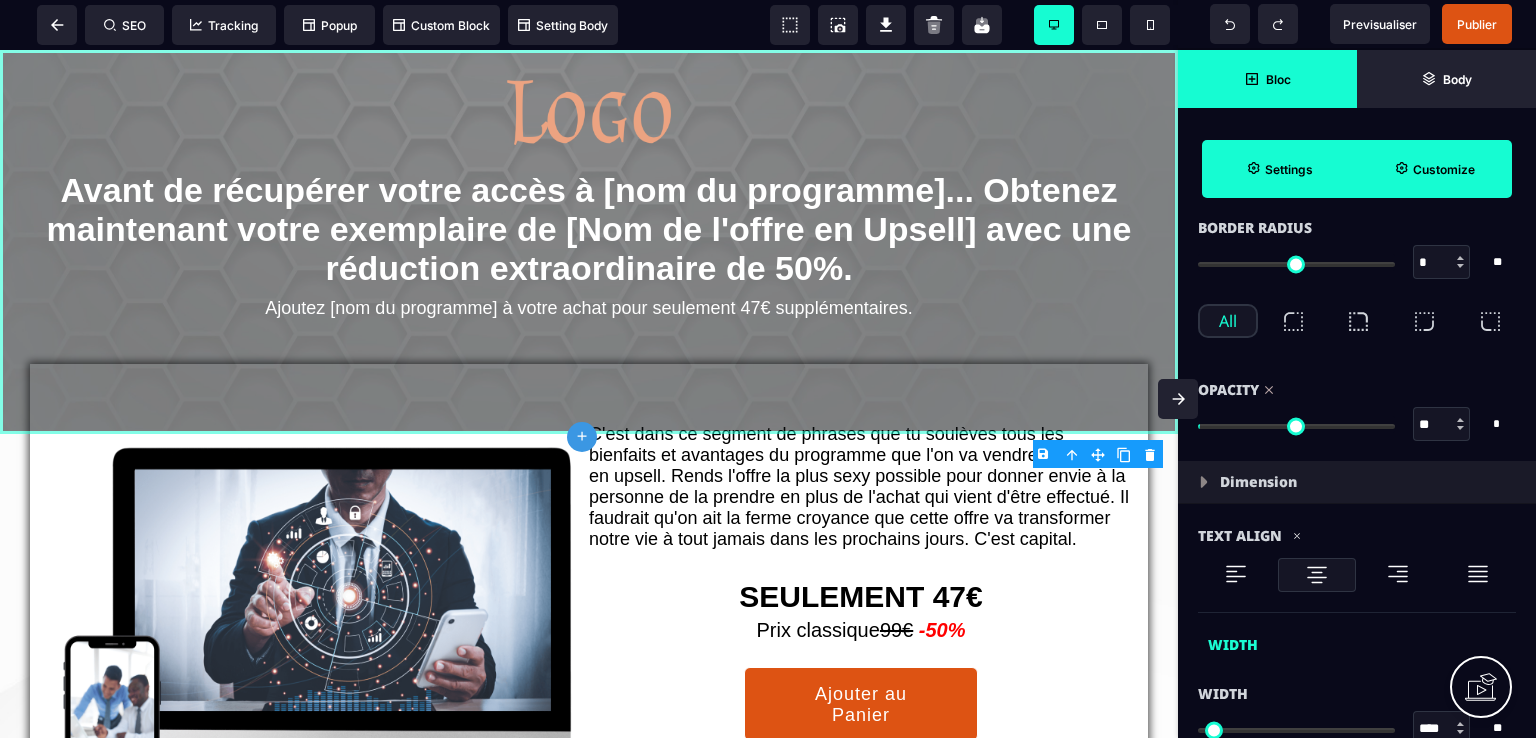 type on "**" 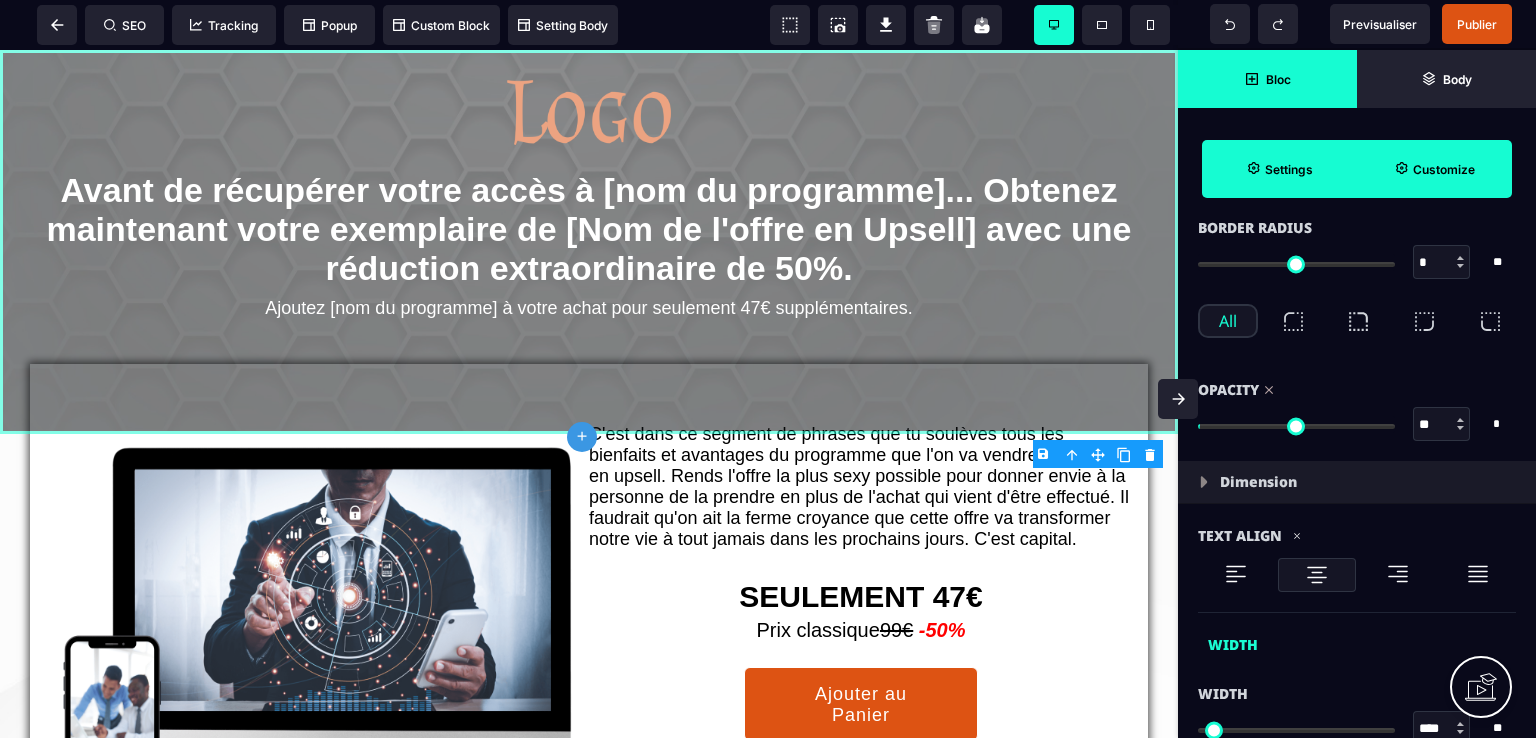 type on "**" 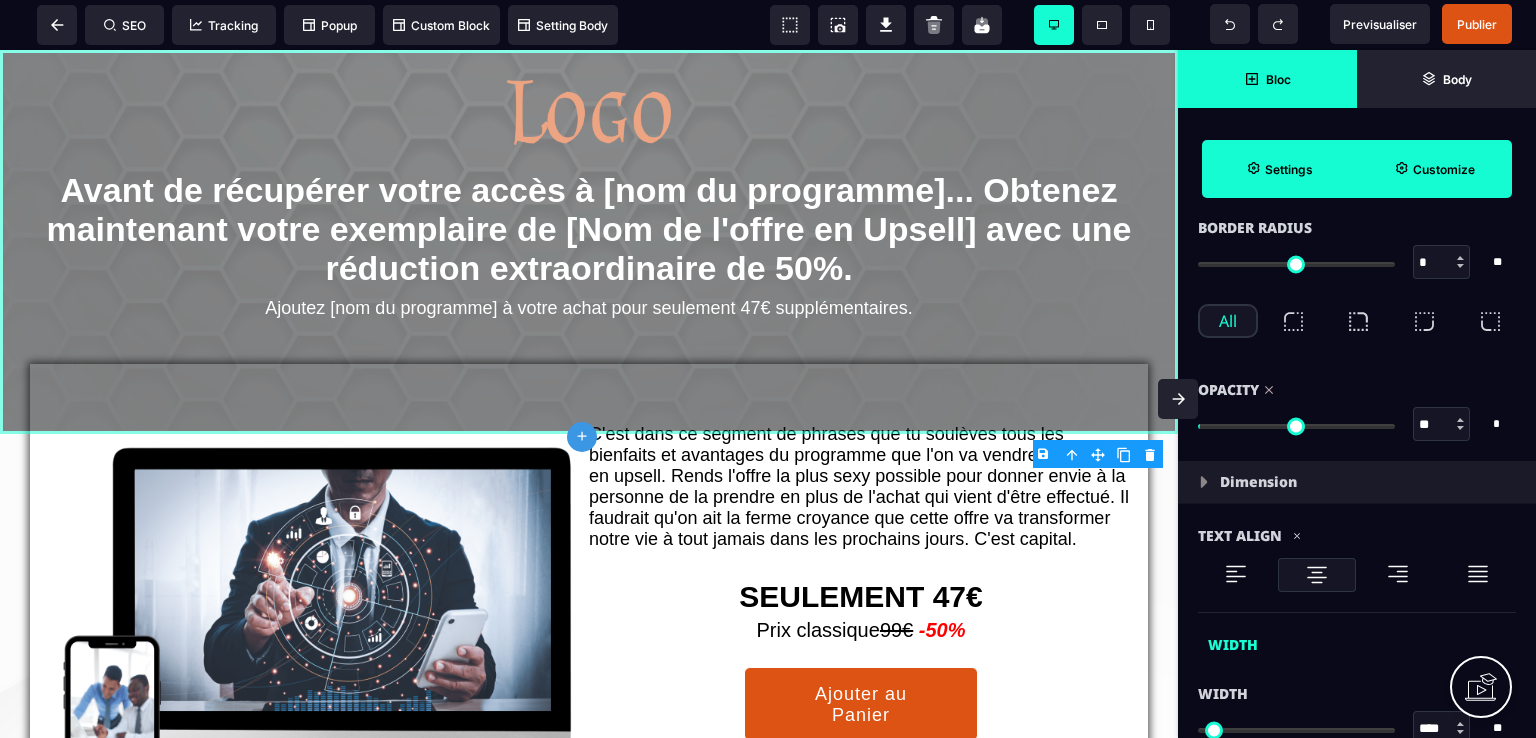 type on "**" 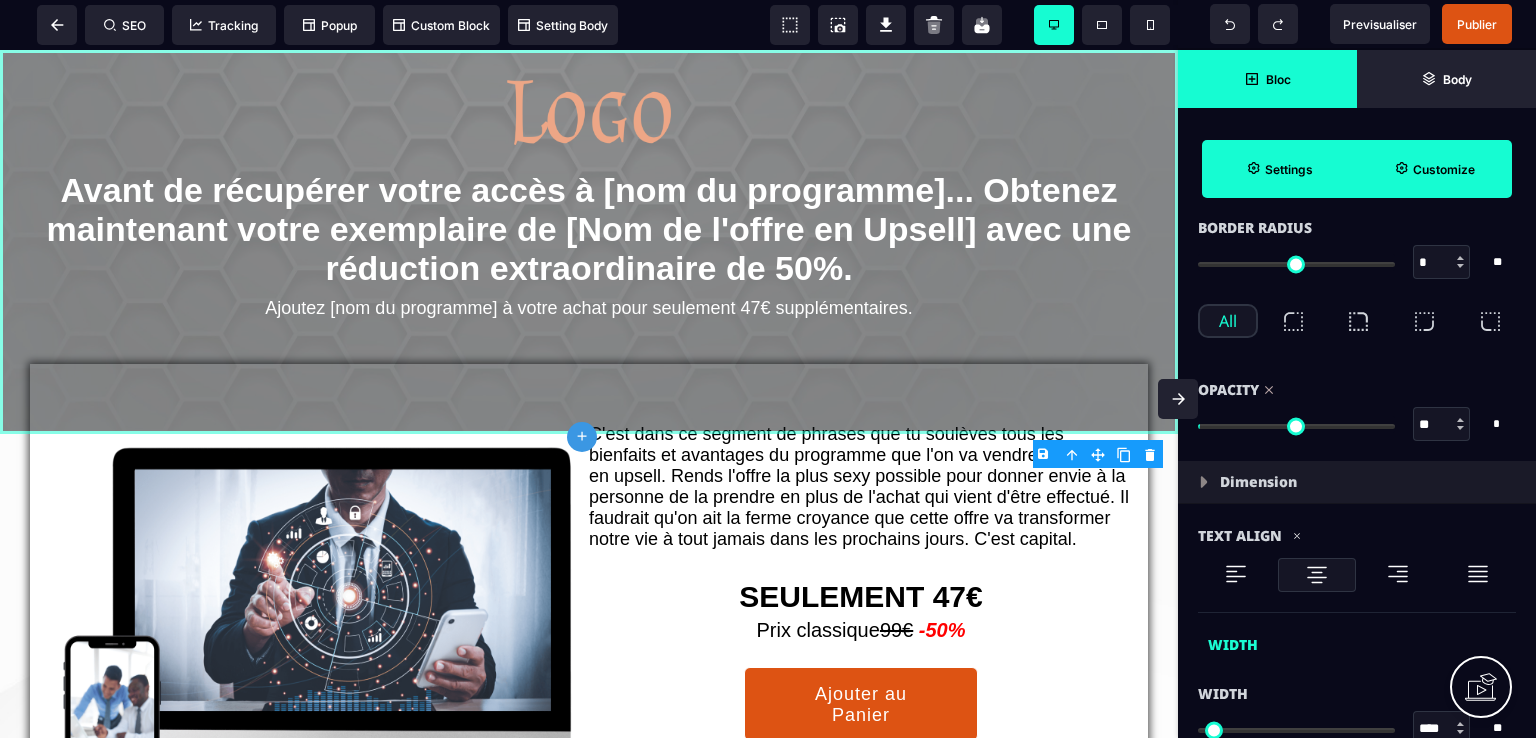 type on "**" 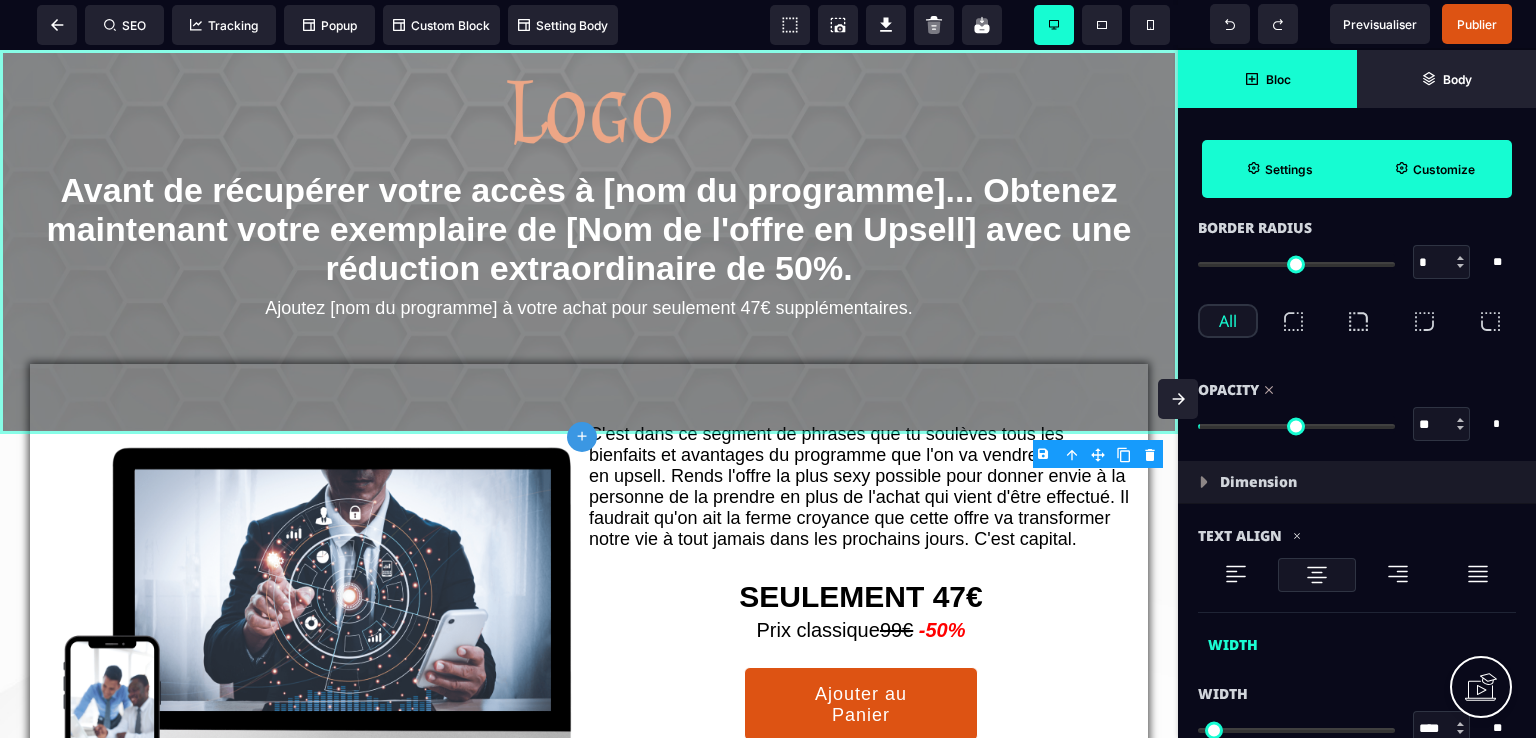 type on "**" 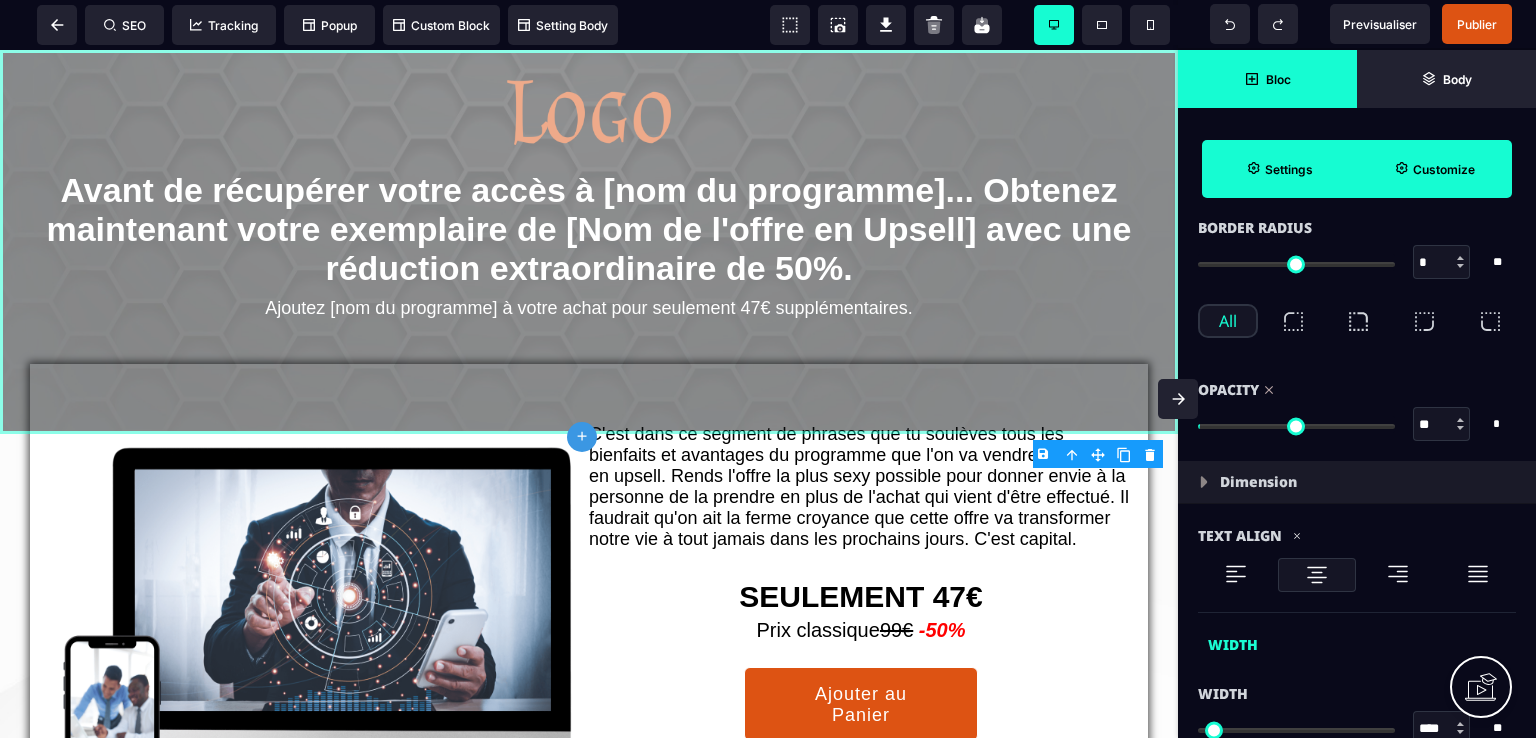 type on "**" 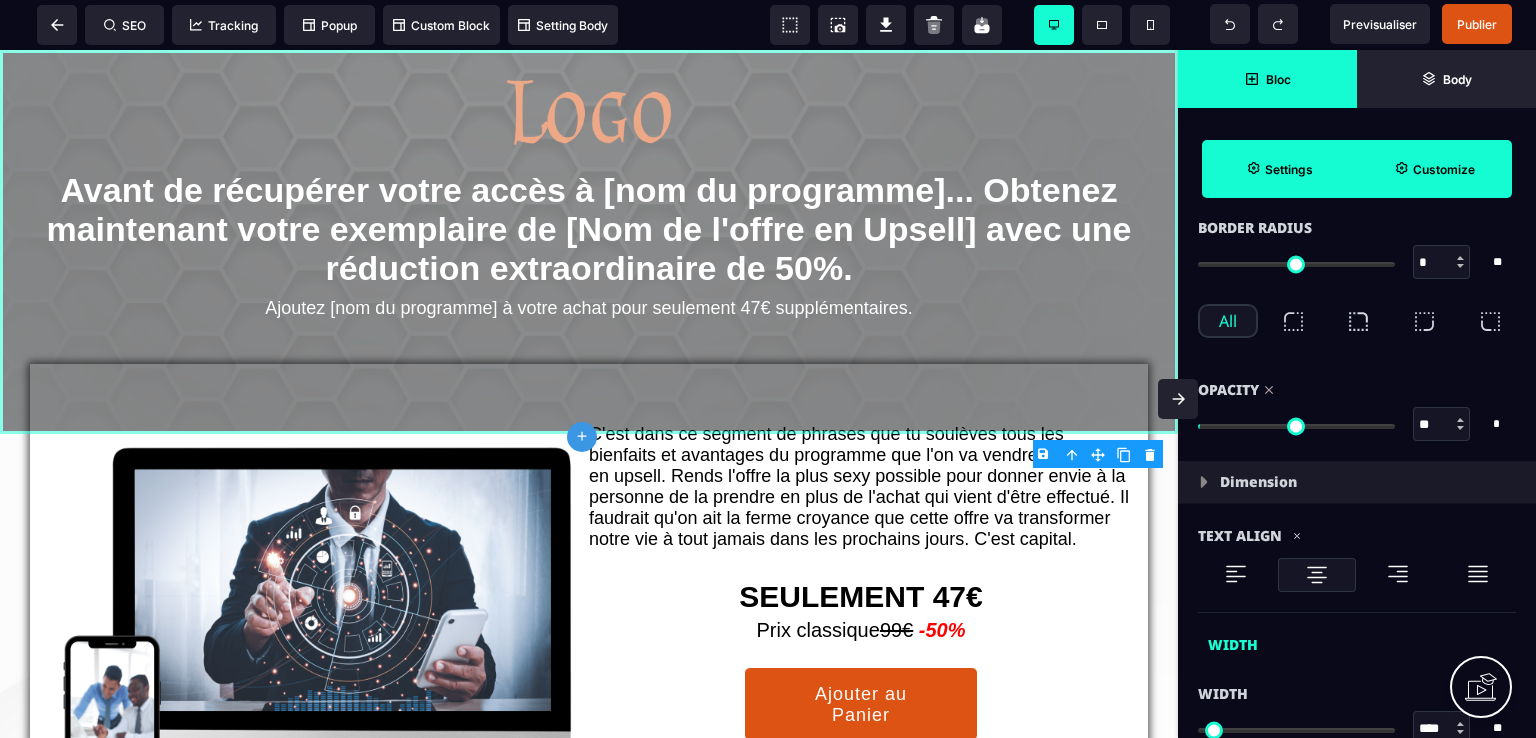drag, startPoint x: 1209, startPoint y: 425, endPoint x: 1296, endPoint y: 423, distance: 87.02299 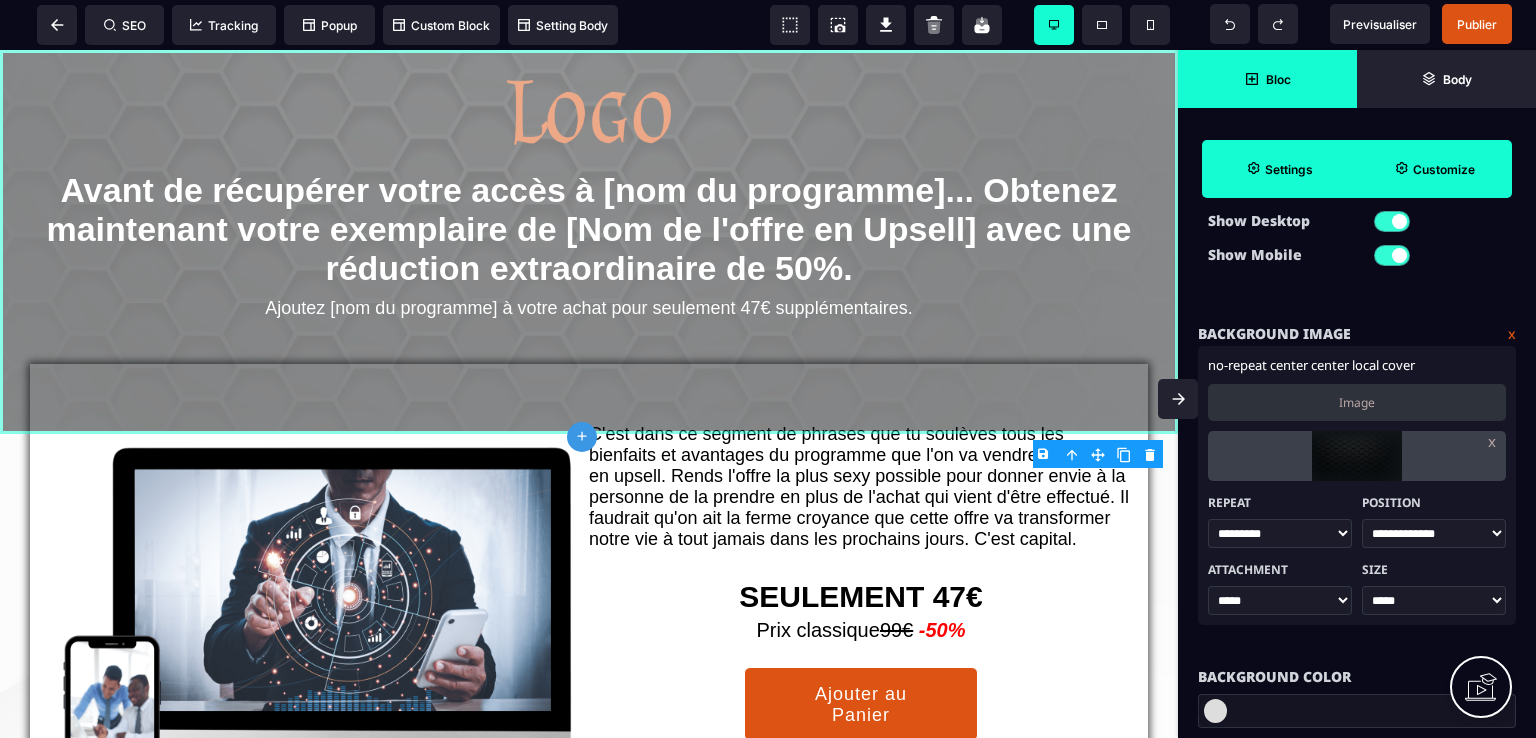 scroll, scrollTop: 200, scrollLeft: 0, axis: vertical 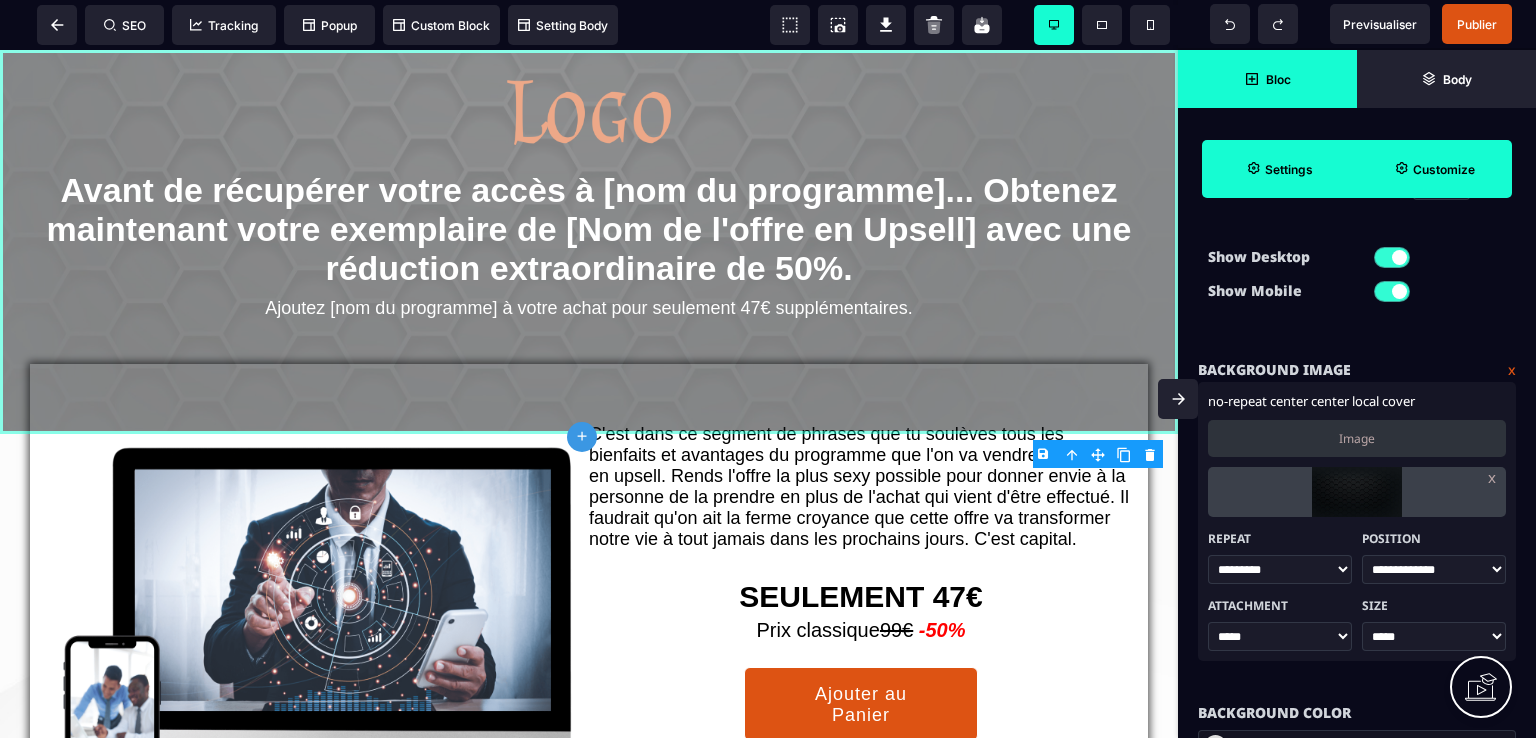 click on "Image" at bounding box center (1357, 438) 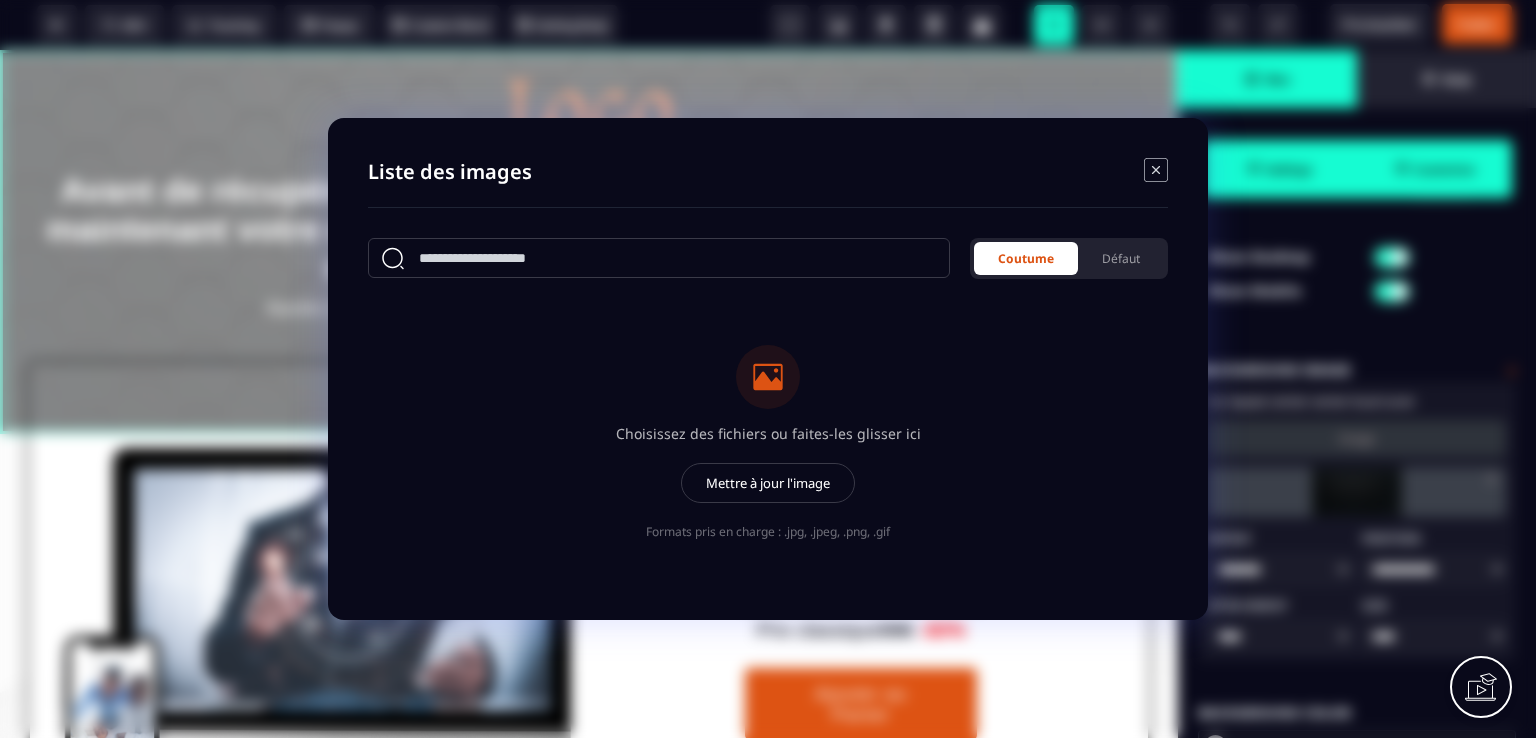 click on "Mettre à jour l'image" at bounding box center (768, 483) 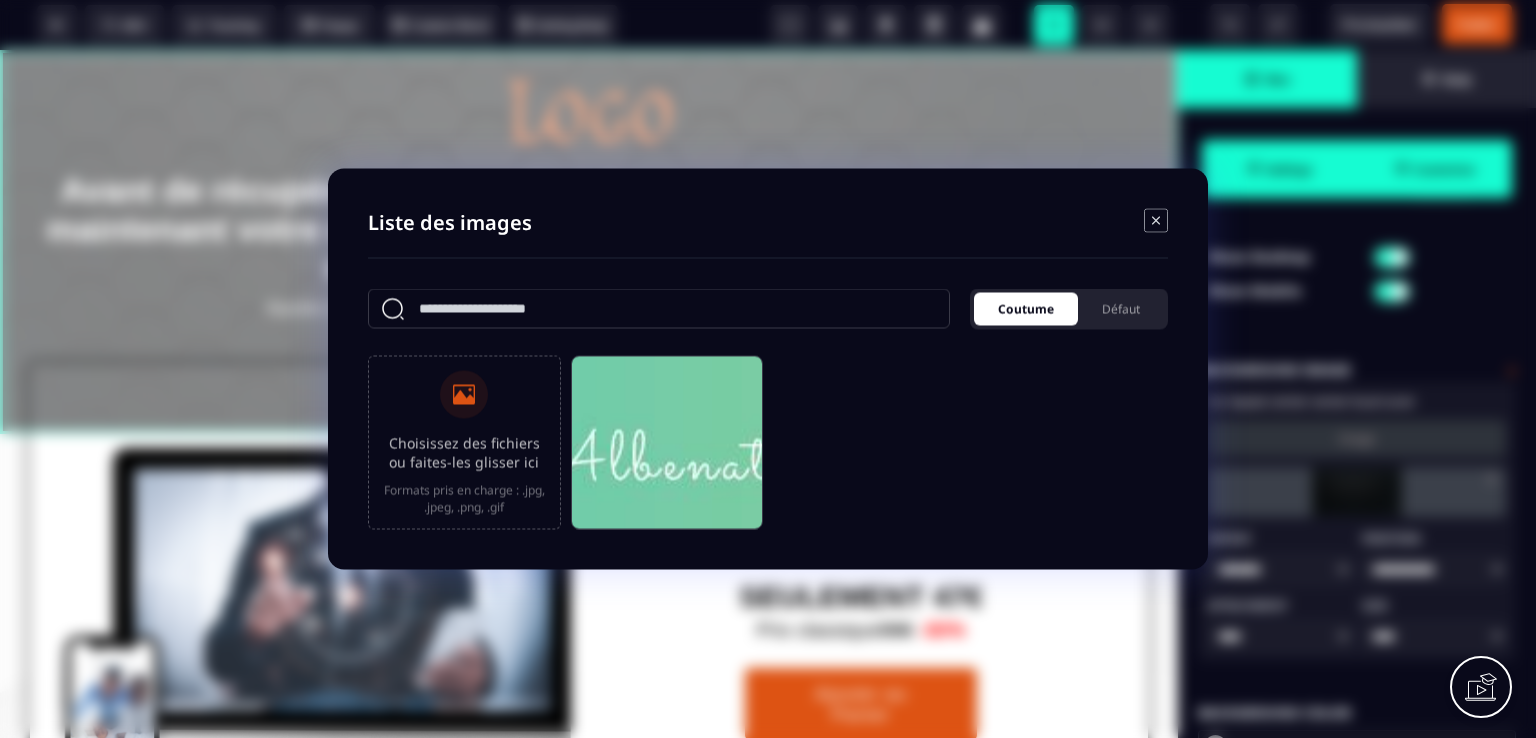 click on "Coutume" at bounding box center (1026, 309) 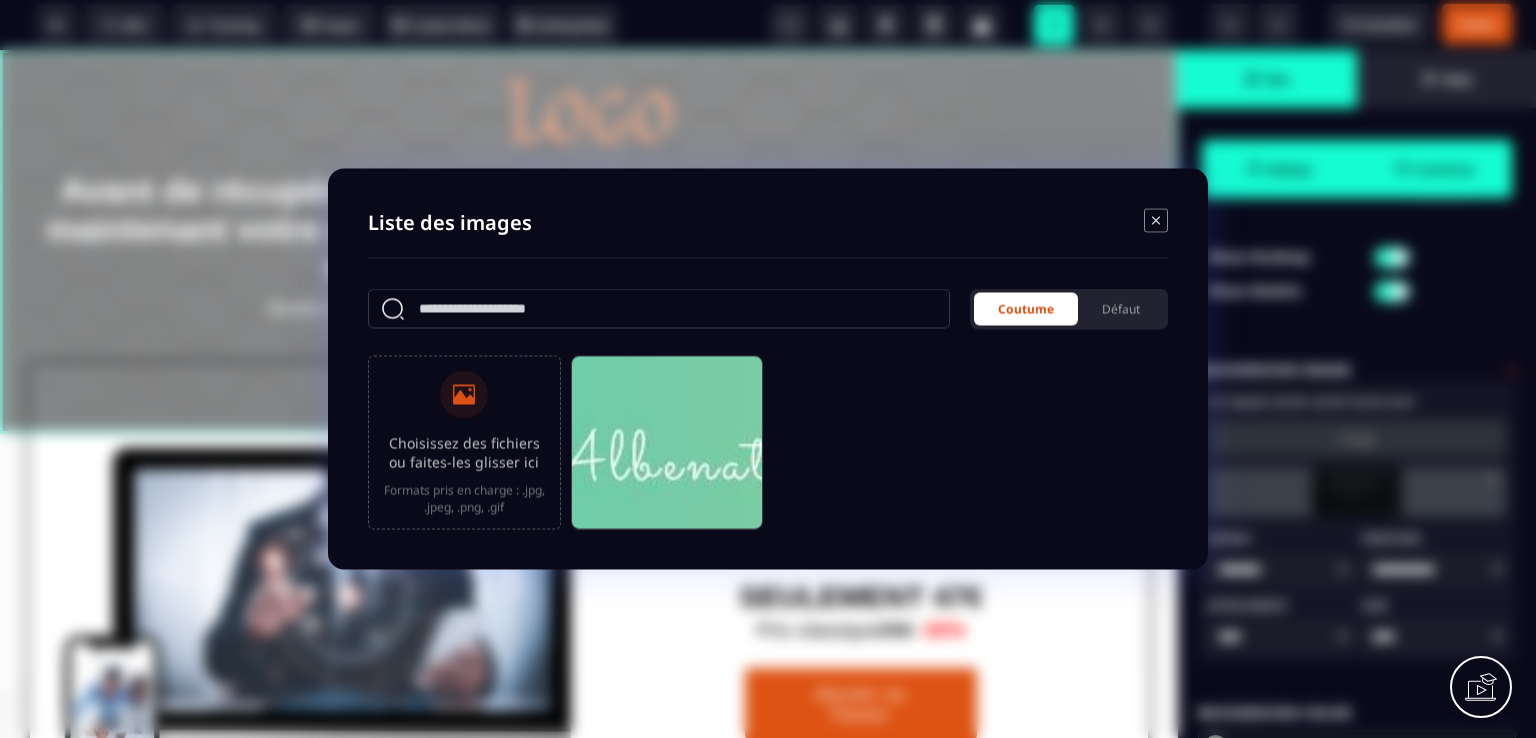 click 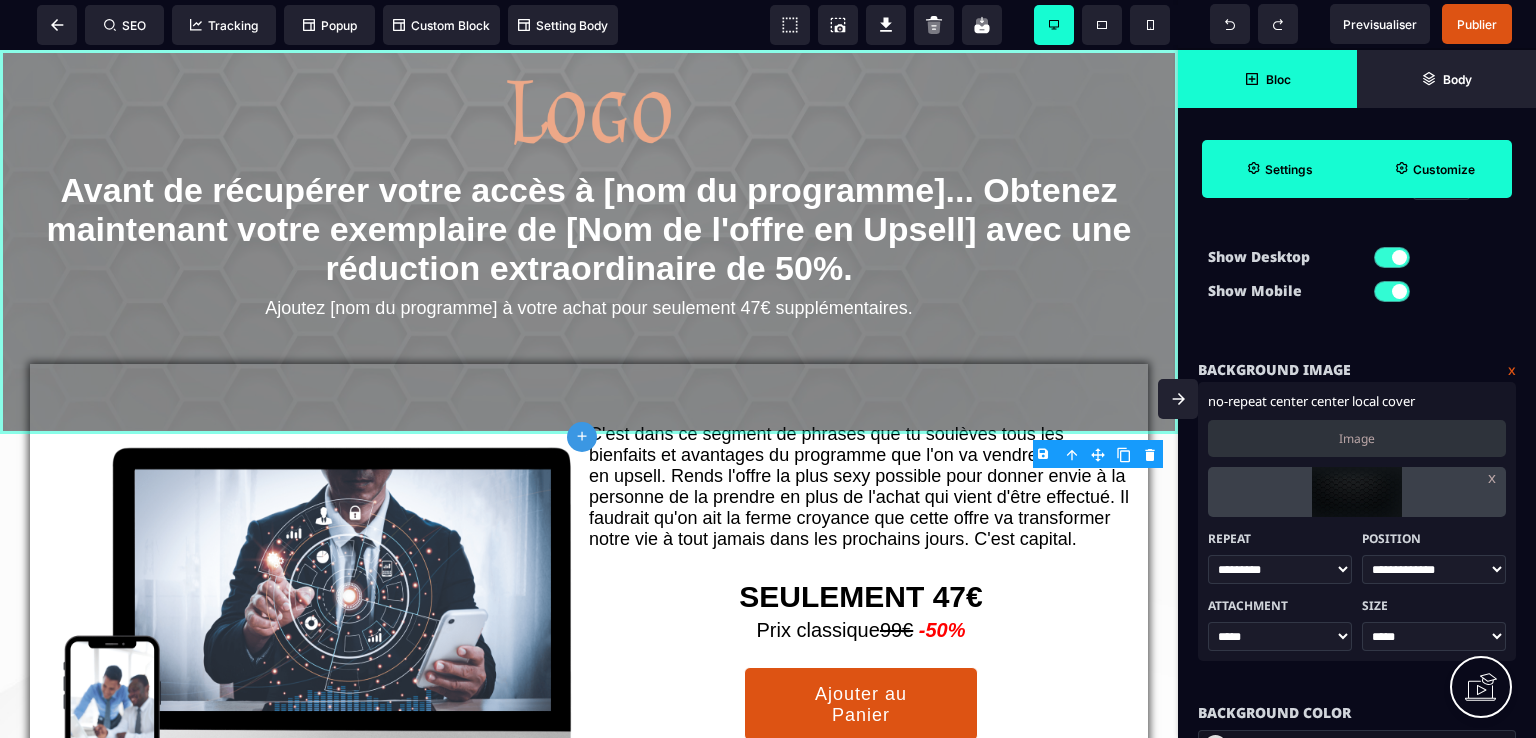 click on "Image" at bounding box center [1357, 438] 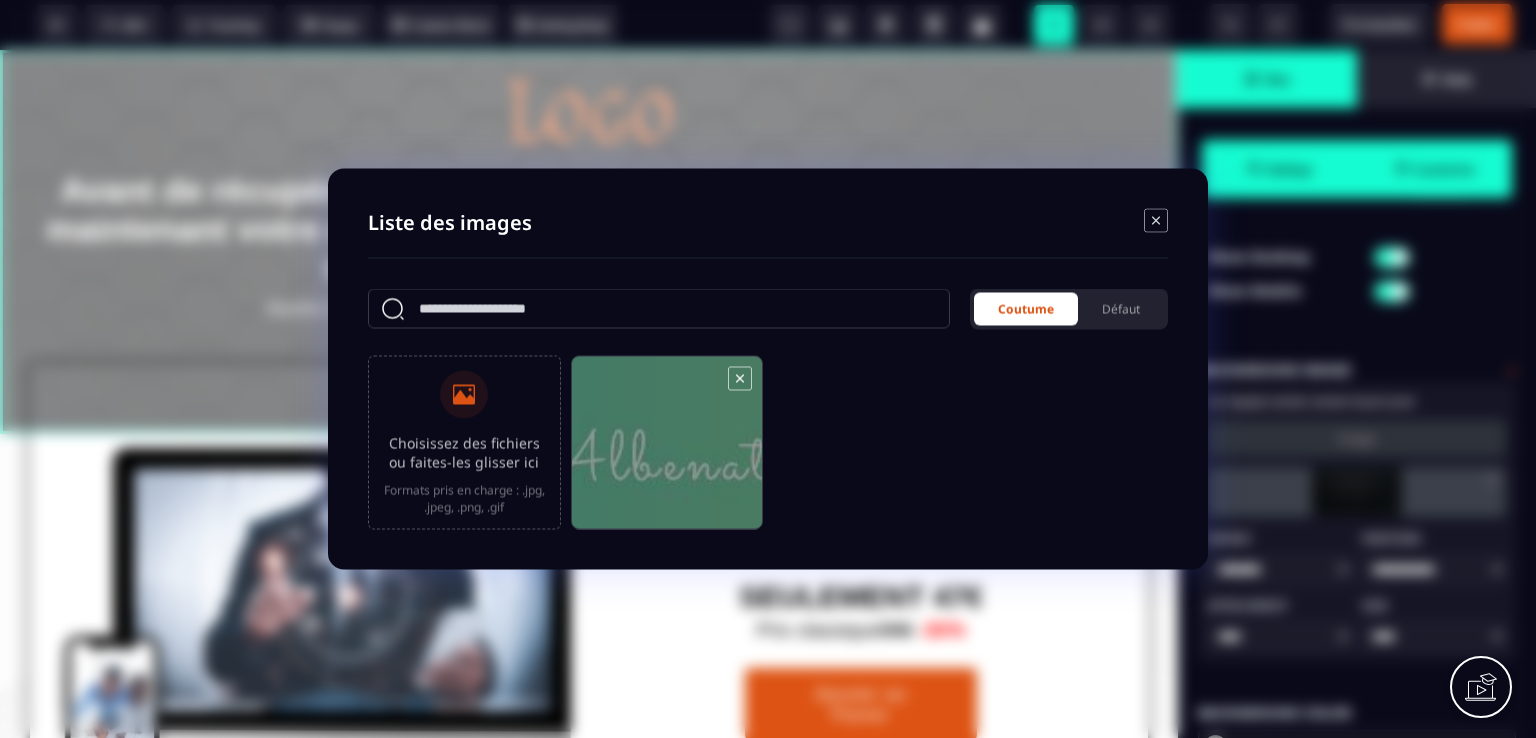 click at bounding box center [667, 452] 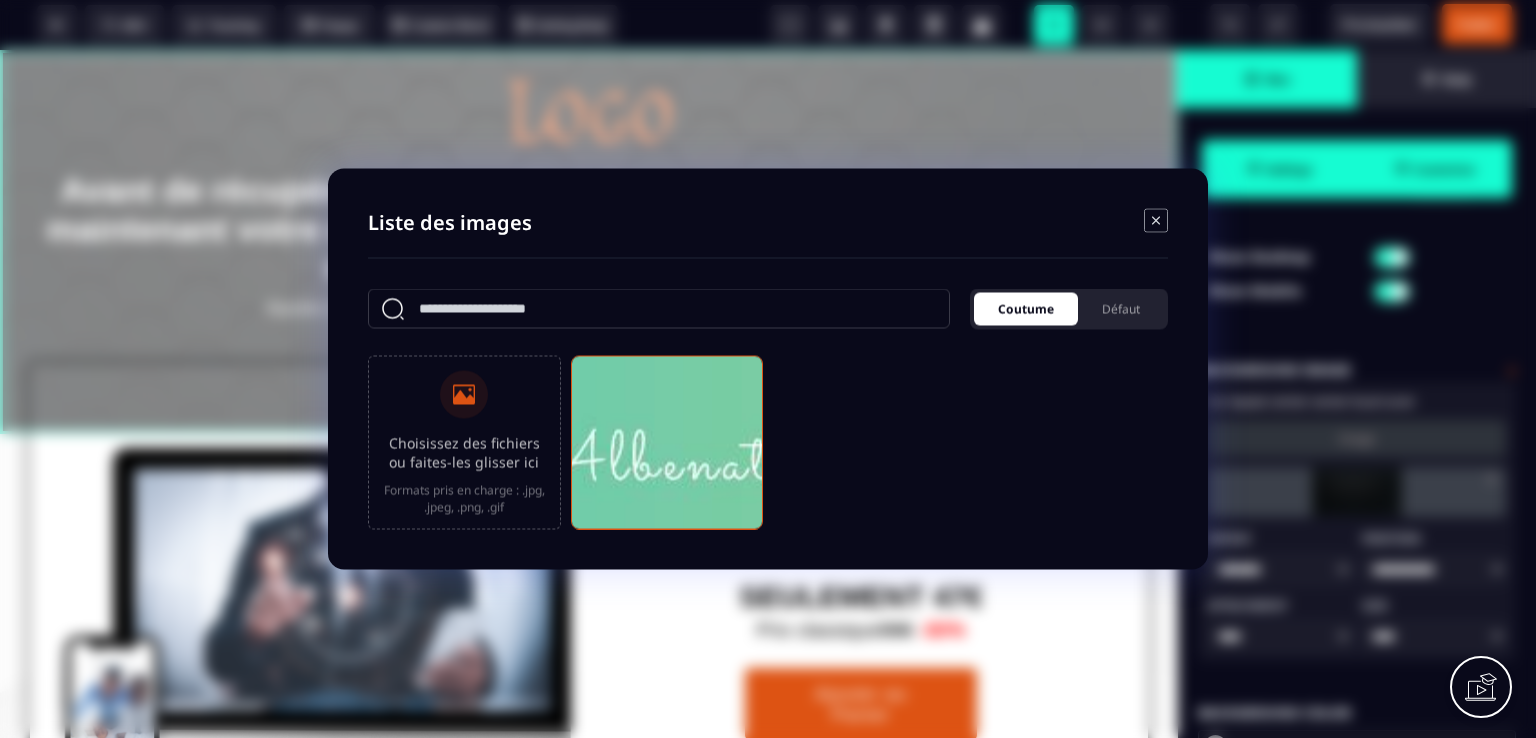 click on "Coutume" at bounding box center (1026, 309) 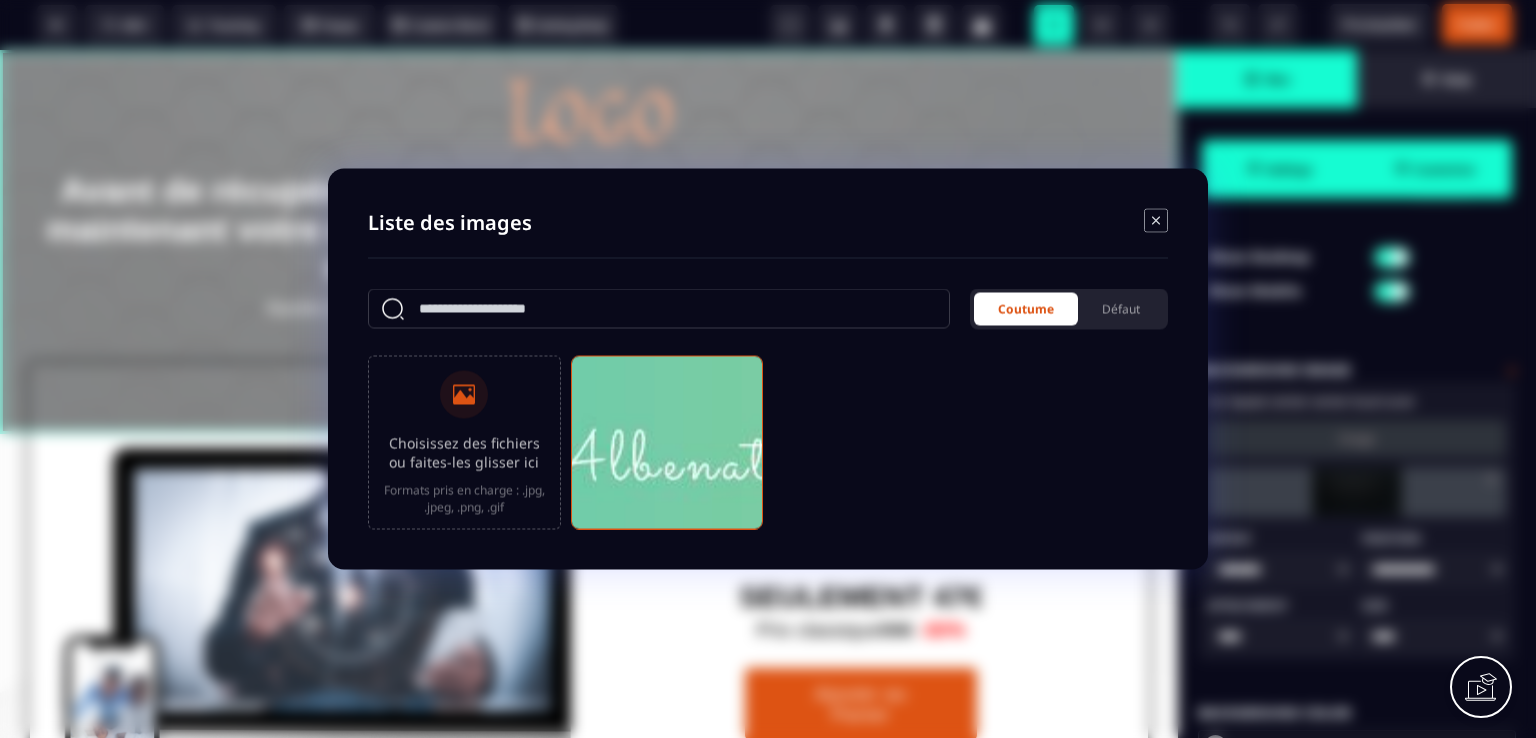 click 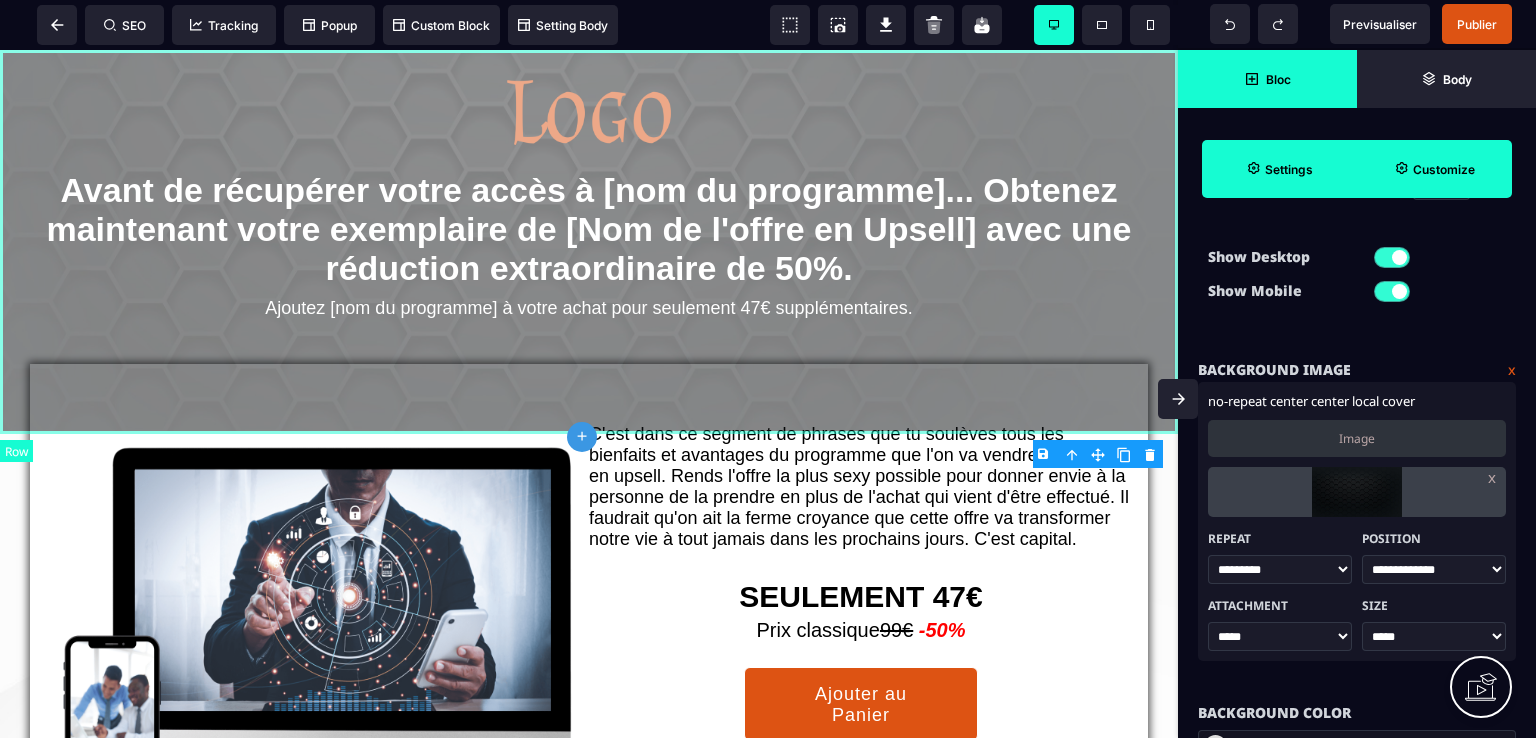 click on "Avant de récupérer votre accès à [nom du programme]... Obtenez maintenant votre exemplaire de [Nom de l'offre en Upsell] avec une réduction extraordinaire de 50%. Ajoutez [nom du programme] à votre achat pour seulement 47€ supplémentaires." at bounding box center (589, 242) 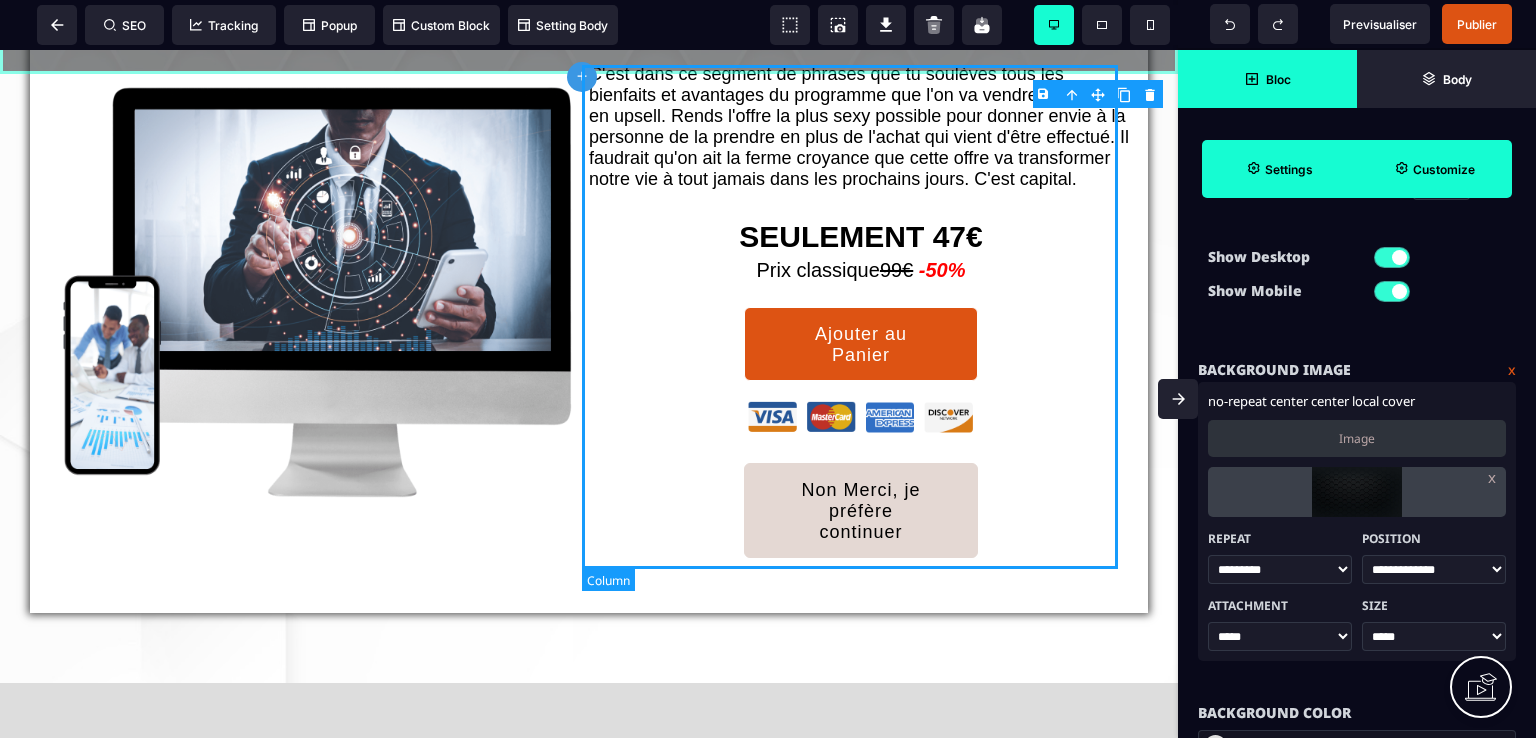 scroll, scrollTop: 0, scrollLeft: 0, axis: both 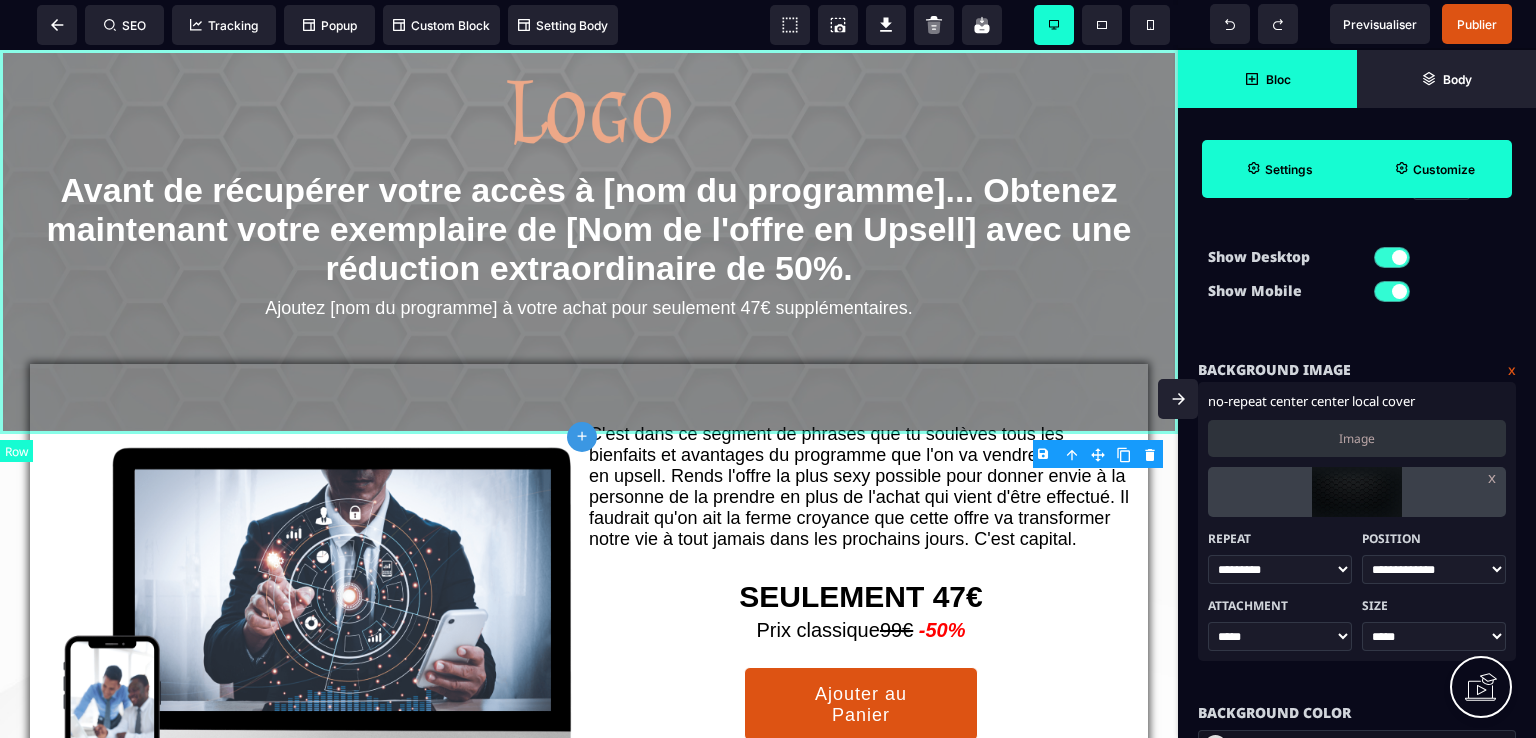 drag, startPoint x: 12, startPoint y: 221, endPoint x: 1112, endPoint y: 126, distance: 1104.0946 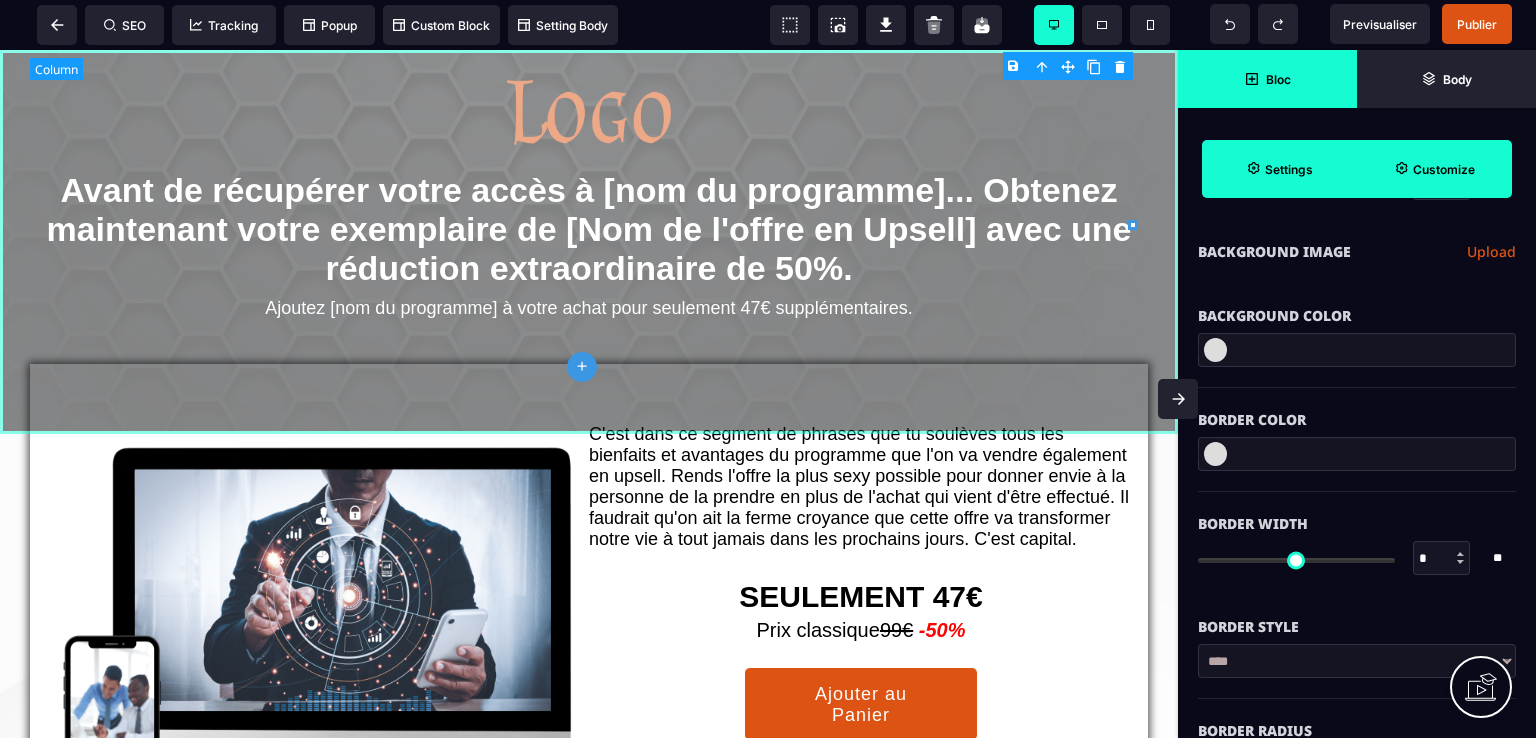type on "*" 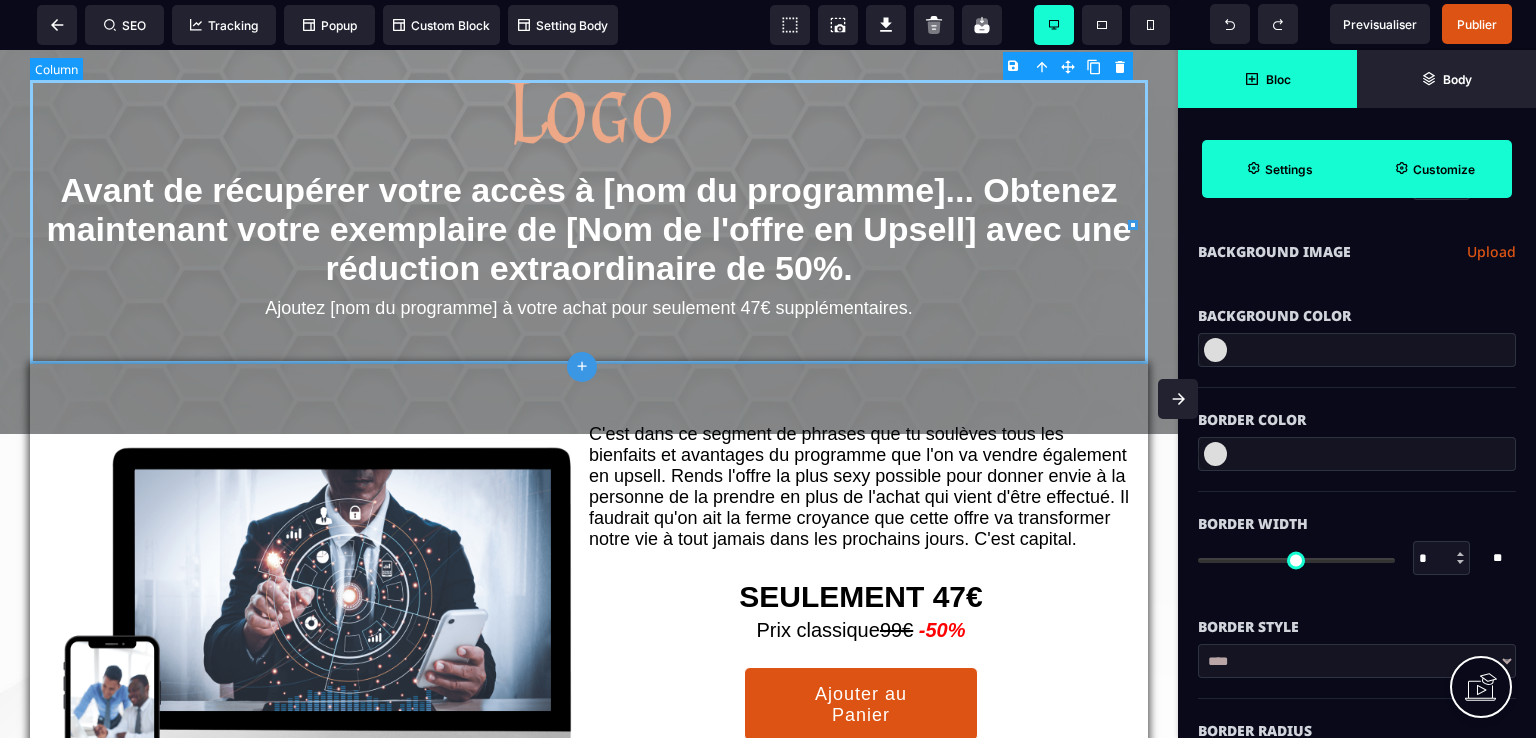 select 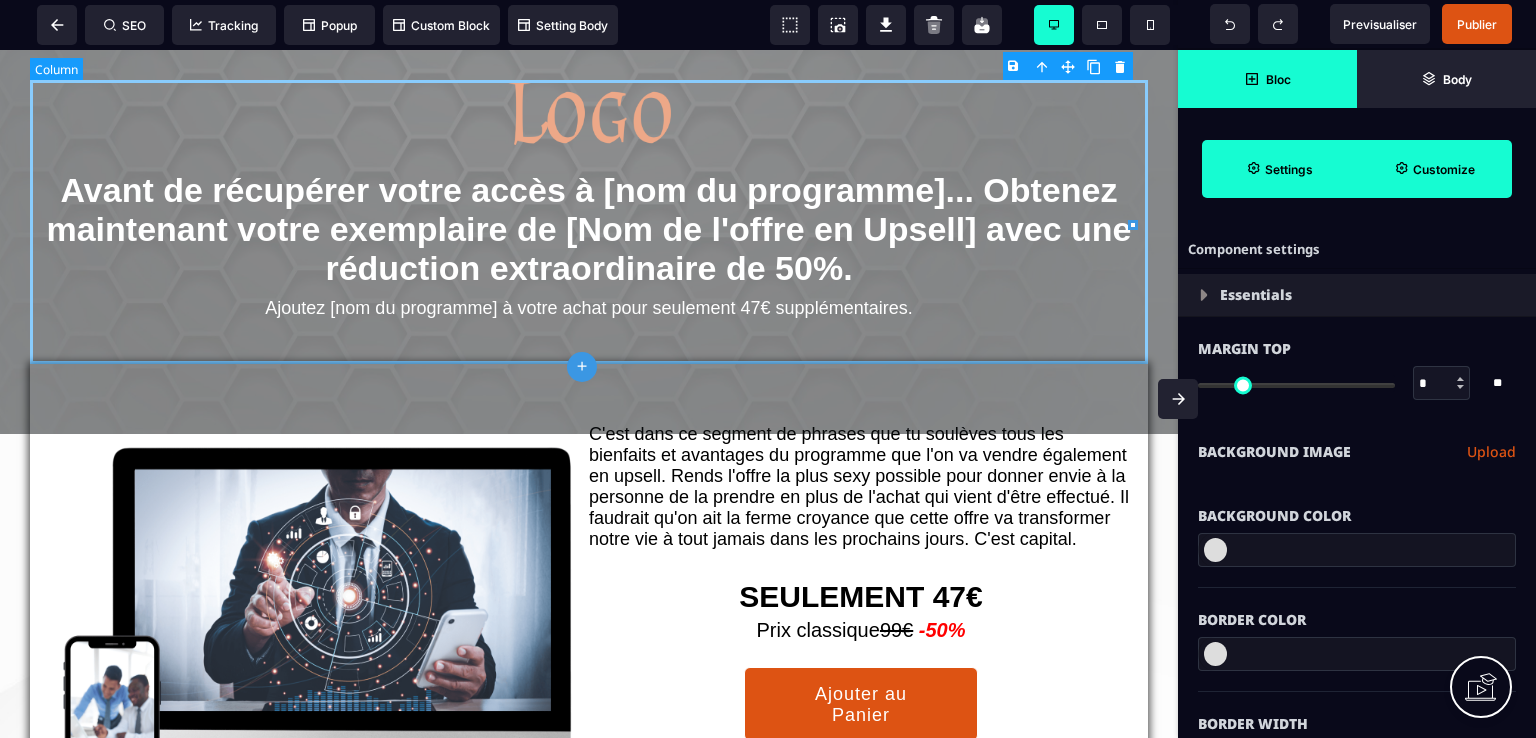 select 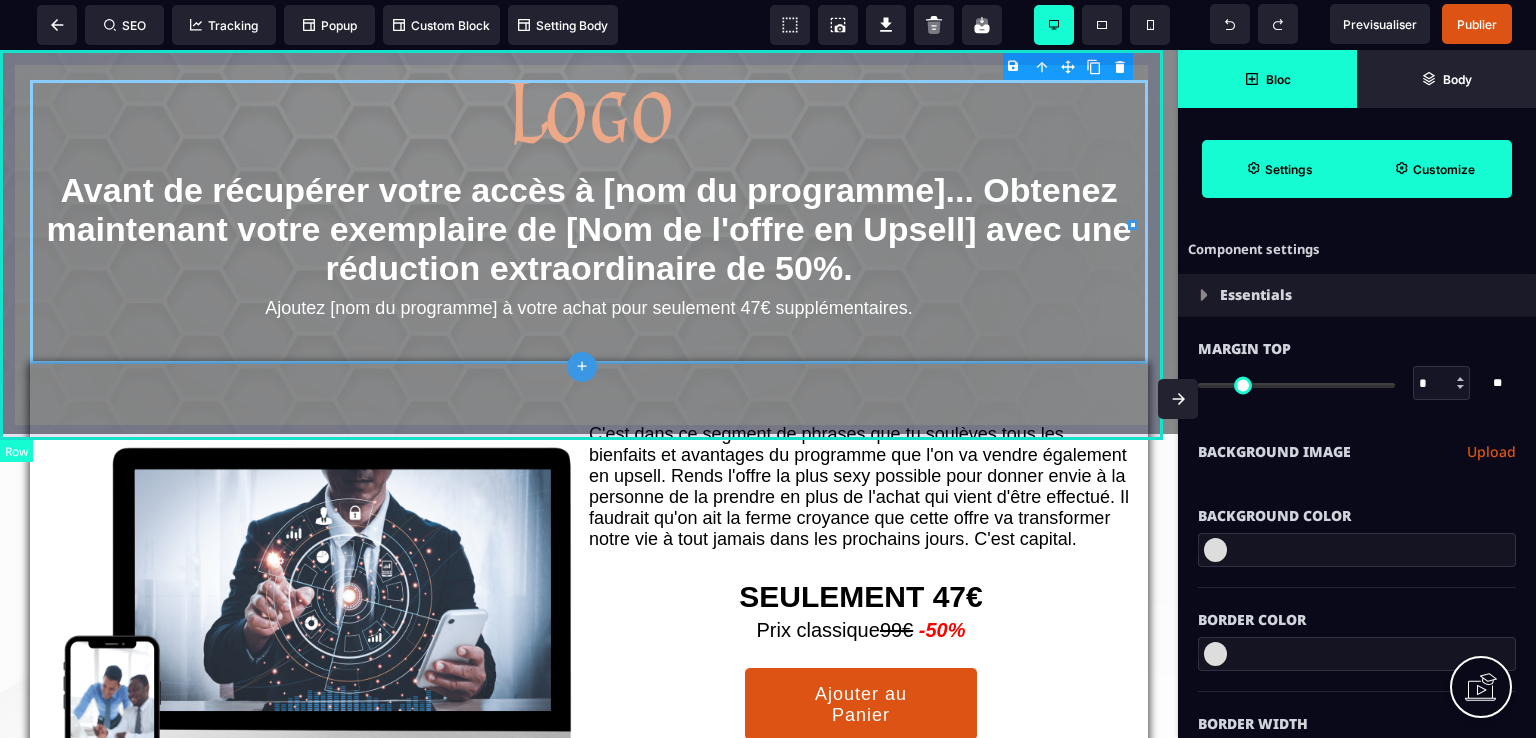 click on "Avant de récupérer votre accès à [nom du programme]... Obtenez maintenant votre exemplaire de [Nom de l'offre en Upsell] avec une réduction extraordinaire de 50%. Ajoutez [nom du programme] à votre achat pour seulement 47€ supplémentaires." at bounding box center [589, 242] 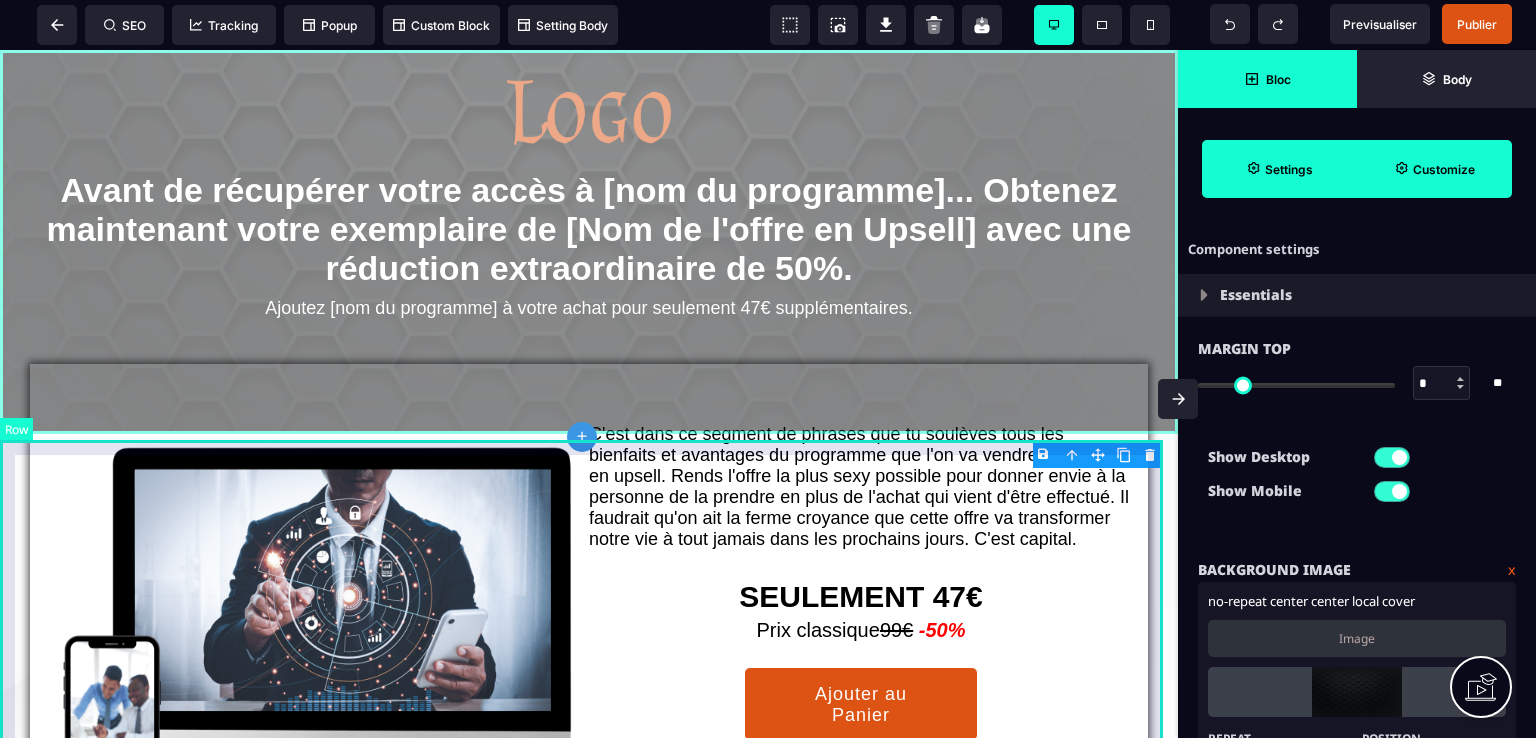 click on "C'est dans ce segment de phrases que tu soulèves tous les bienfaits et avantages du programme que l'on va vendre également en upsell. Rends l'offre la plus sexy possible pour donner envie à la personne de la prendre en plus de l'achat qui vient d'être effectué. Il faudrait qu'on ait la ferme croyance que cette offre va transformer notre vie à tout jamais dans les prochains jours. C'est capital. SEULEMENT 47€ Prix classique  99€   -50% Ajouter au Panier Non Merci, je préfère continuer" at bounding box center [589, 738] 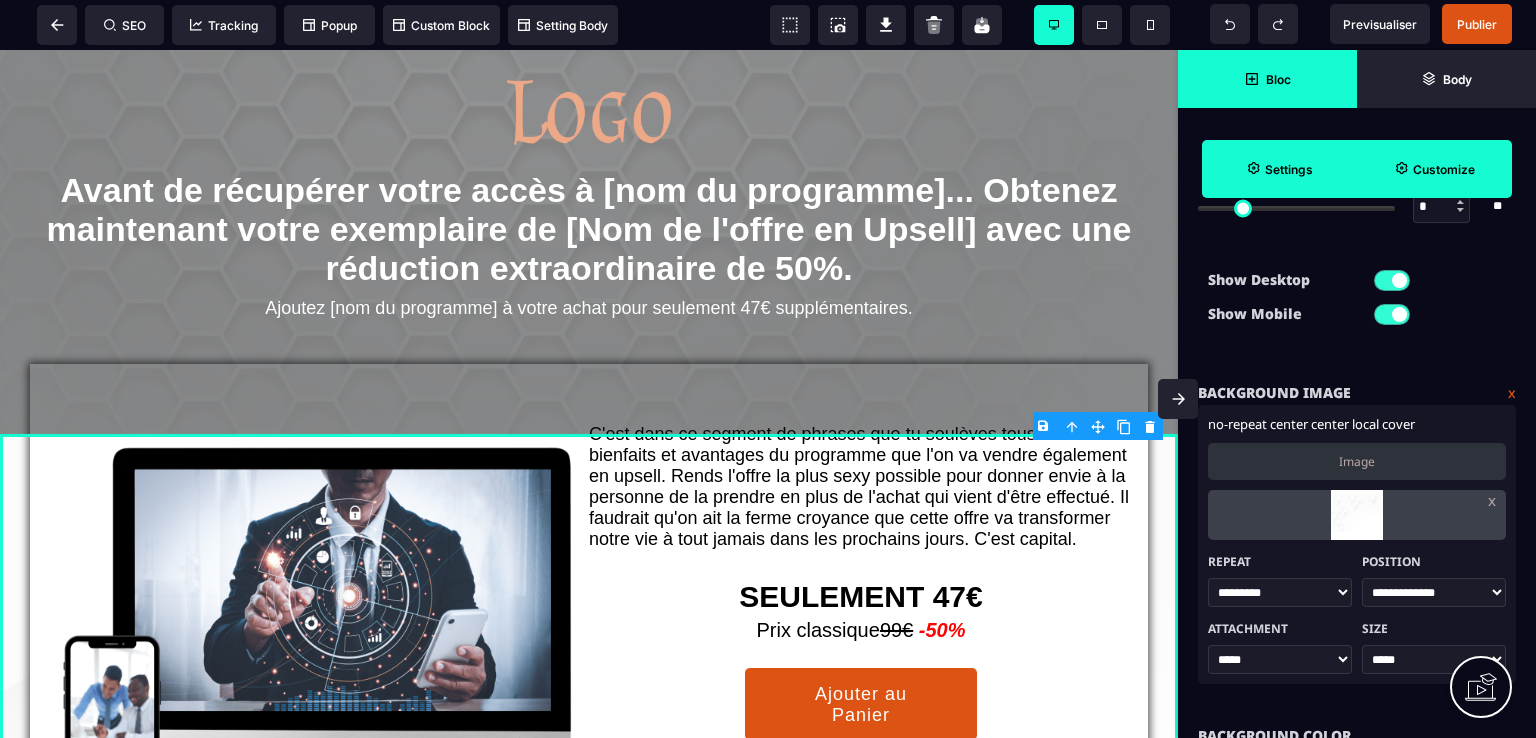 scroll, scrollTop: 200, scrollLeft: 0, axis: vertical 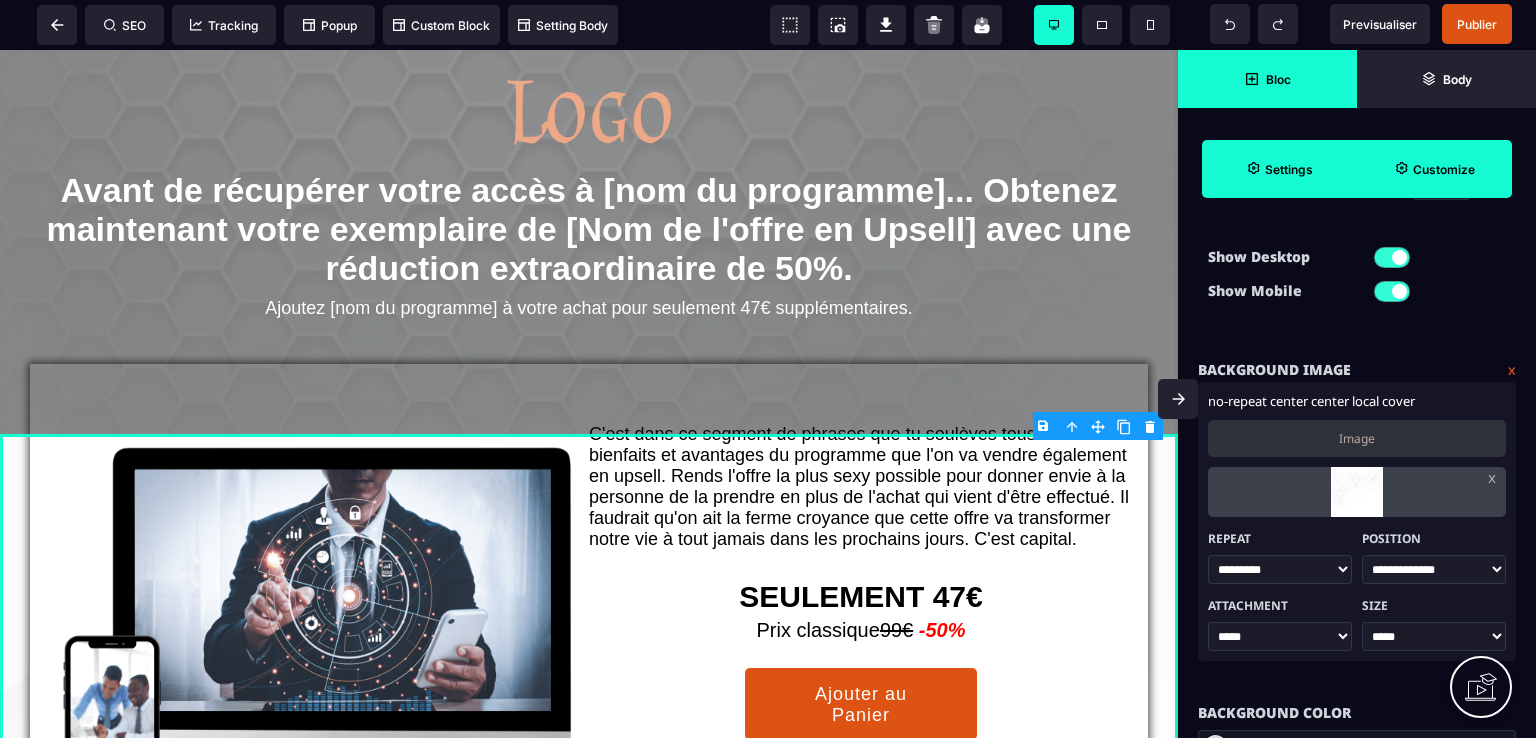 click at bounding box center [1356, 492] 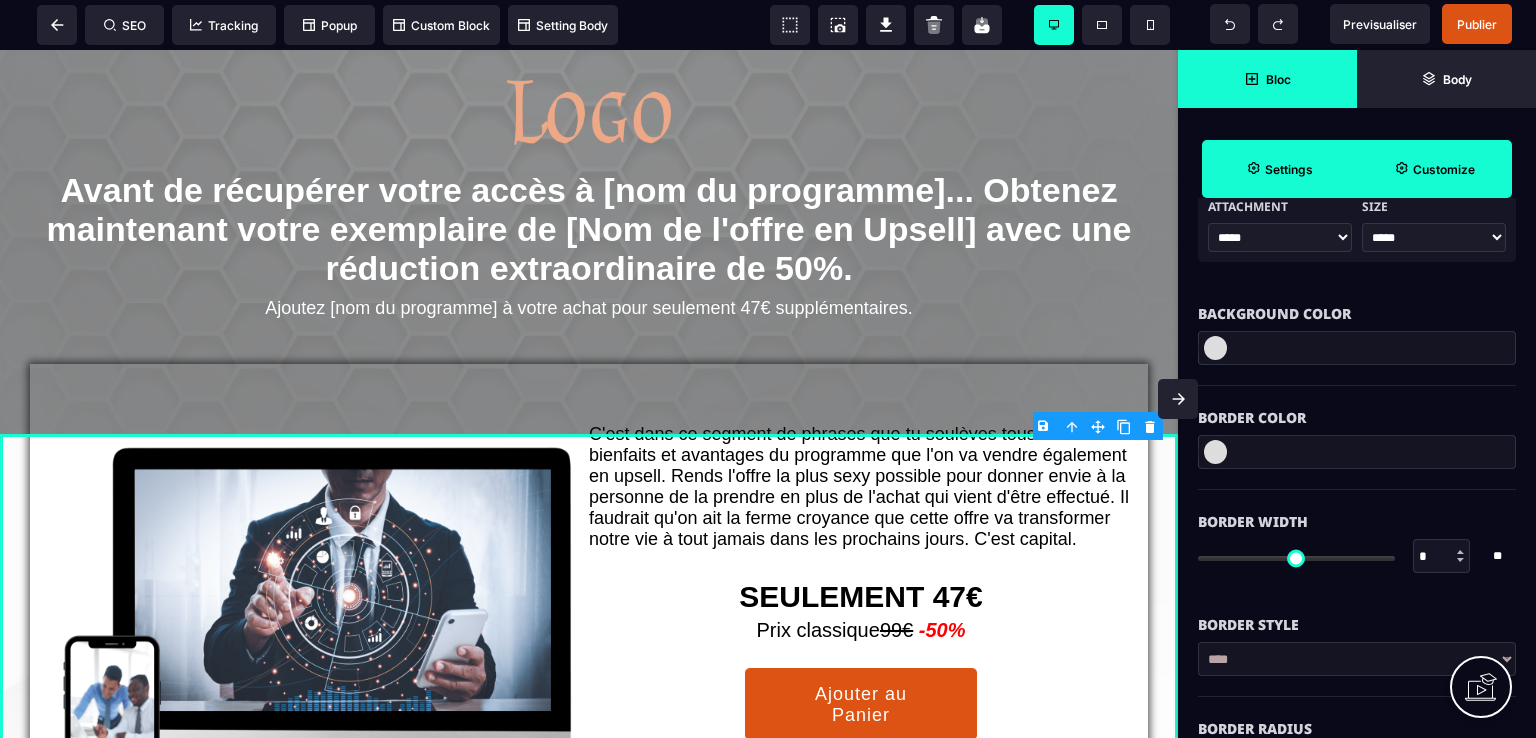 scroll, scrollTop: 600, scrollLeft: 0, axis: vertical 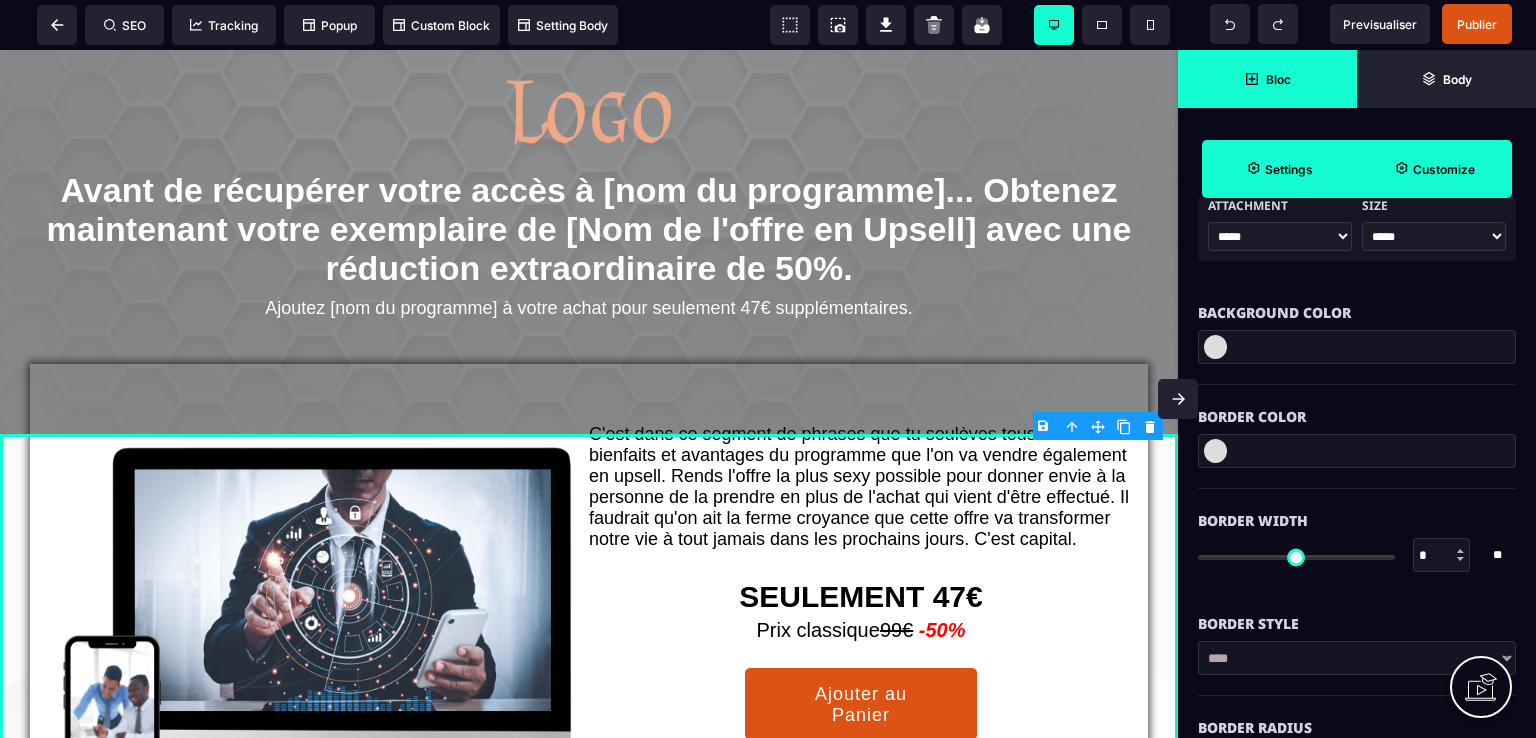 drag, startPoint x: 1218, startPoint y: 347, endPoint x: 1264, endPoint y: 345, distance: 46.043457 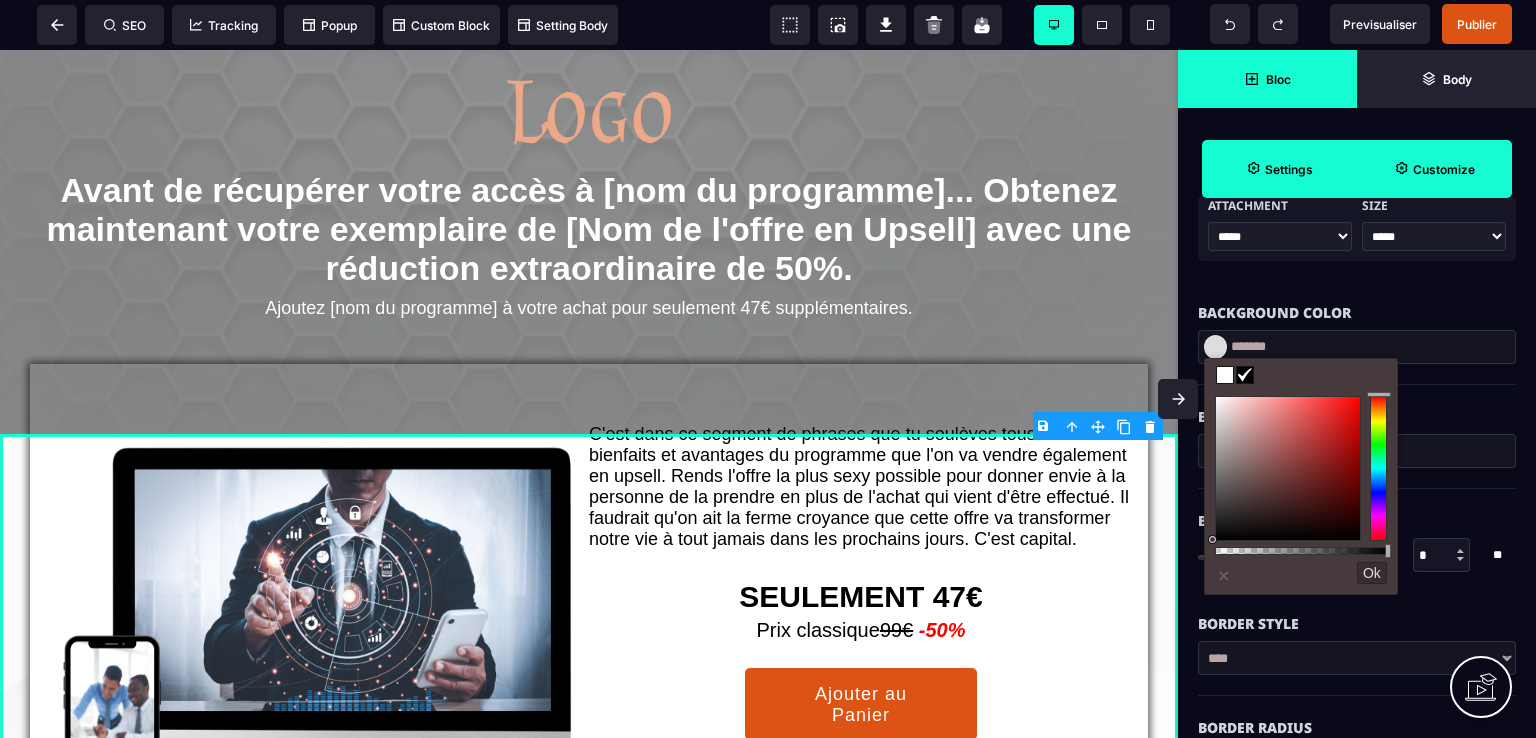 click at bounding box center (1378, 469) 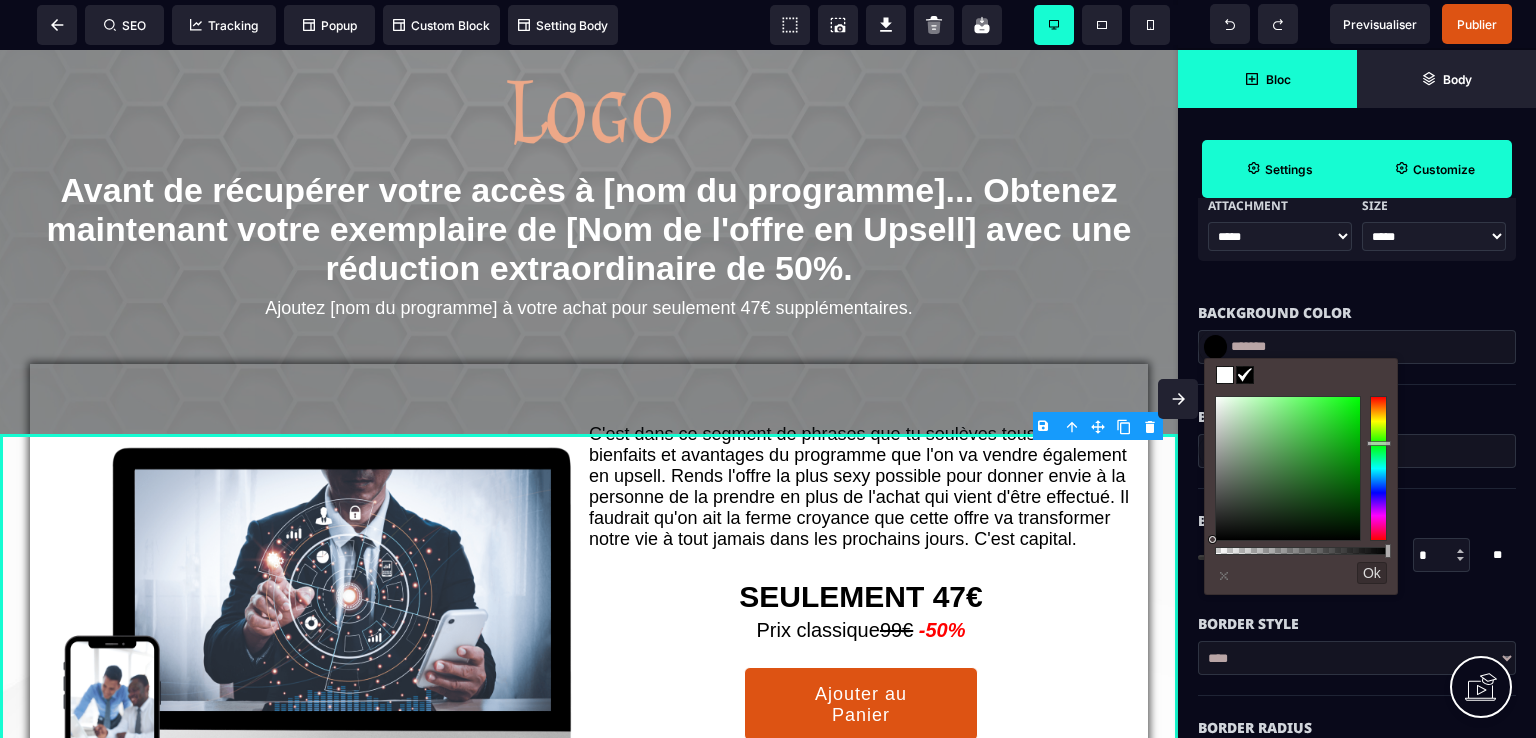 click at bounding box center [1288, 469] 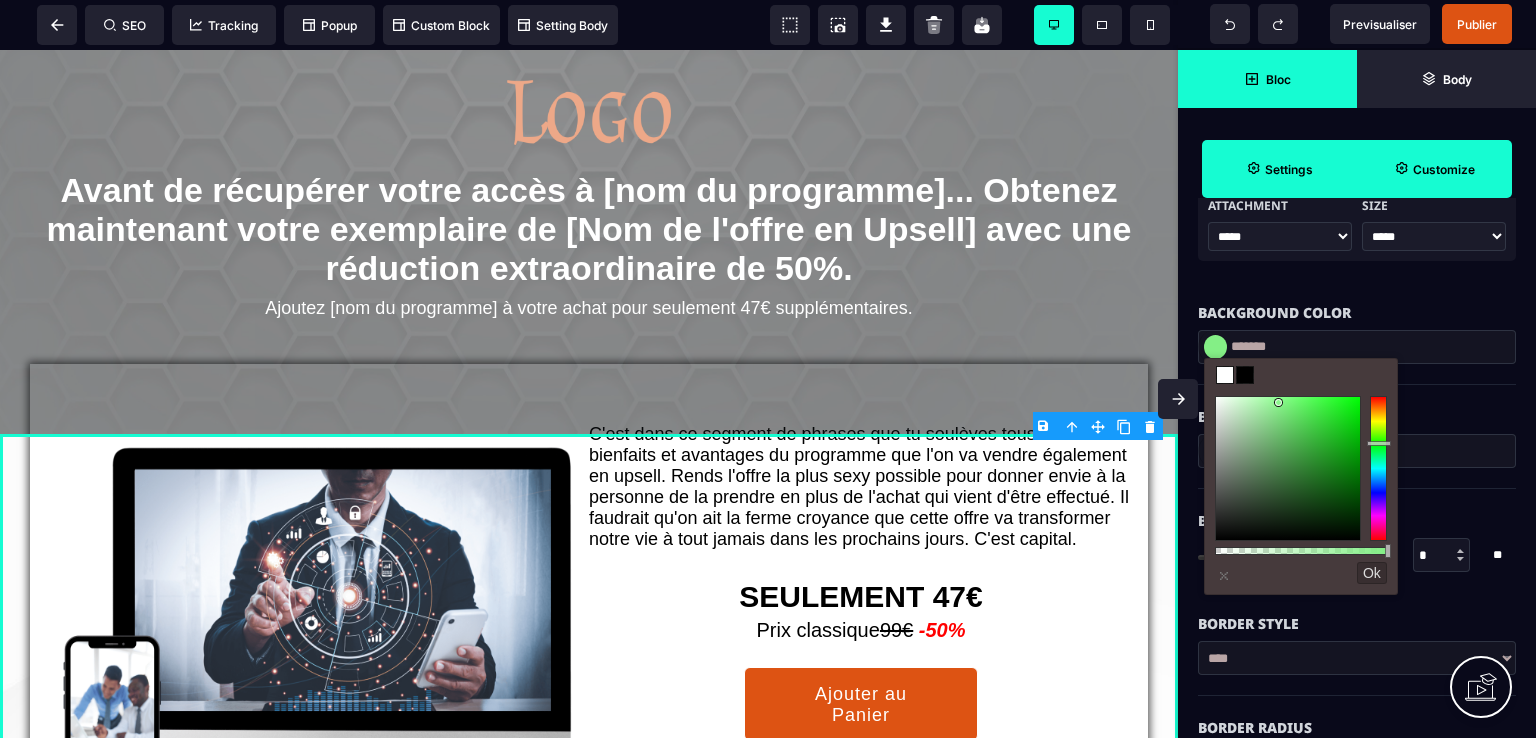 click on "Ok" at bounding box center [1372, 573] 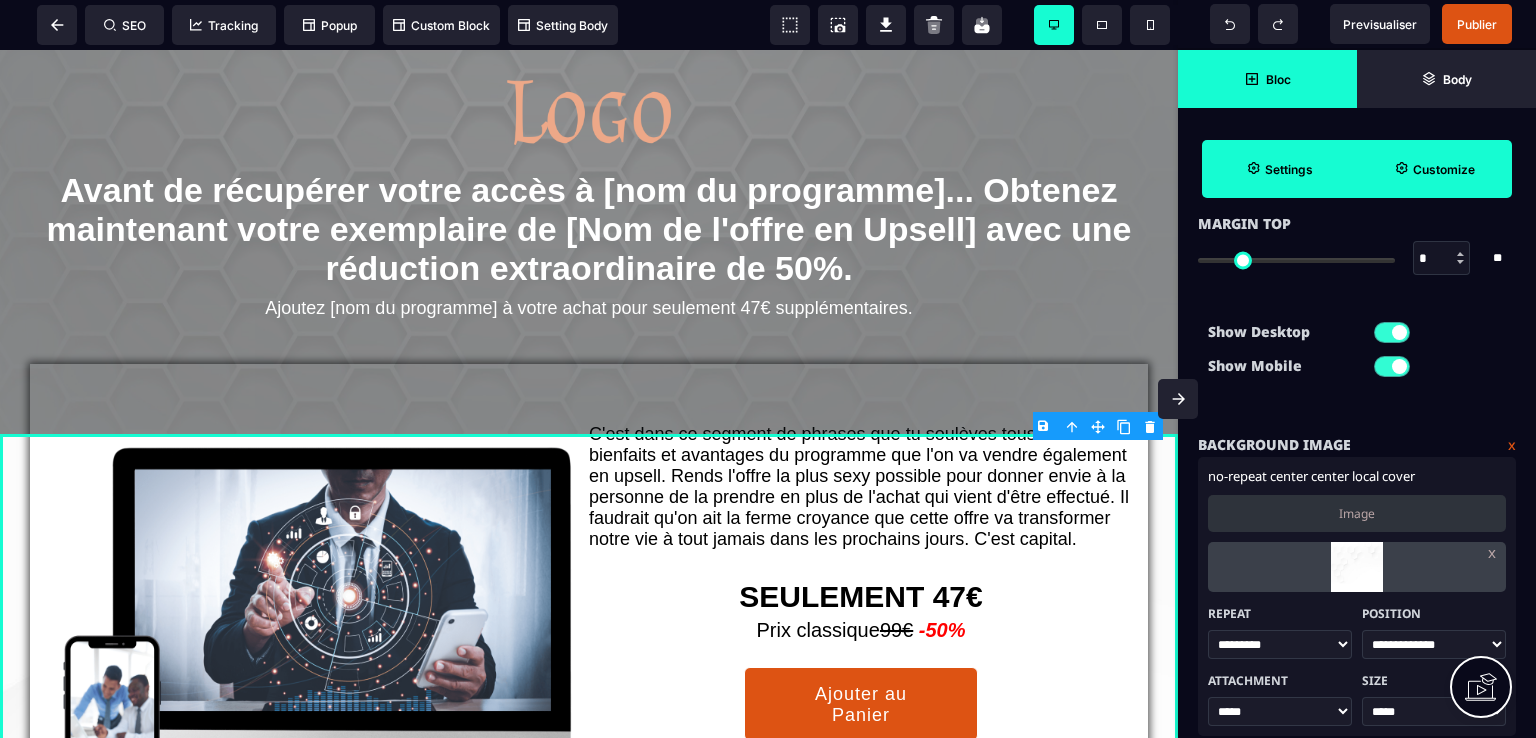 scroll, scrollTop: 0, scrollLeft: 0, axis: both 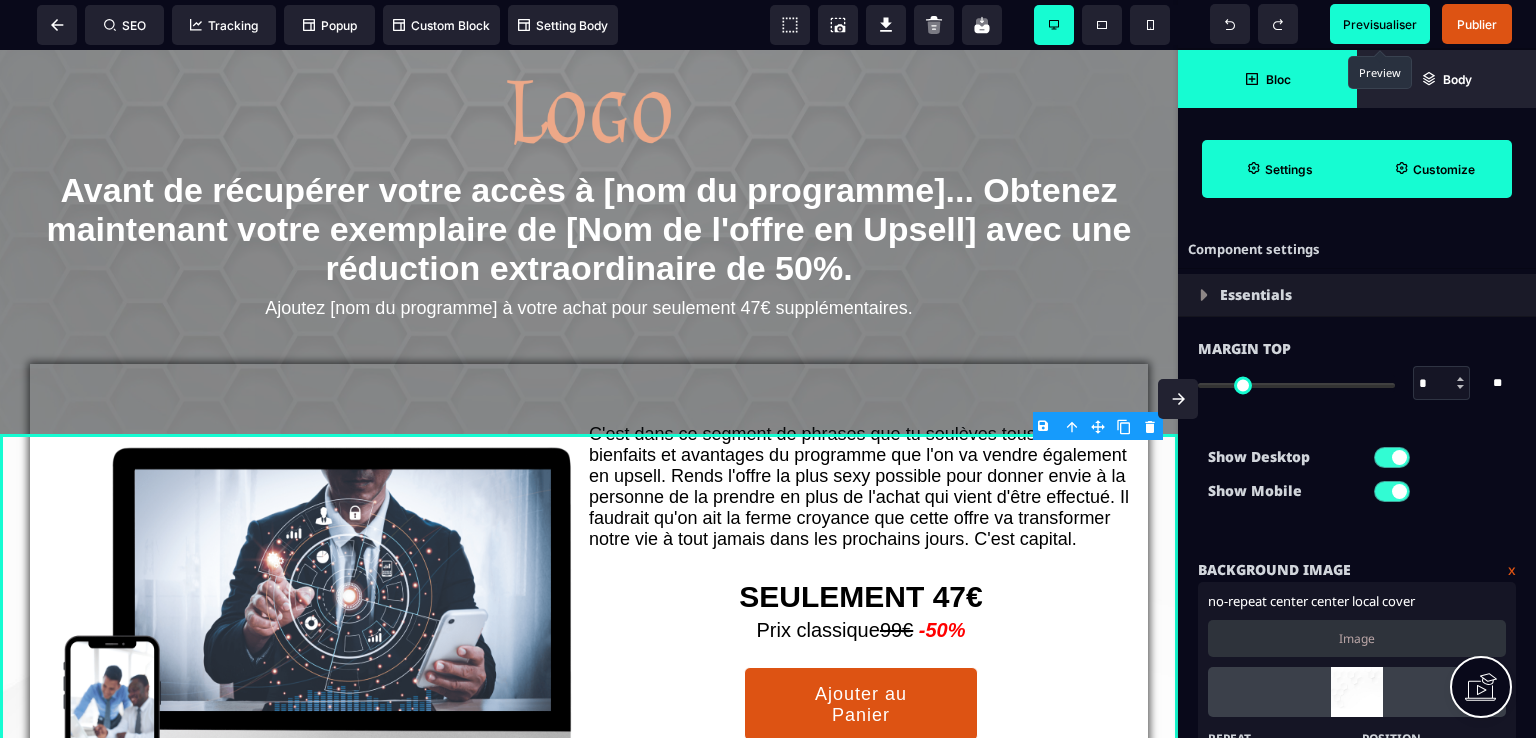 click on "Previsualiser" at bounding box center (1380, 24) 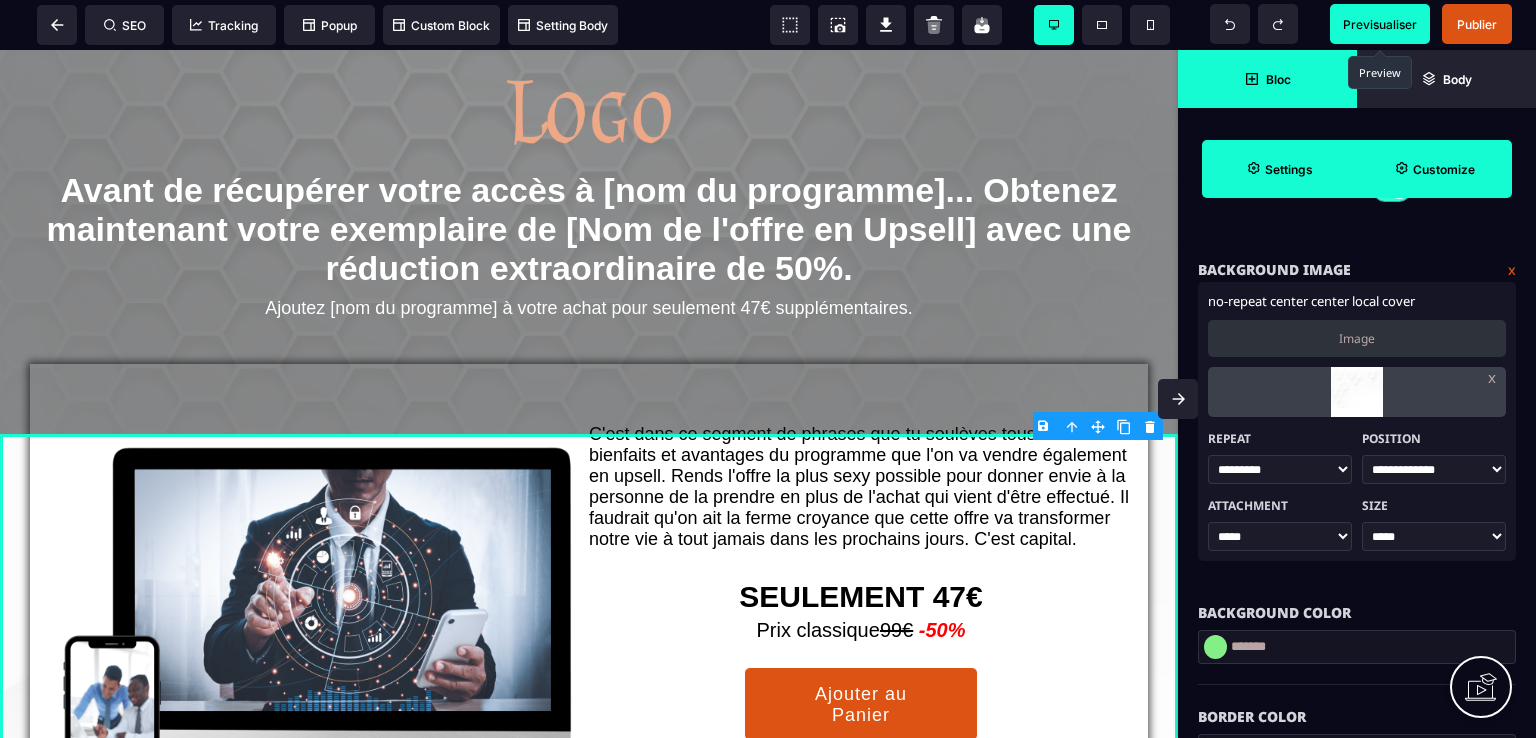 scroll, scrollTop: 200, scrollLeft: 0, axis: vertical 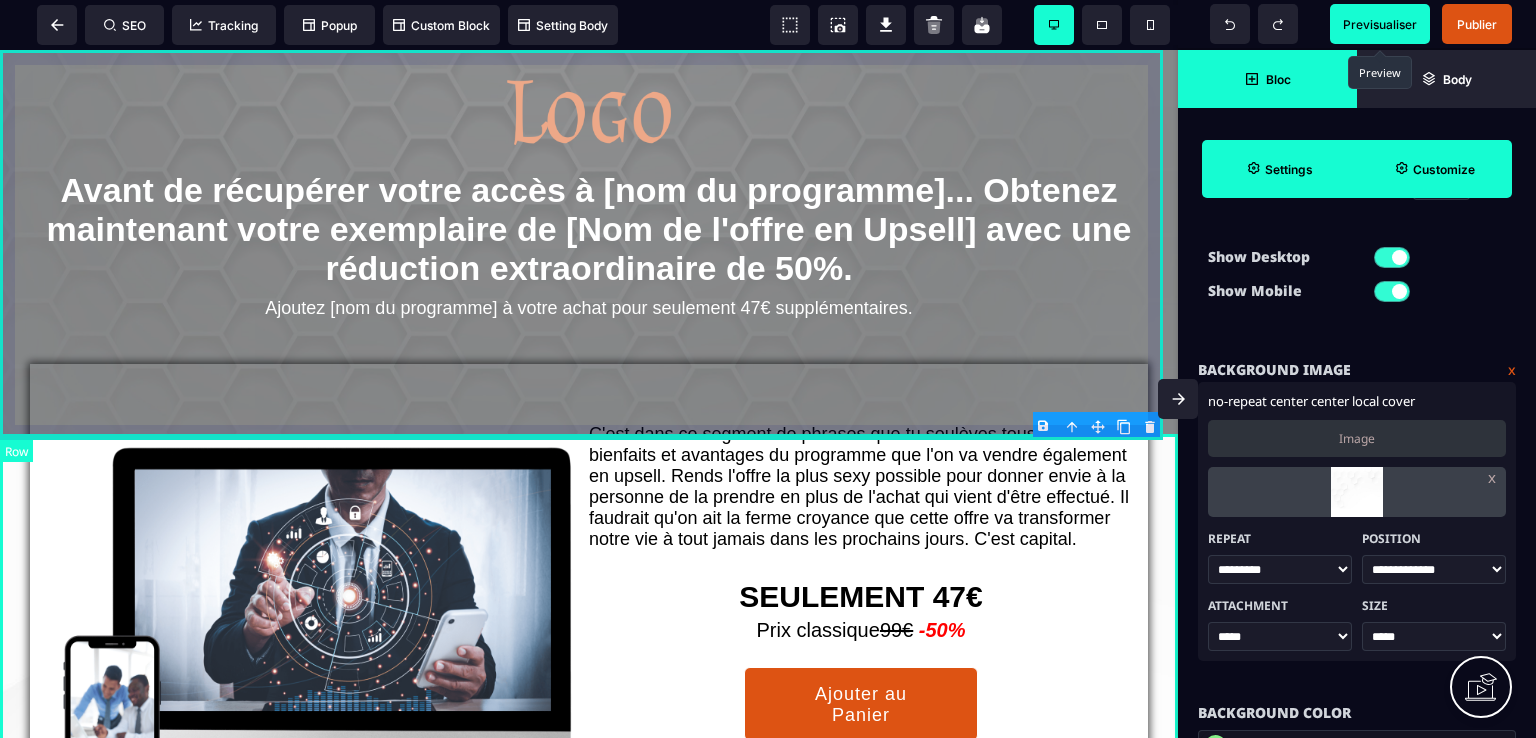click on "Avant de récupérer votre accès à [nom du programme]... Obtenez maintenant votre exemplaire de [Nom de l'offre en Upsell] avec une réduction extraordinaire de 50%. Ajoutez [nom du programme] à votre achat pour seulement 47€ supplémentaires." at bounding box center (589, 242) 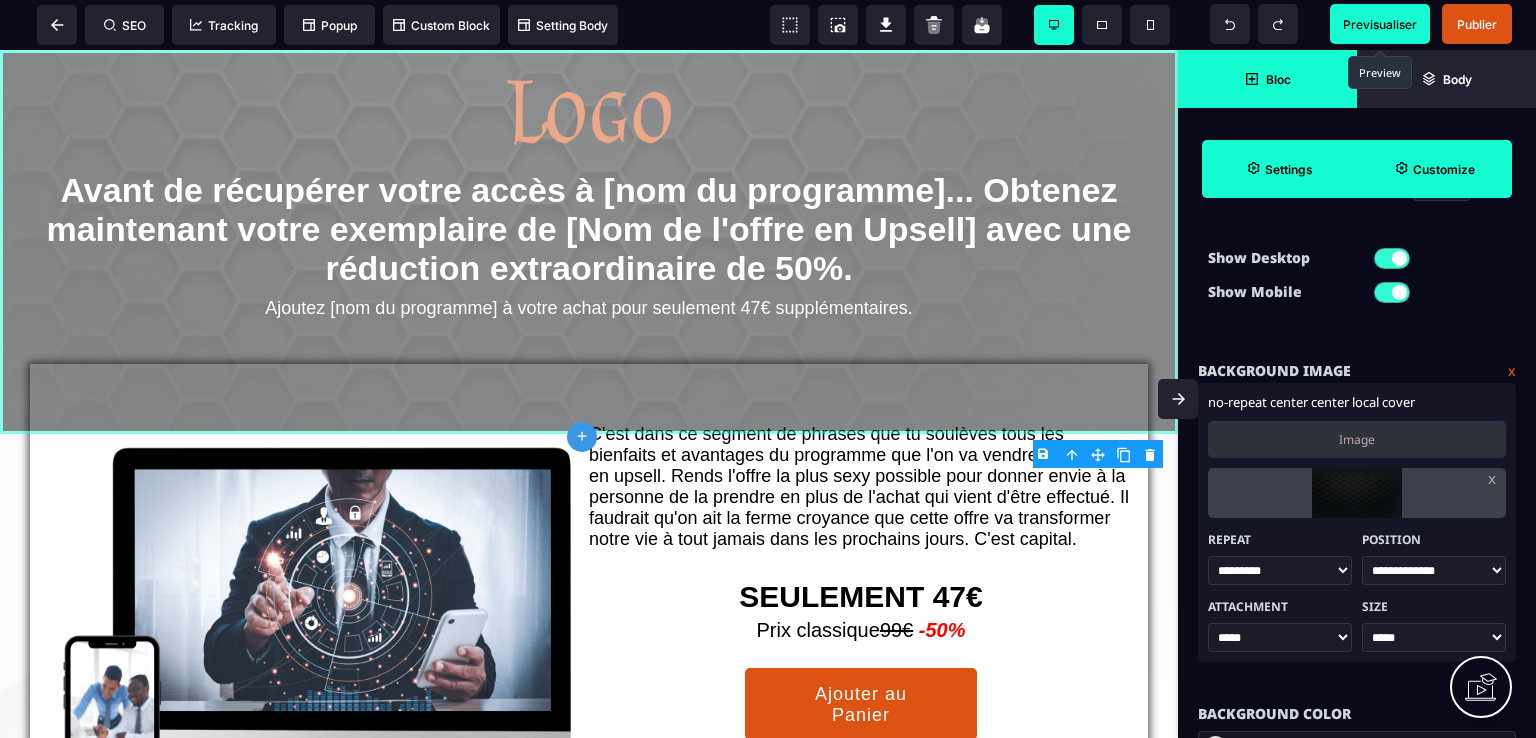 scroll, scrollTop: 200, scrollLeft: 0, axis: vertical 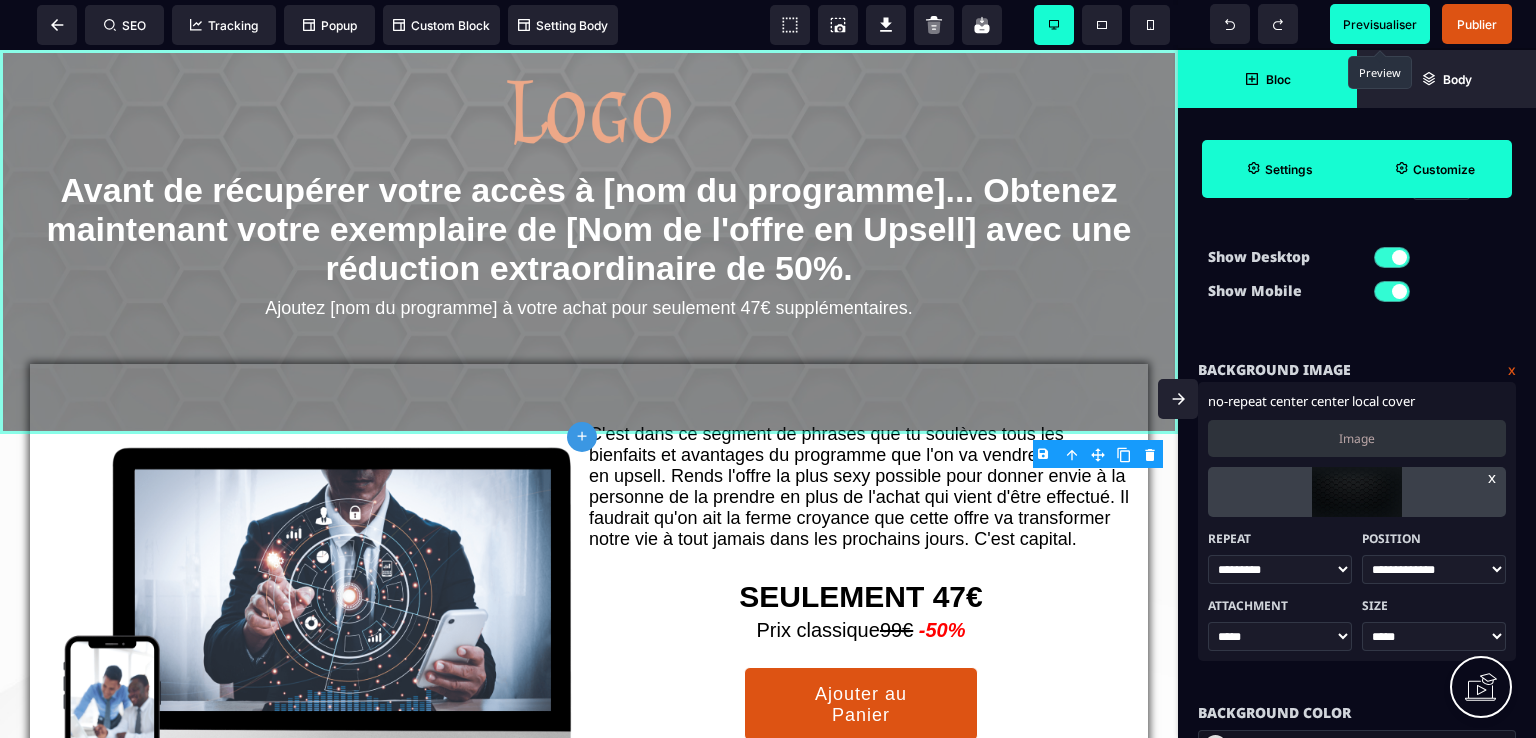 click on "x" at bounding box center (1492, 477) 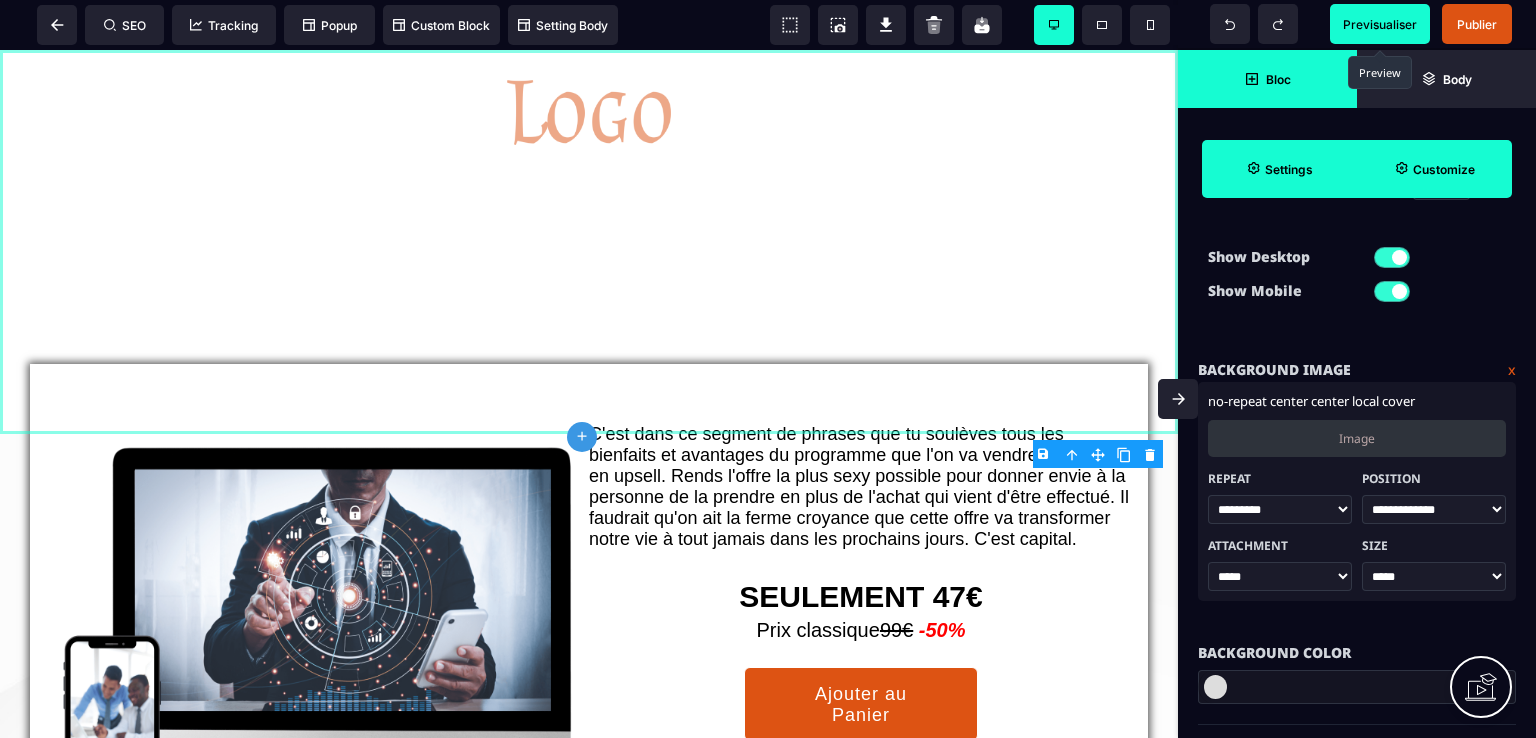 click on "Image" at bounding box center (1357, 438) 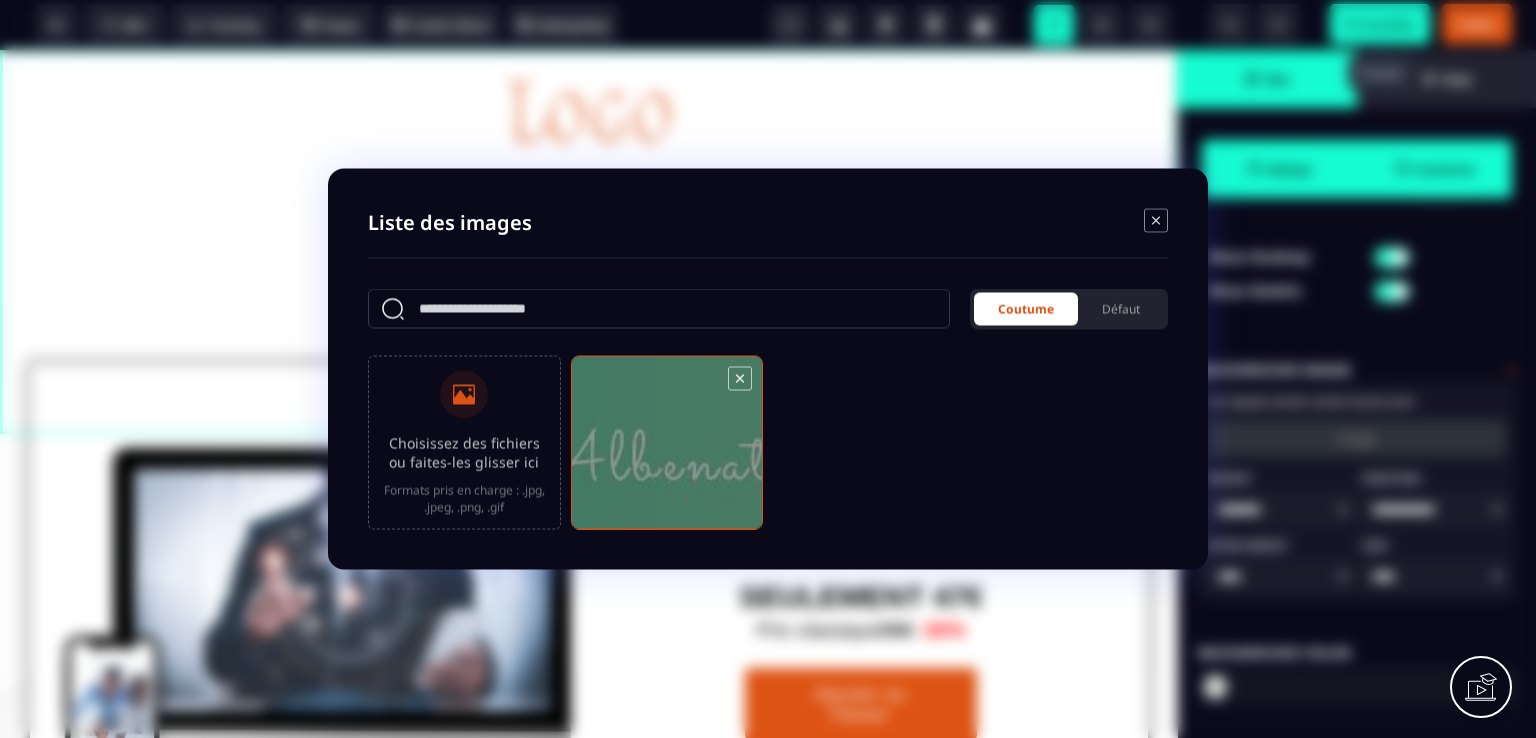click at bounding box center [667, 452] 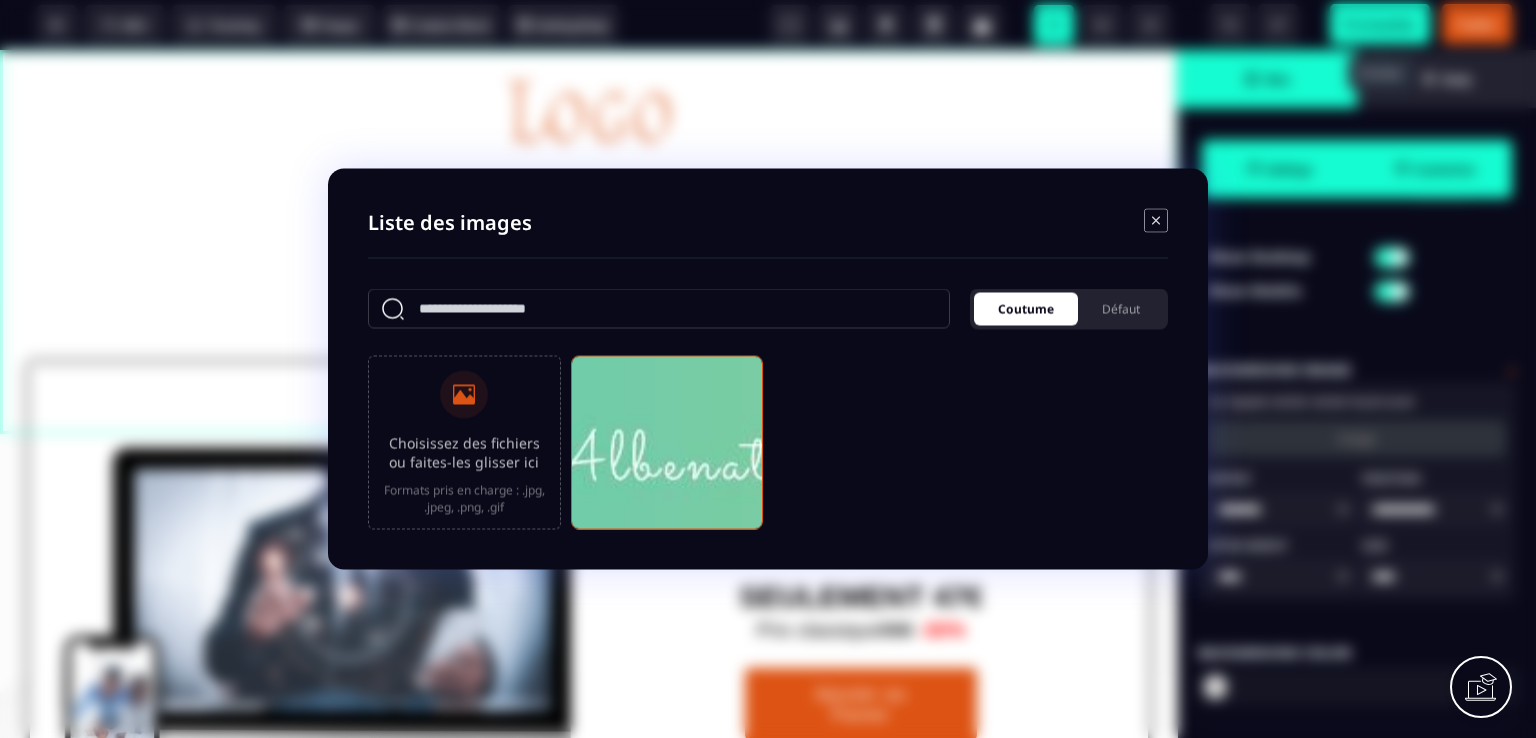 click on "Coutume" at bounding box center [1026, 309] 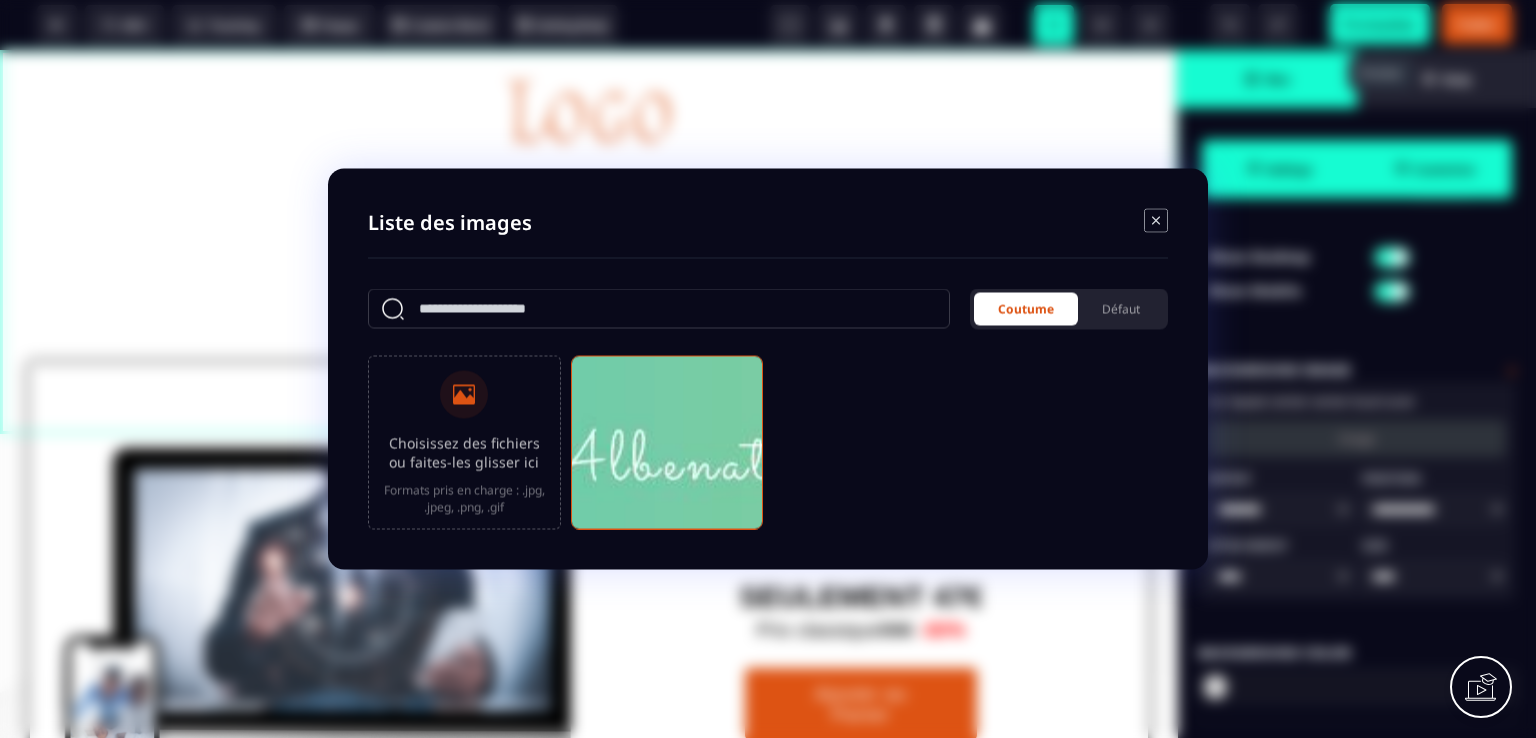 click 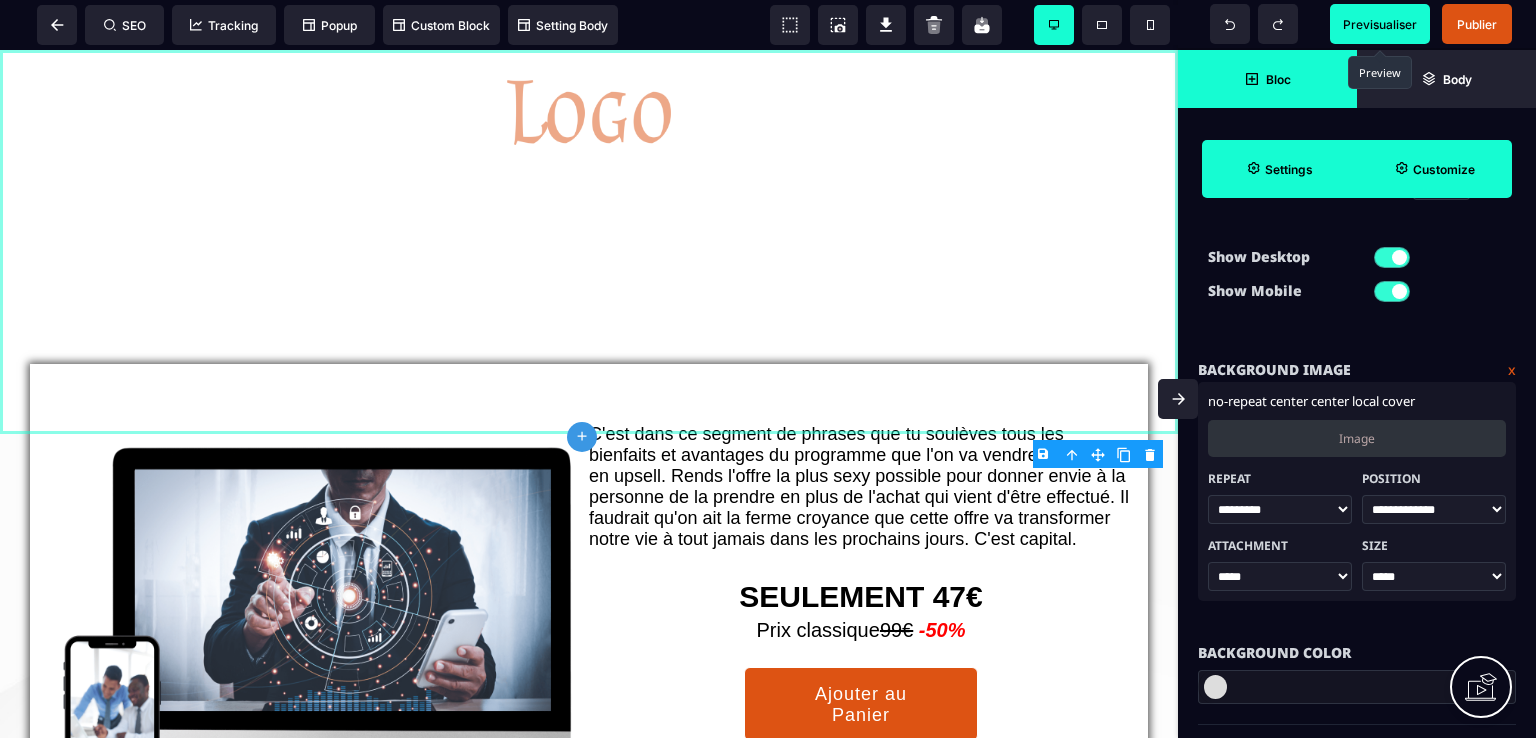 click on "Image" at bounding box center (1357, 438) 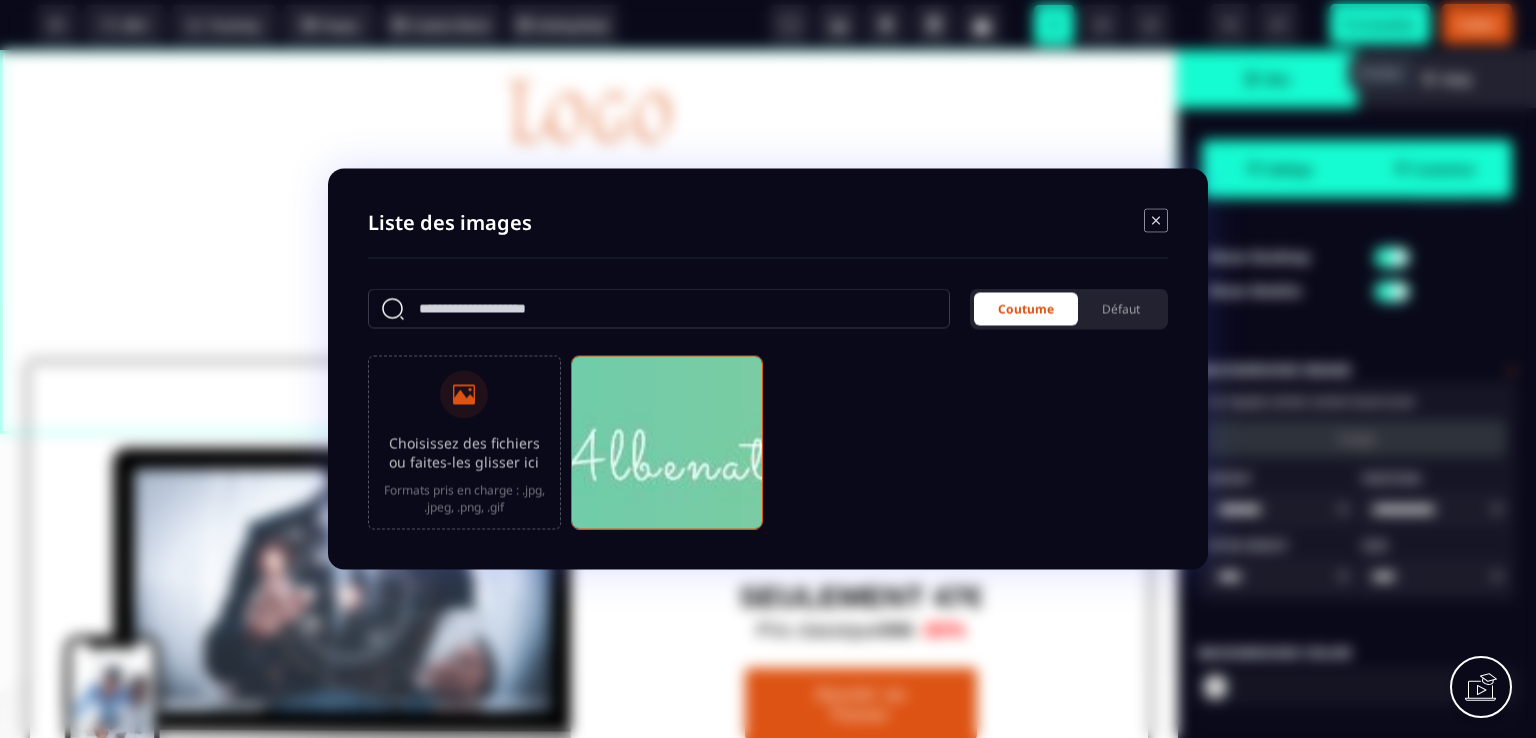 click at bounding box center [464, 394] 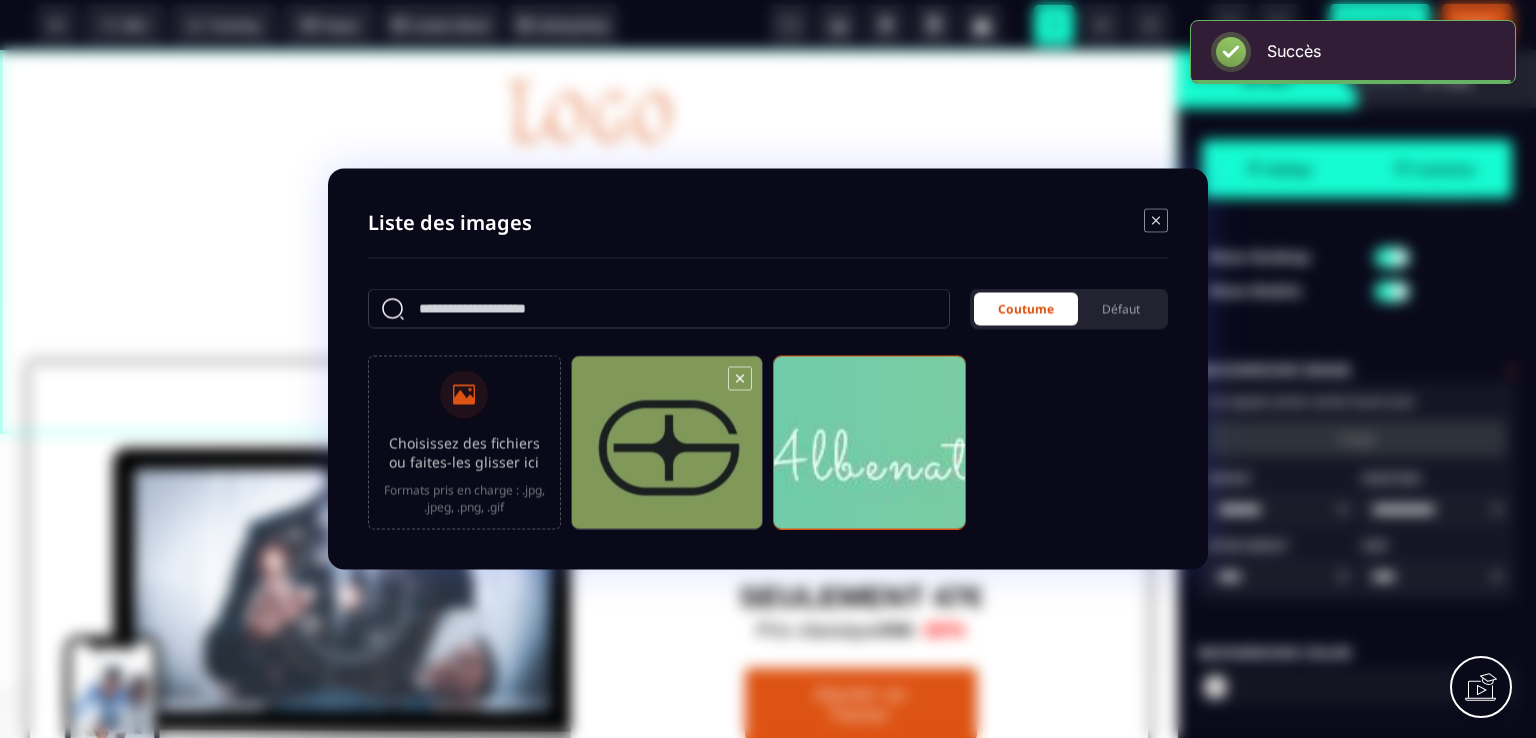 click at bounding box center [667, 452] 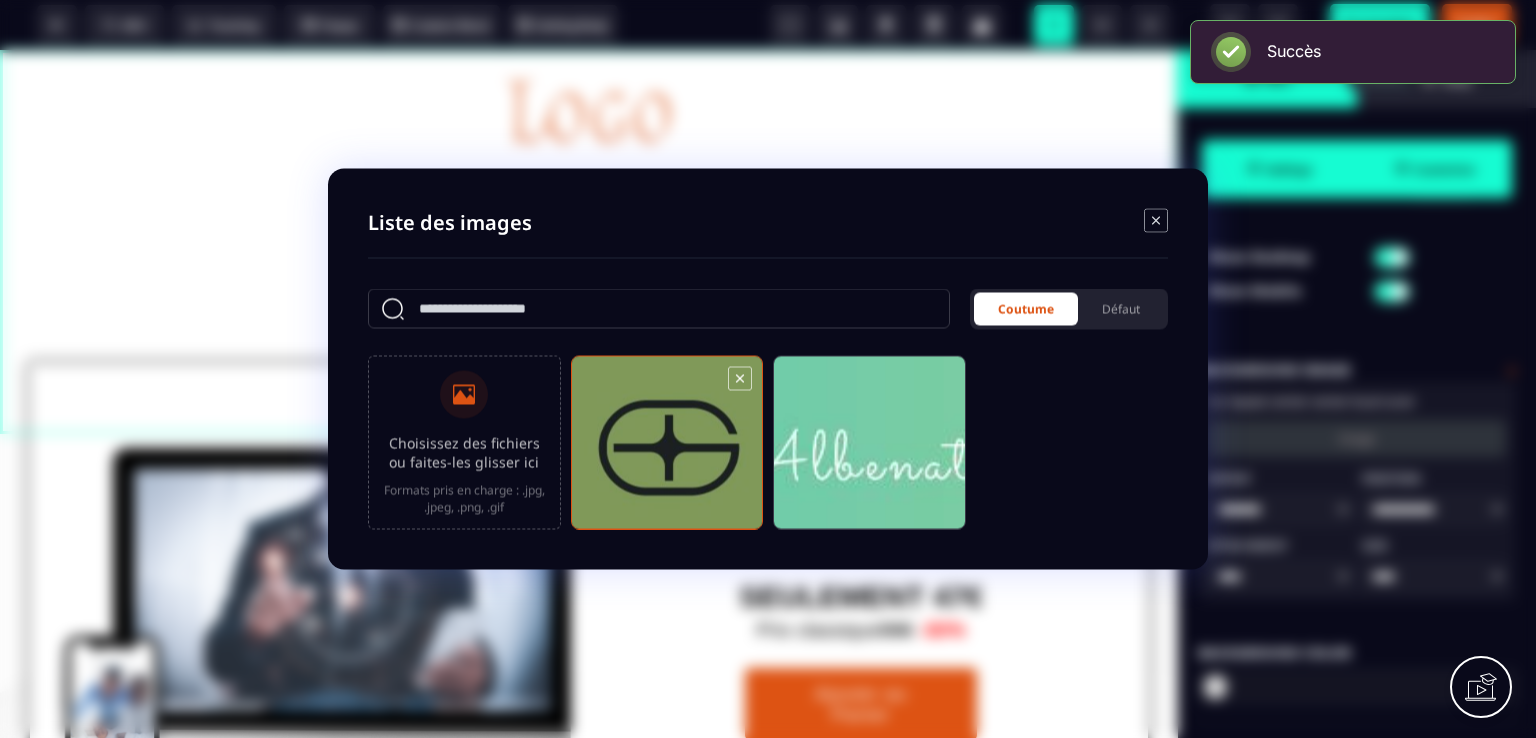 click at bounding box center [667, 452] 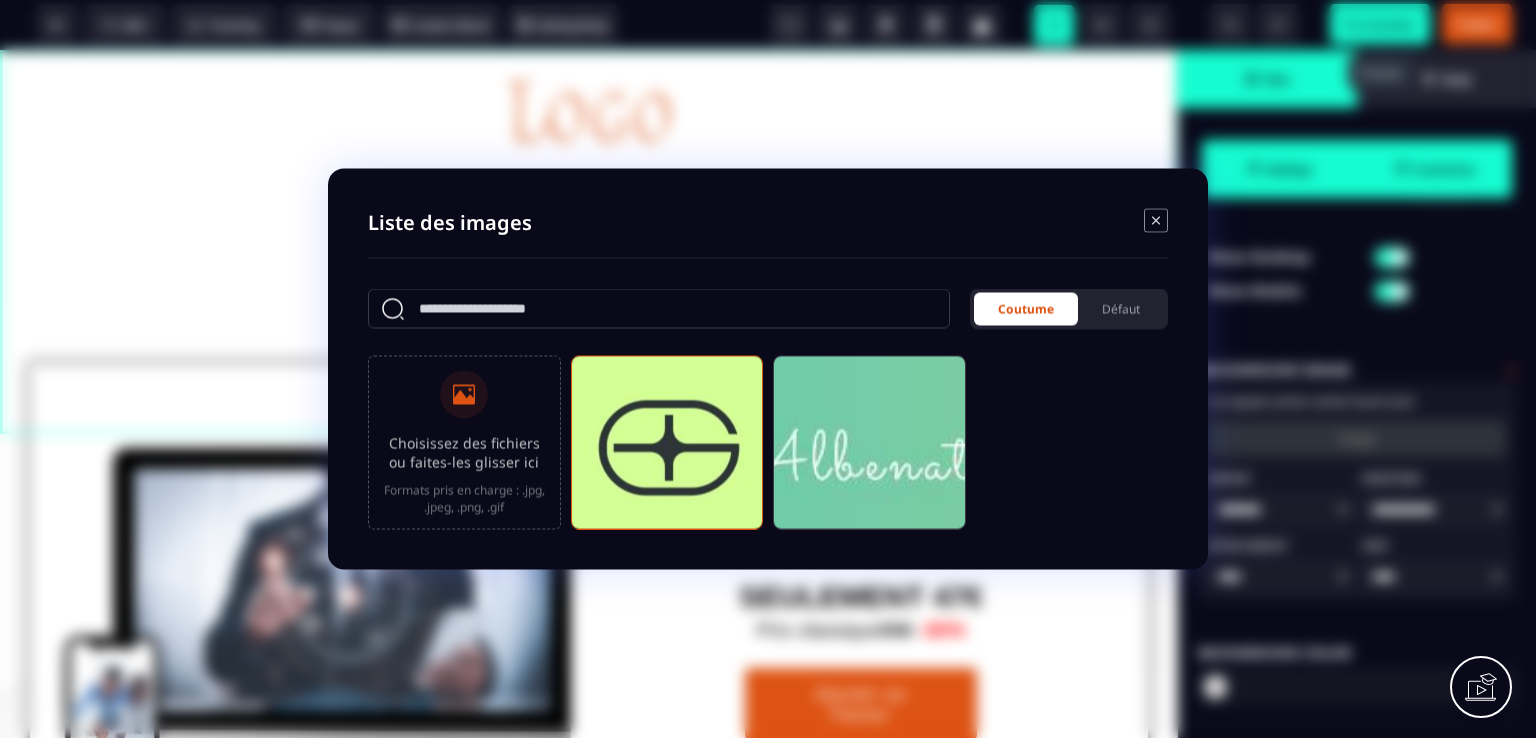 click 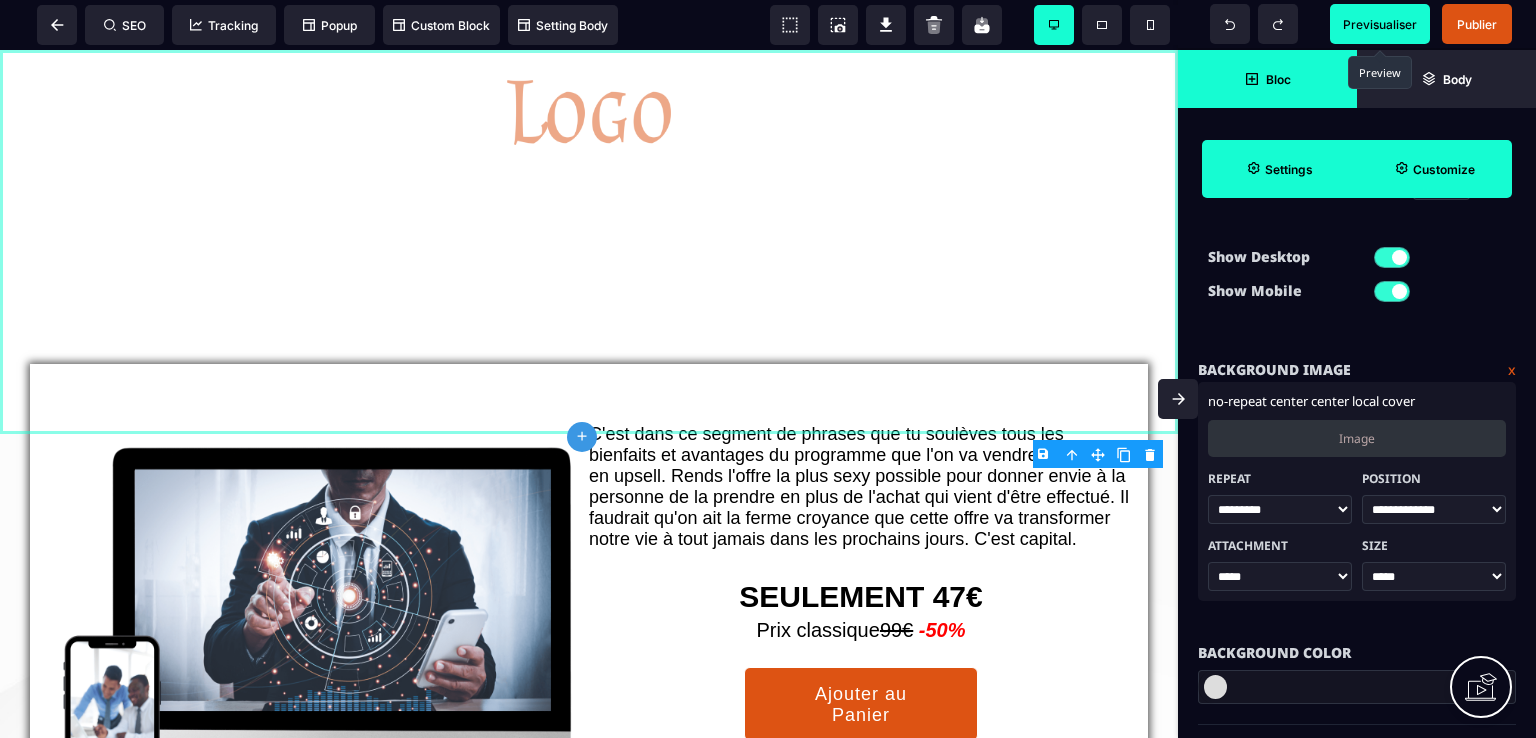 click on "center center" at bounding box center (1309, 401) 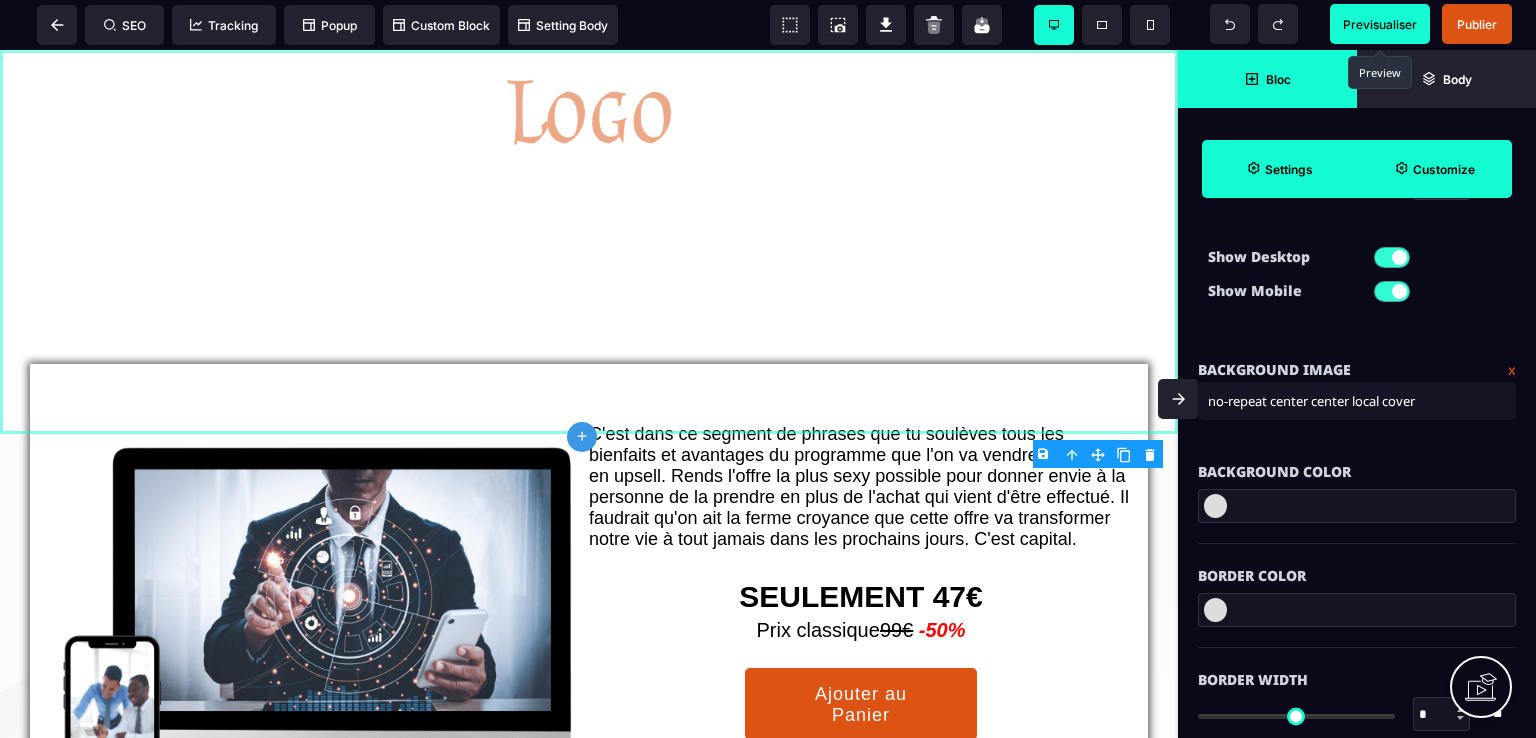 click on "center center" at bounding box center [1309, 401] 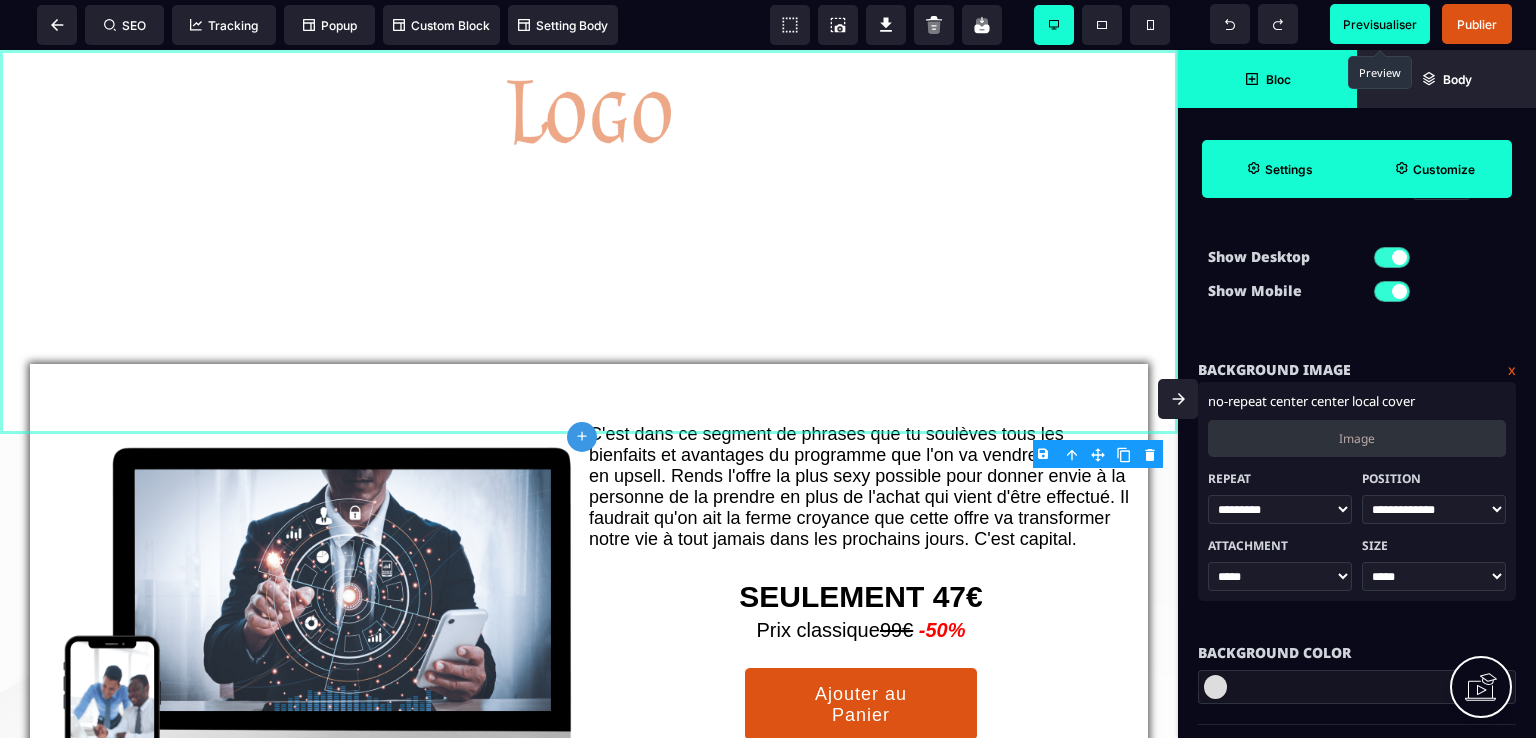 click on "Image" at bounding box center (1357, 438) 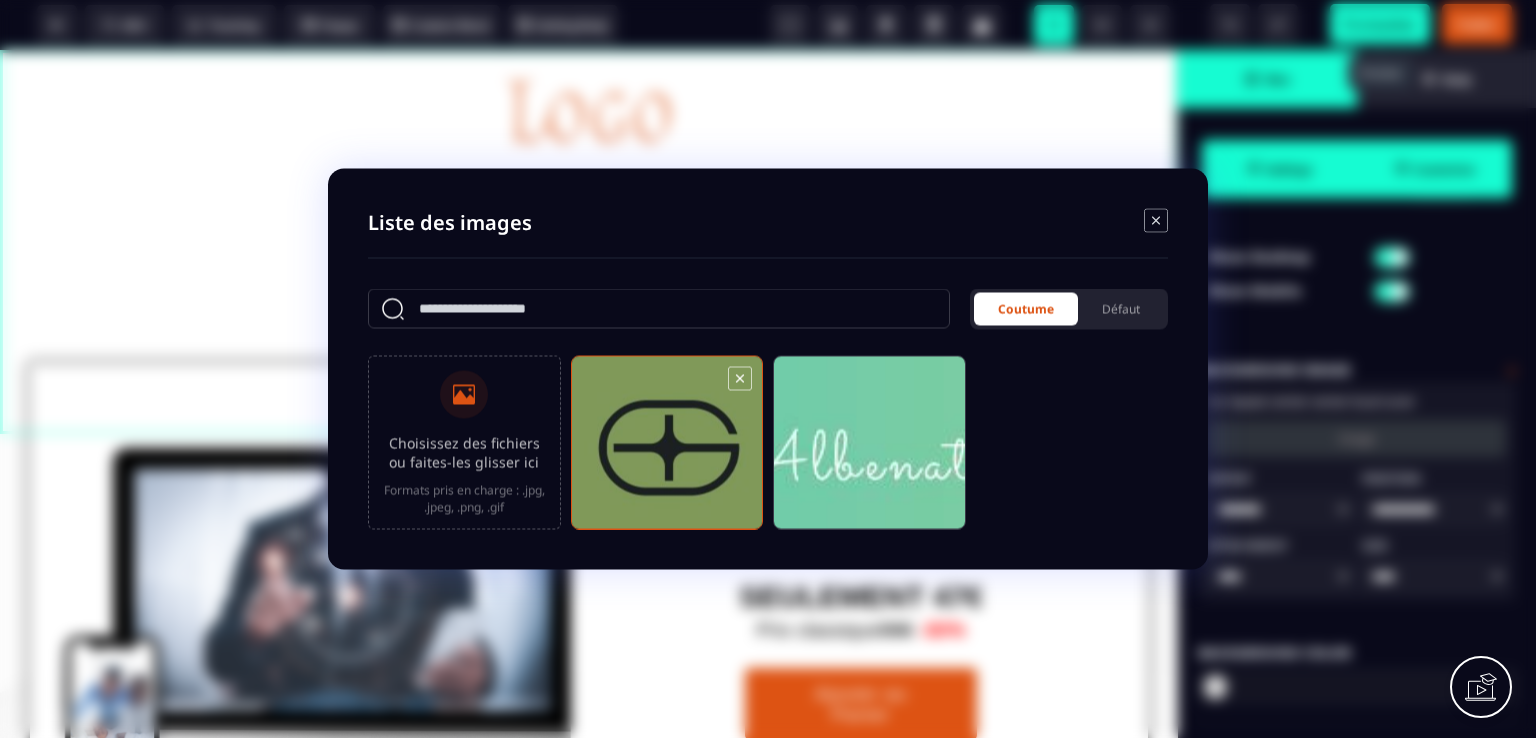 click 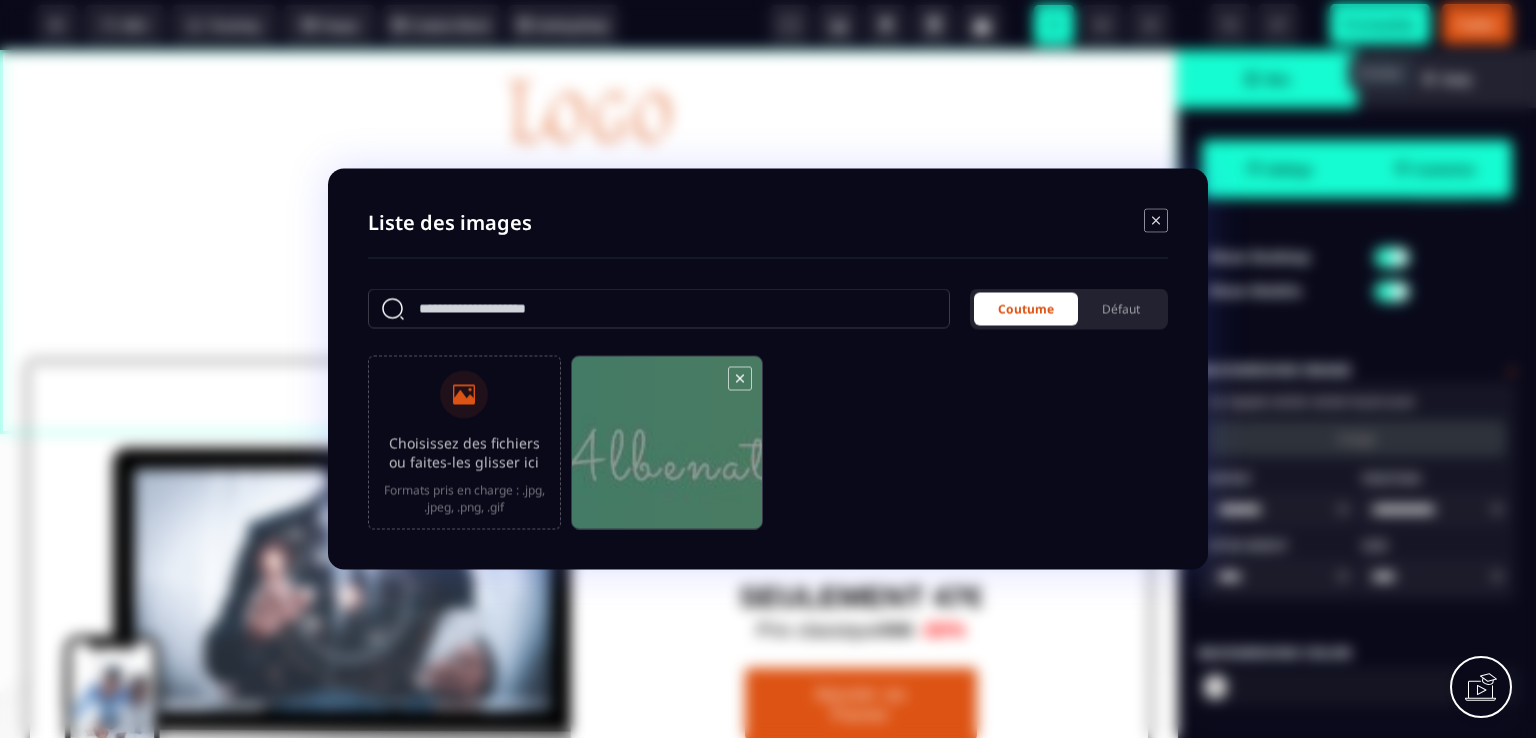 click at bounding box center [667, 452] 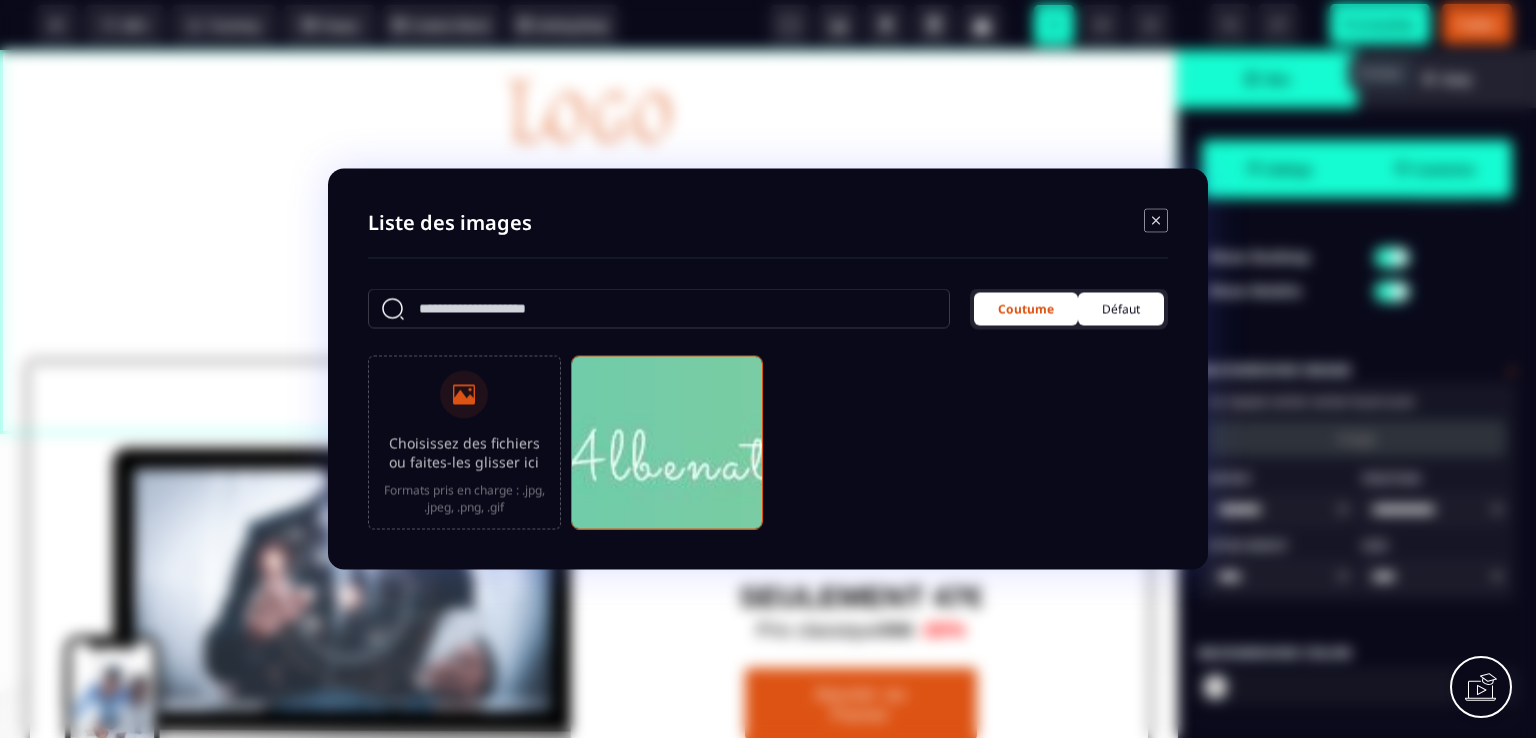 click on "Défaut" at bounding box center [1121, 309] 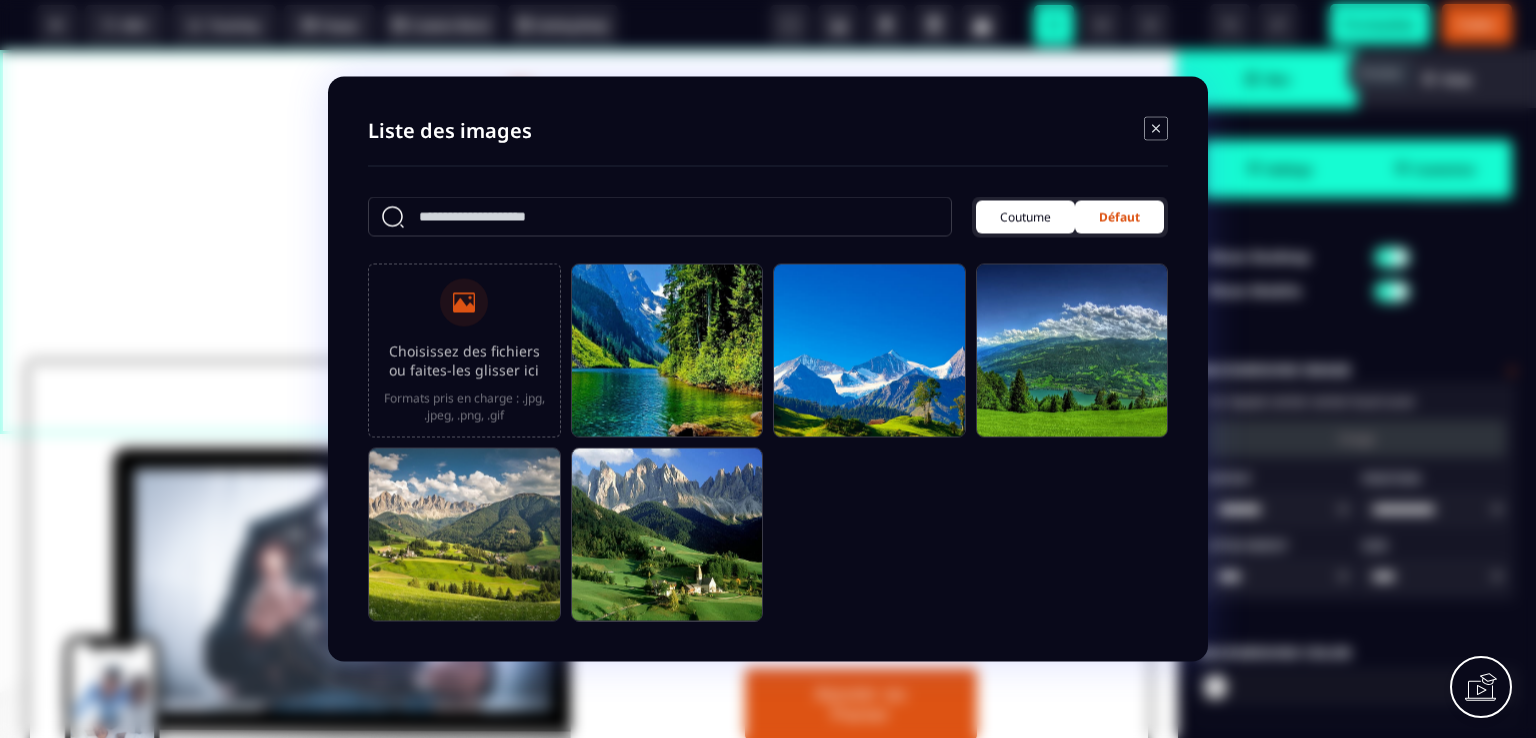 click on "Coutume" at bounding box center (1025, 217) 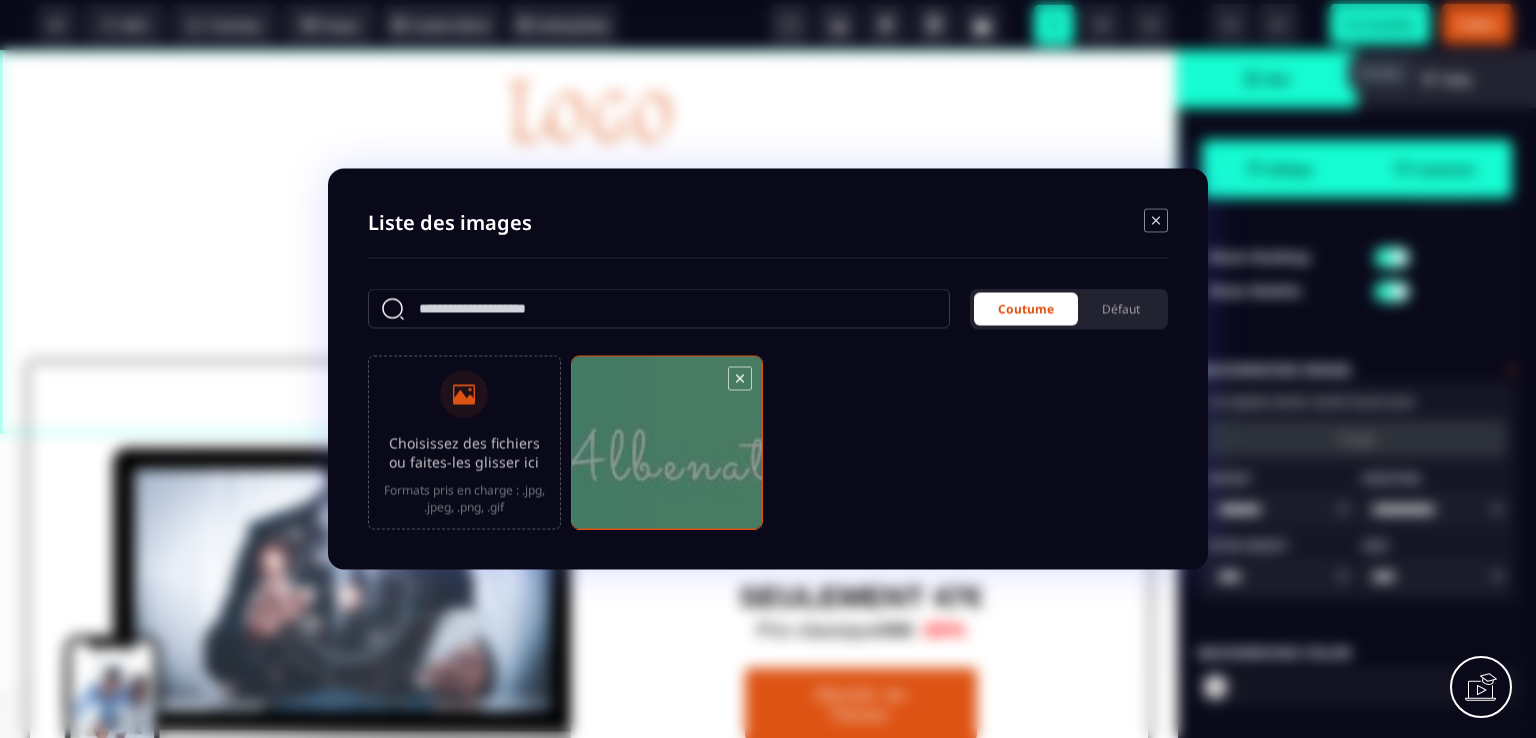 click at bounding box center (667, 452) 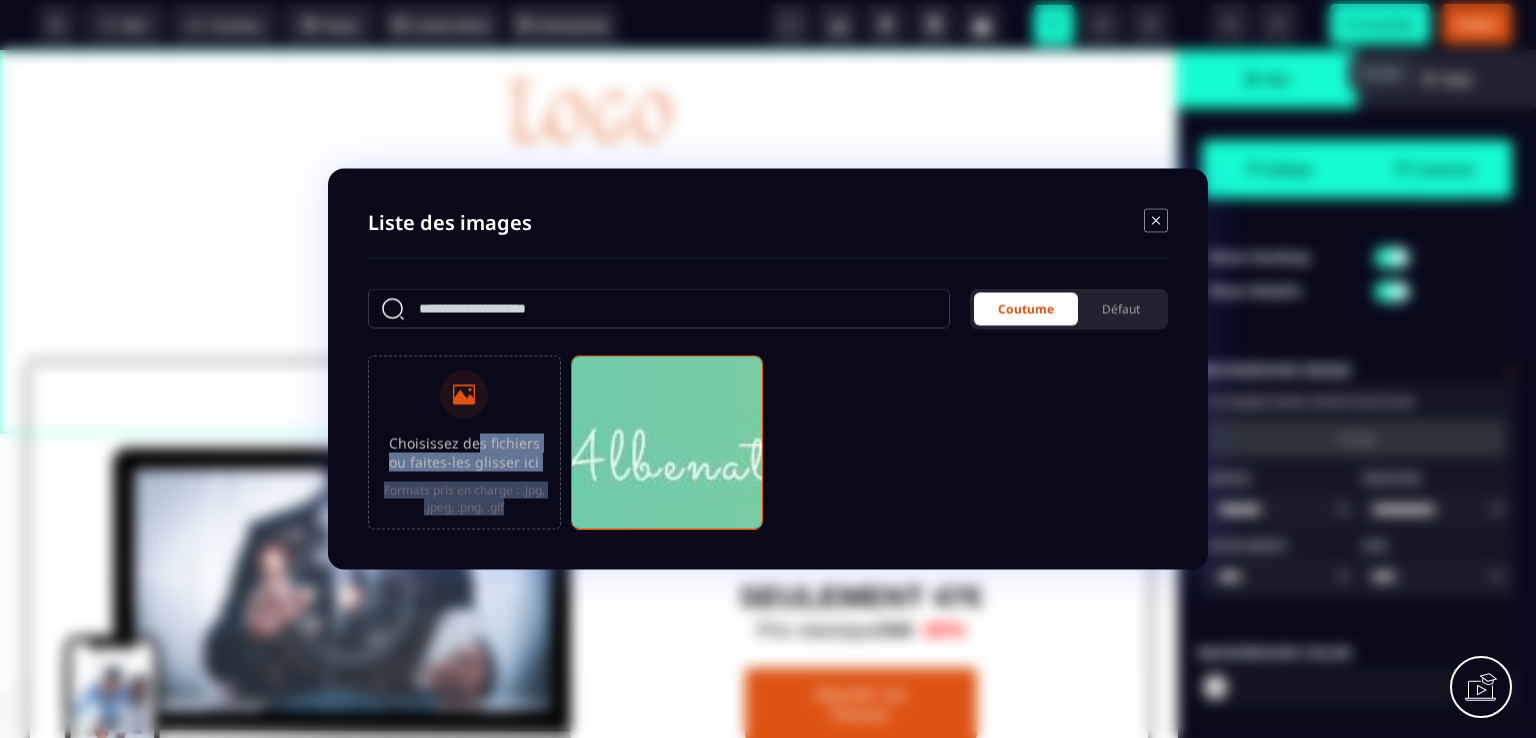 drag, startPoint x: 684, startPoint y: 443, endPoint x: 470, endPoint y: 444, distance: 214.00233 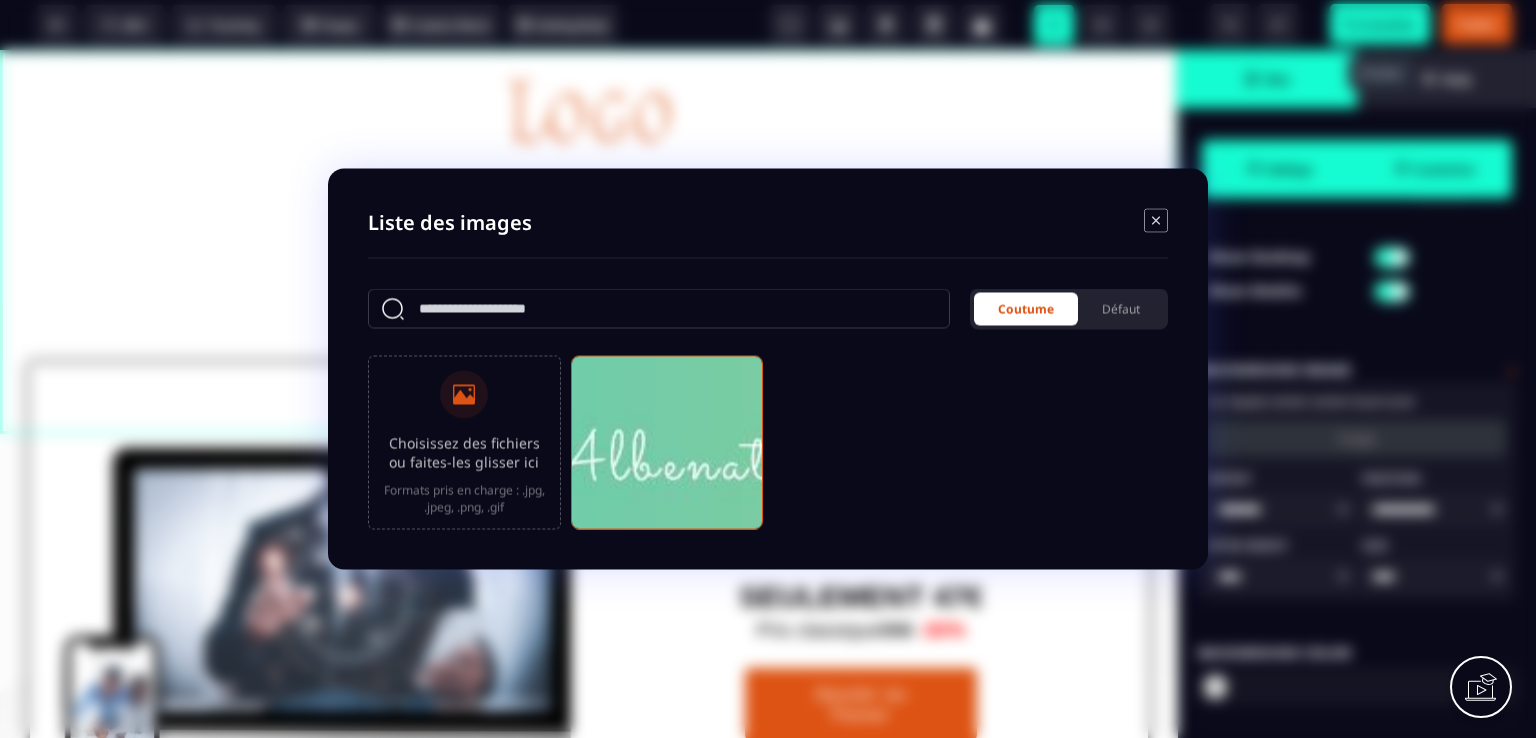 click 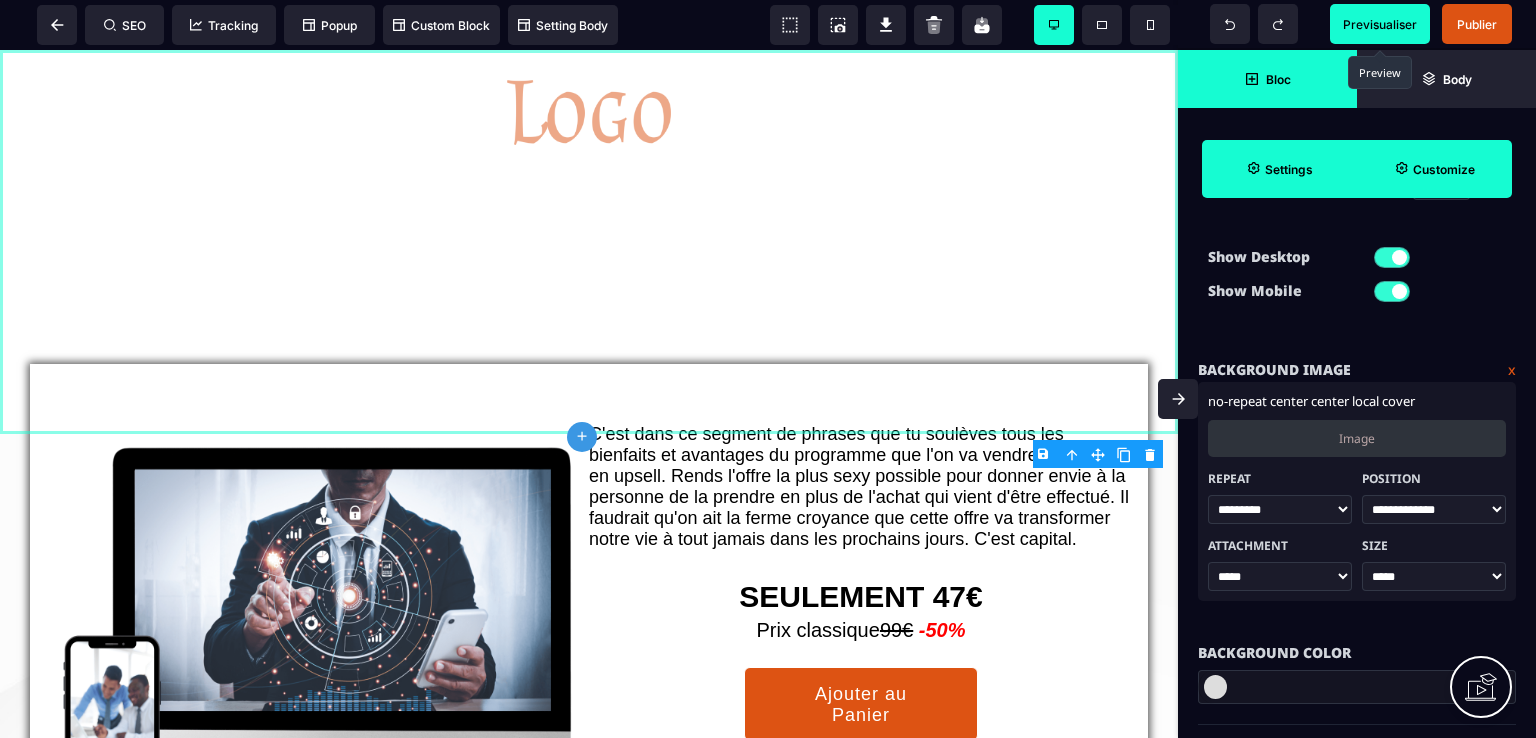 drag, startPoint x: 1332, startPoint y: 436, endPoint x: 1400, endPoint y: 430, distance: 68.26419 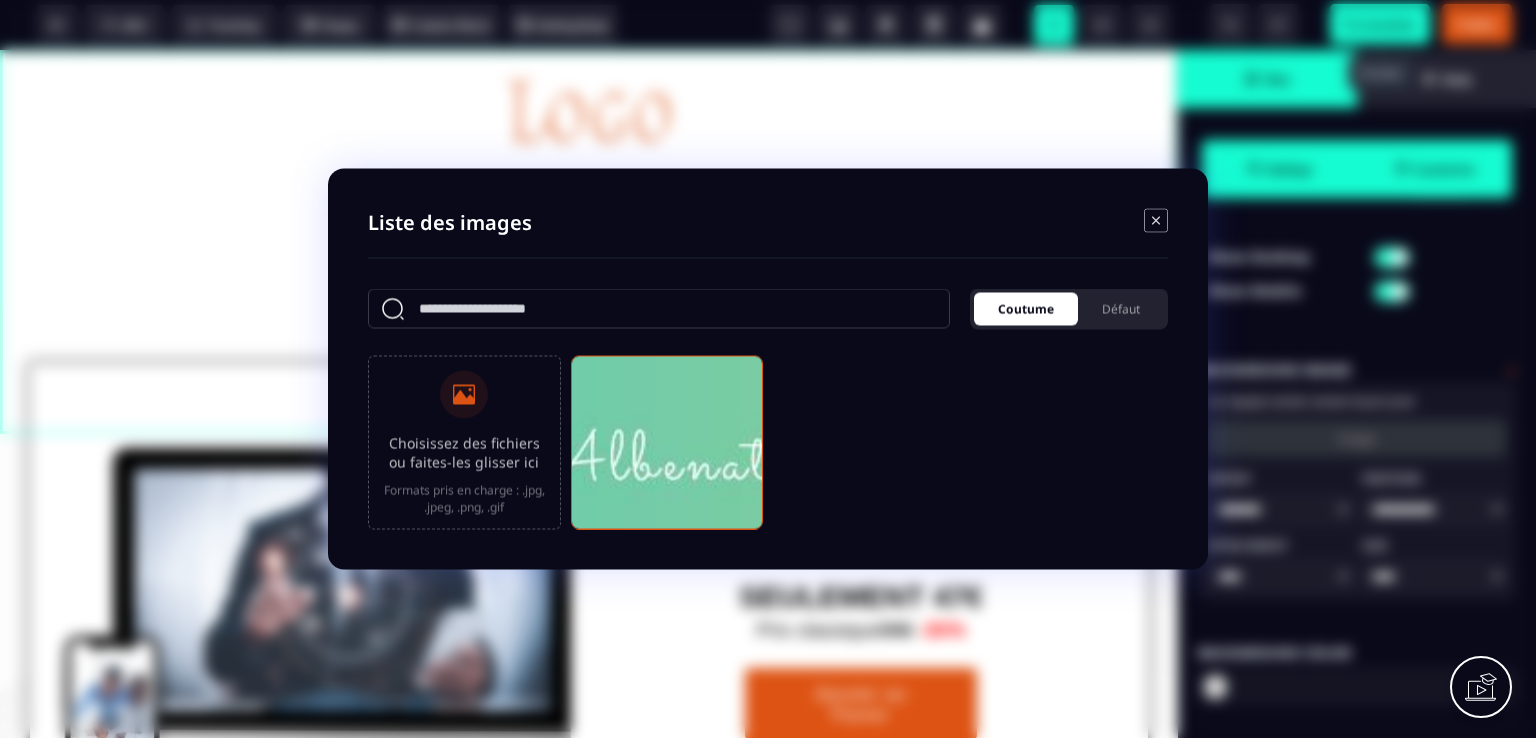 click on "Coutume" at bounding box center [1026, 309] 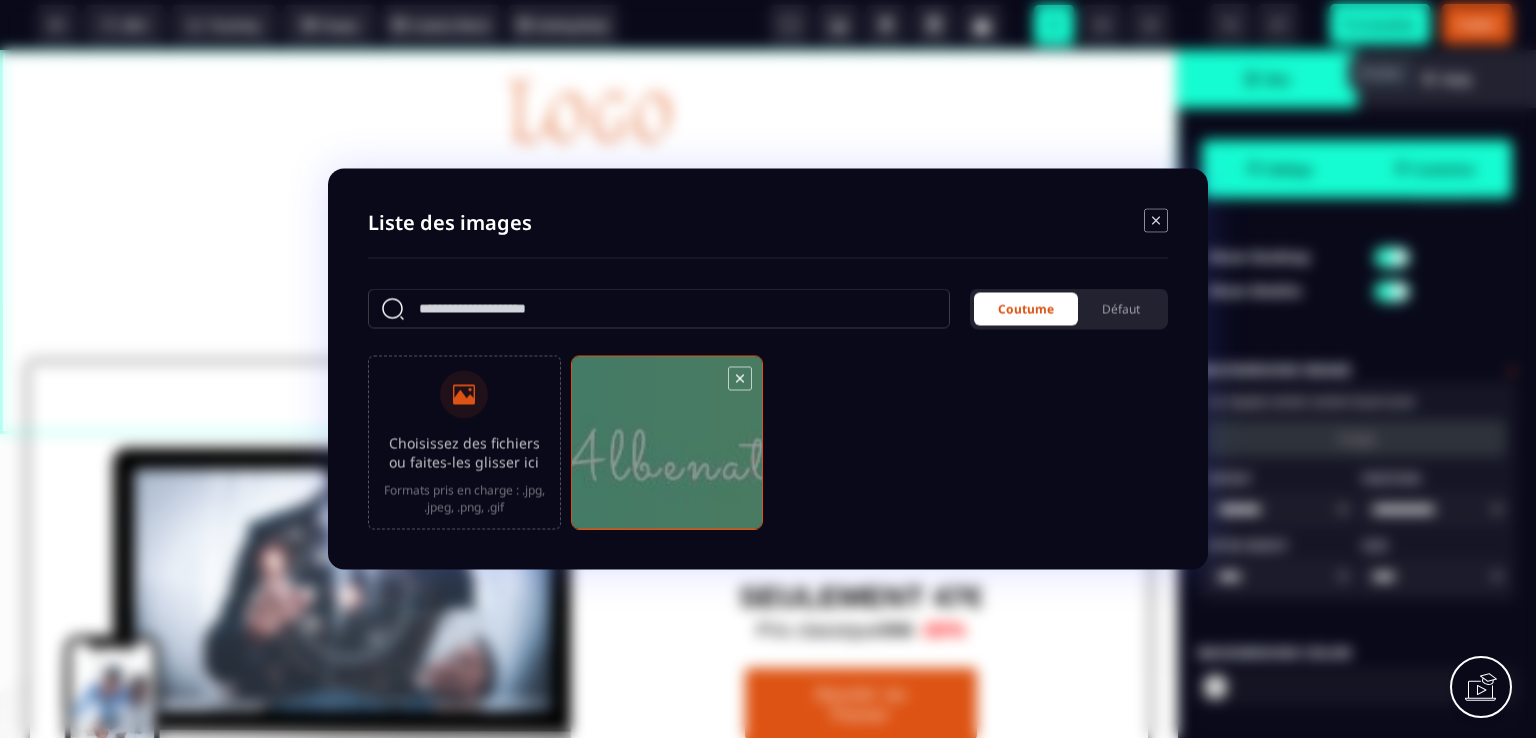 click at bounding box center [667, 452] 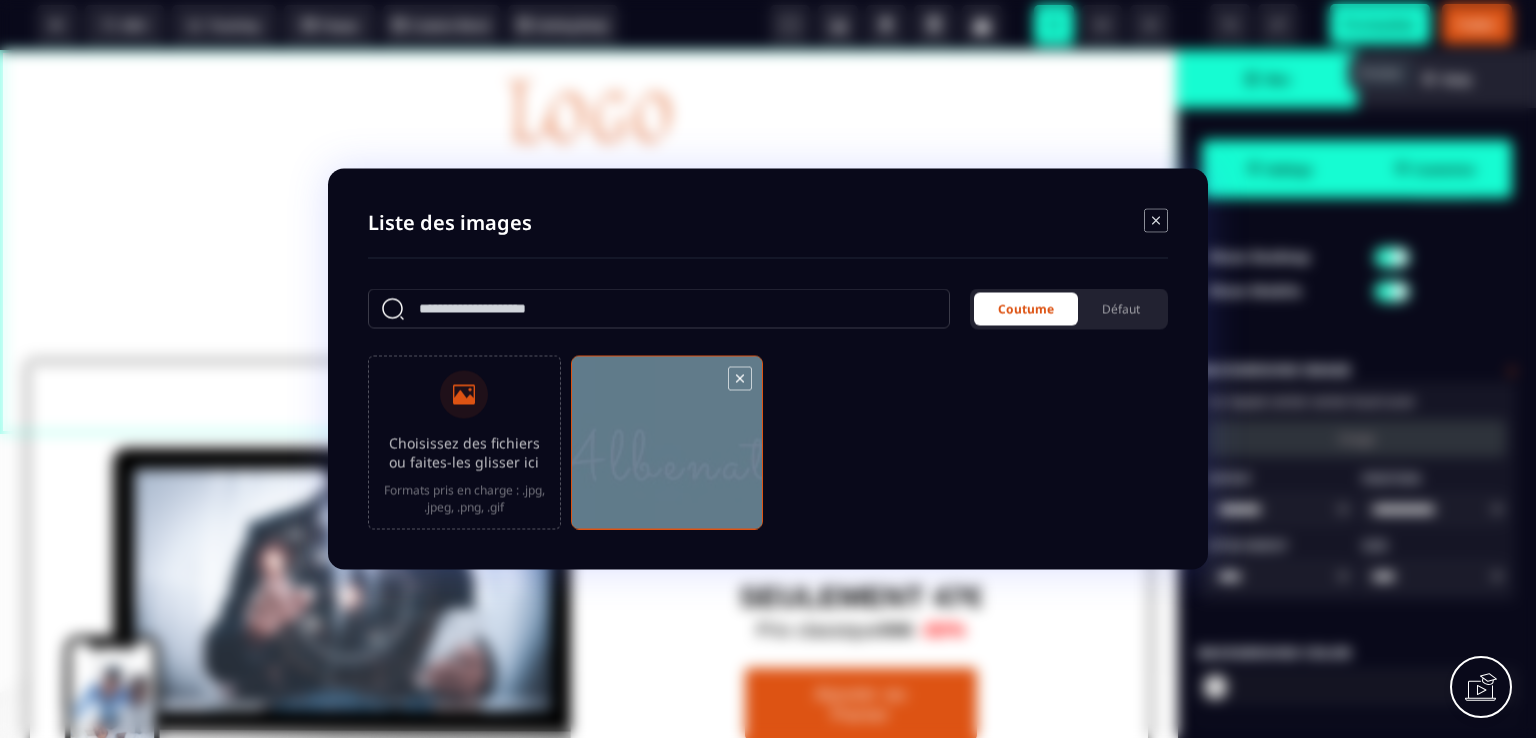 click at bounding box center [667, 452] 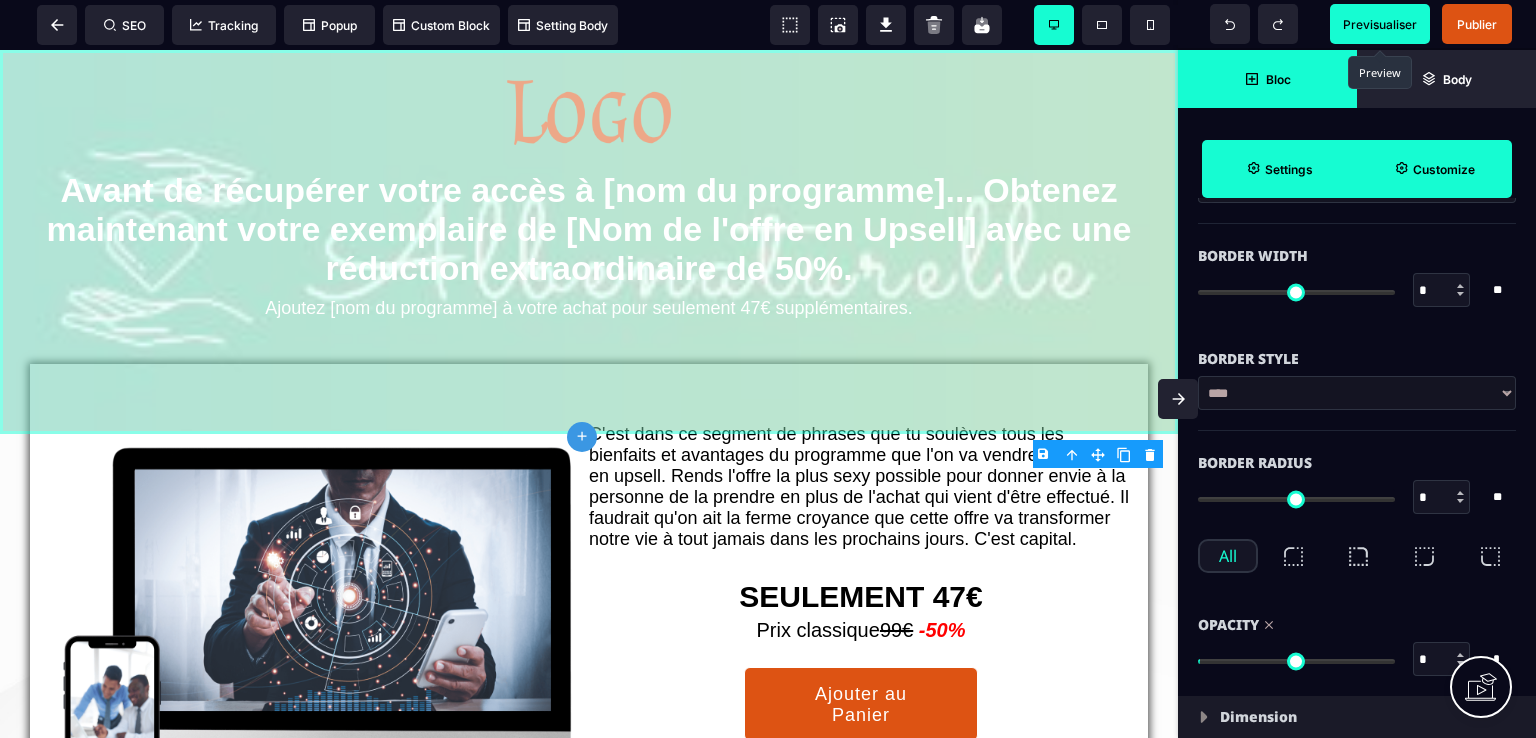 scroll, scrollTop: 900, scrollLeft: 0, axis: vertical 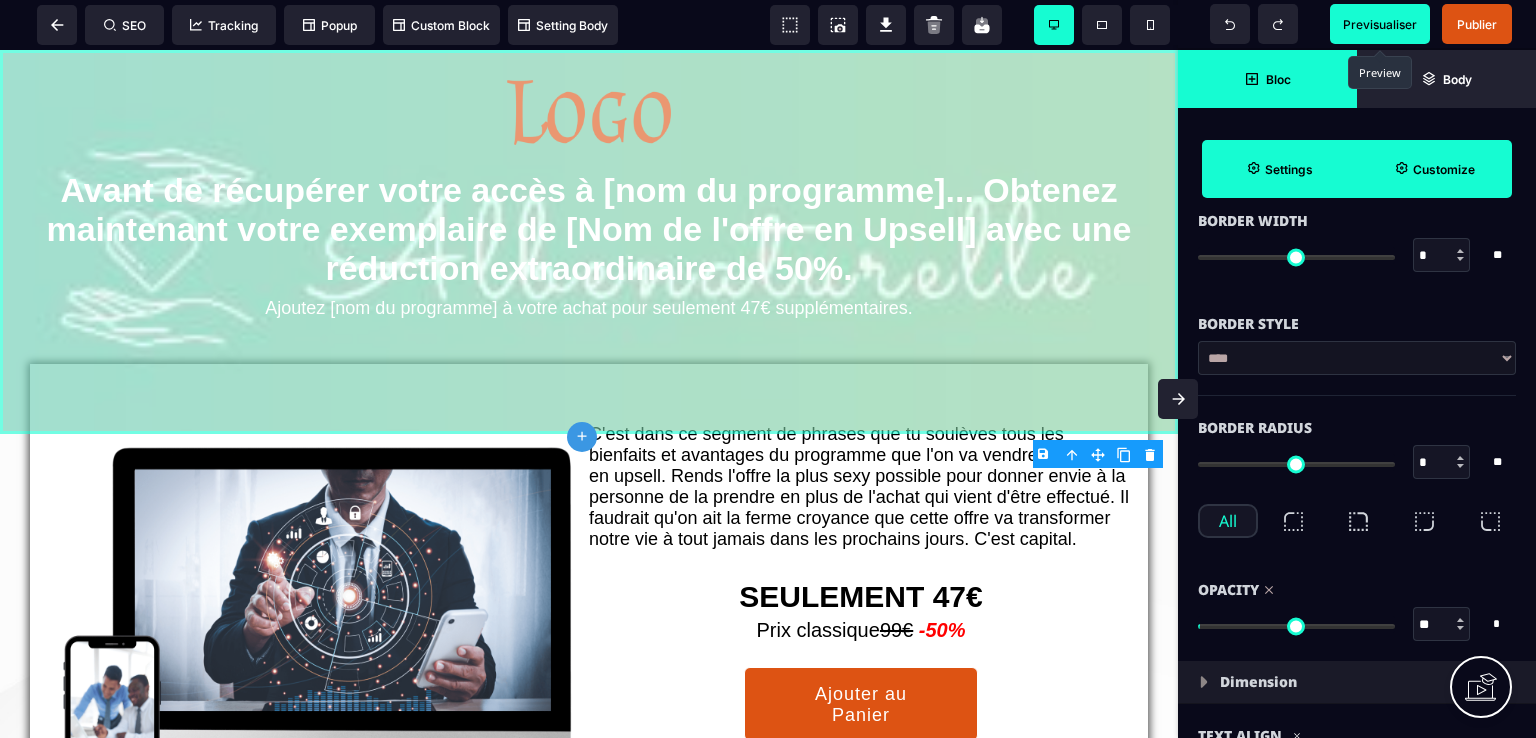 drag, startPoint x: 1230, startPoint y: 627, endPoint x: 1314, endPoint y: 614, distance: 85 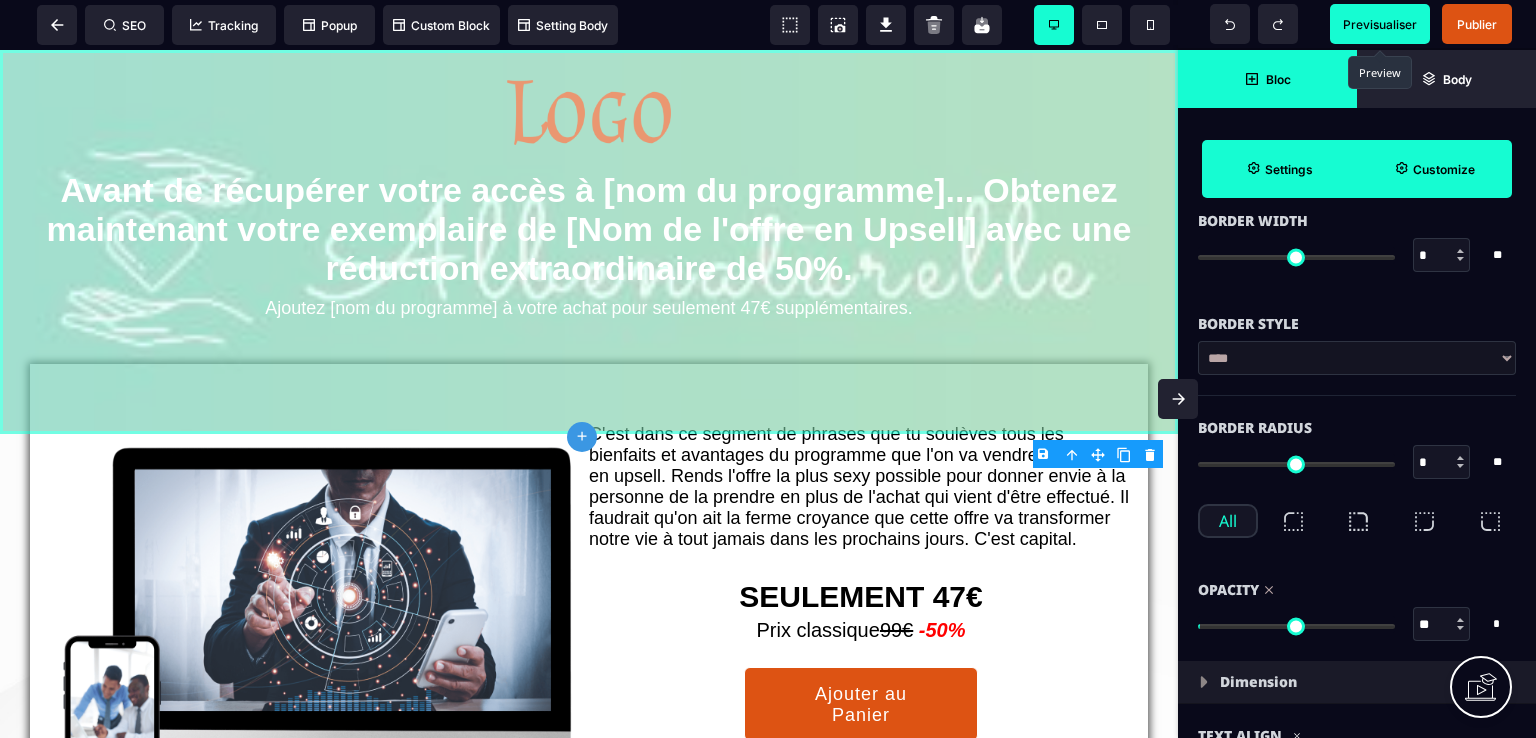 click at bounding box center (1296, 626) 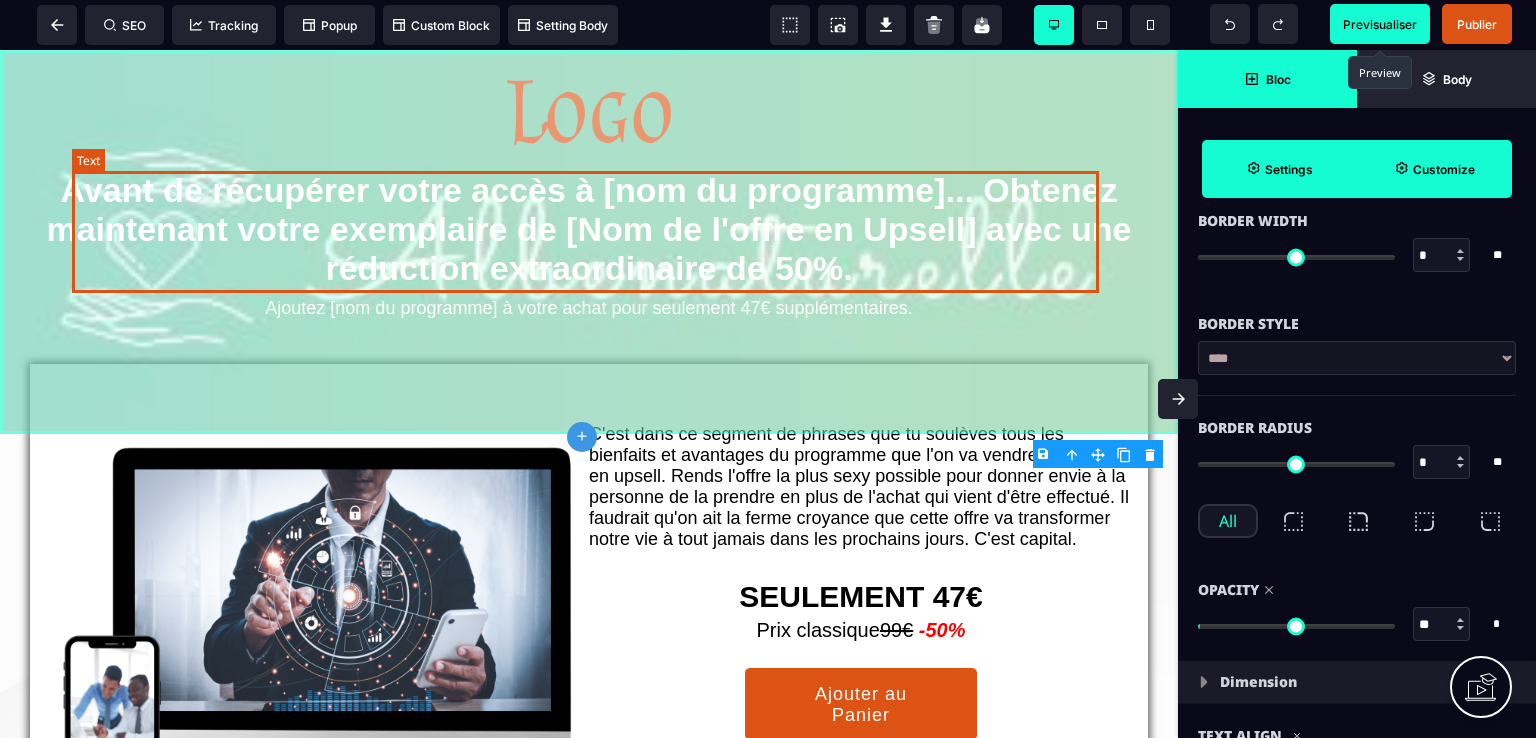 click on "Avant de récupérer votre accès à [nom du programme]... Obtenez maintenant votre exemplaire de [Nom de l'offre en Upsell] avec une réduction extraordinaire de 50%." at bounding box center (593, 229) 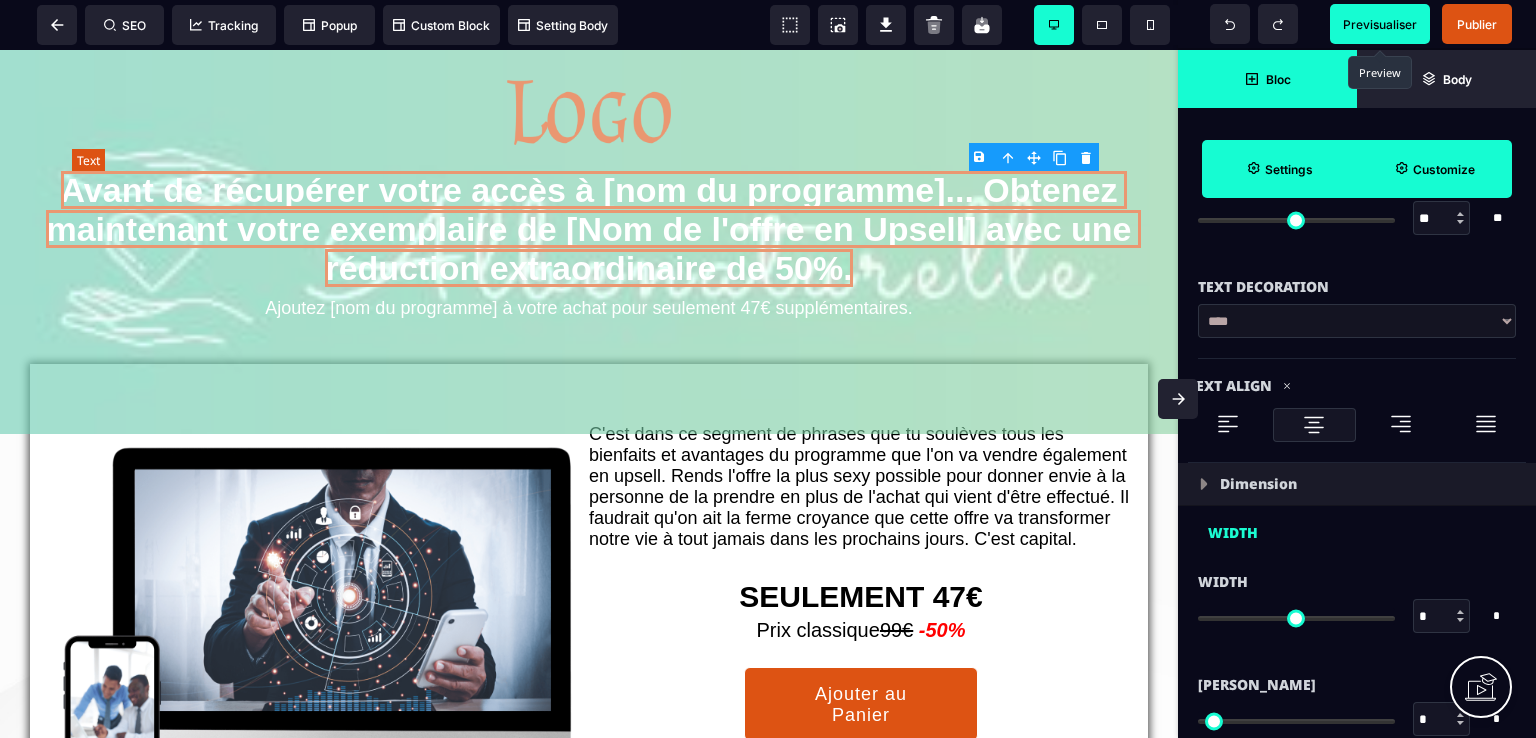 scroll, scrollTop: 0, scrollLeft: 0, axis: both 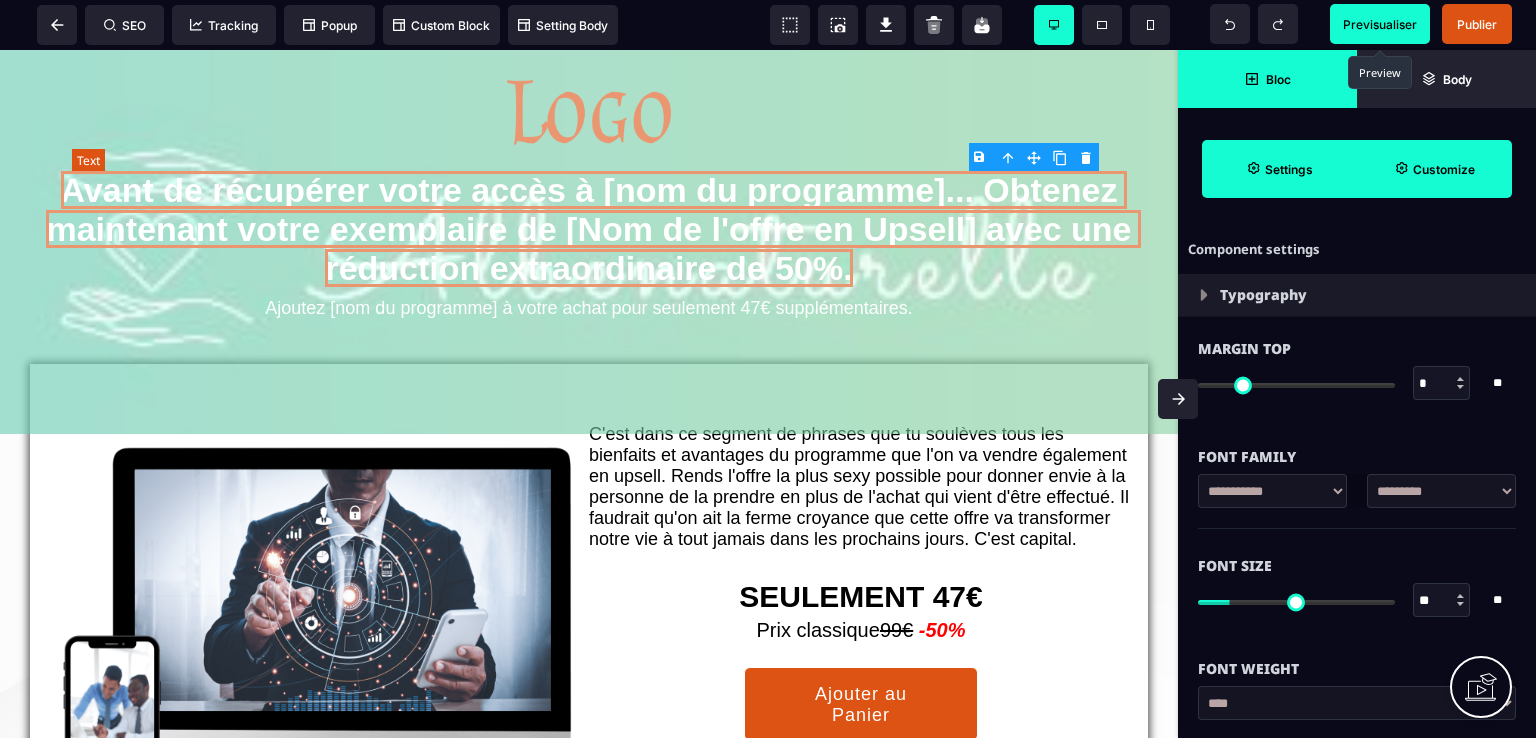 click on "Avant de récupérer votre accès à [nom du programme]... Obtenez maintenant votre exemplaire de [Nom de l'offre en Upsell] avec une réduction extraordinaire de 50%." at bounding box center (593, 229) 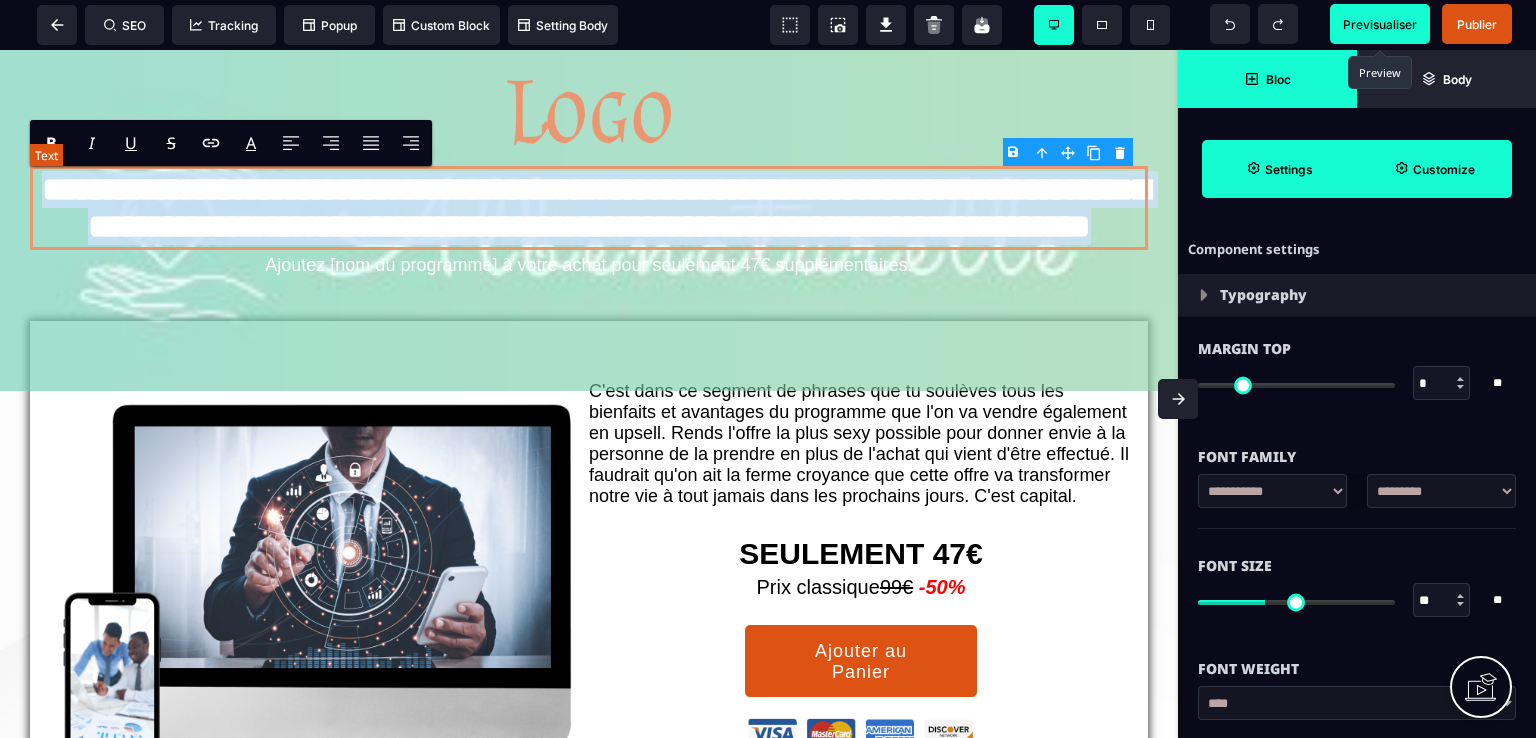 click on "**********" at bounding box center (595, 207) 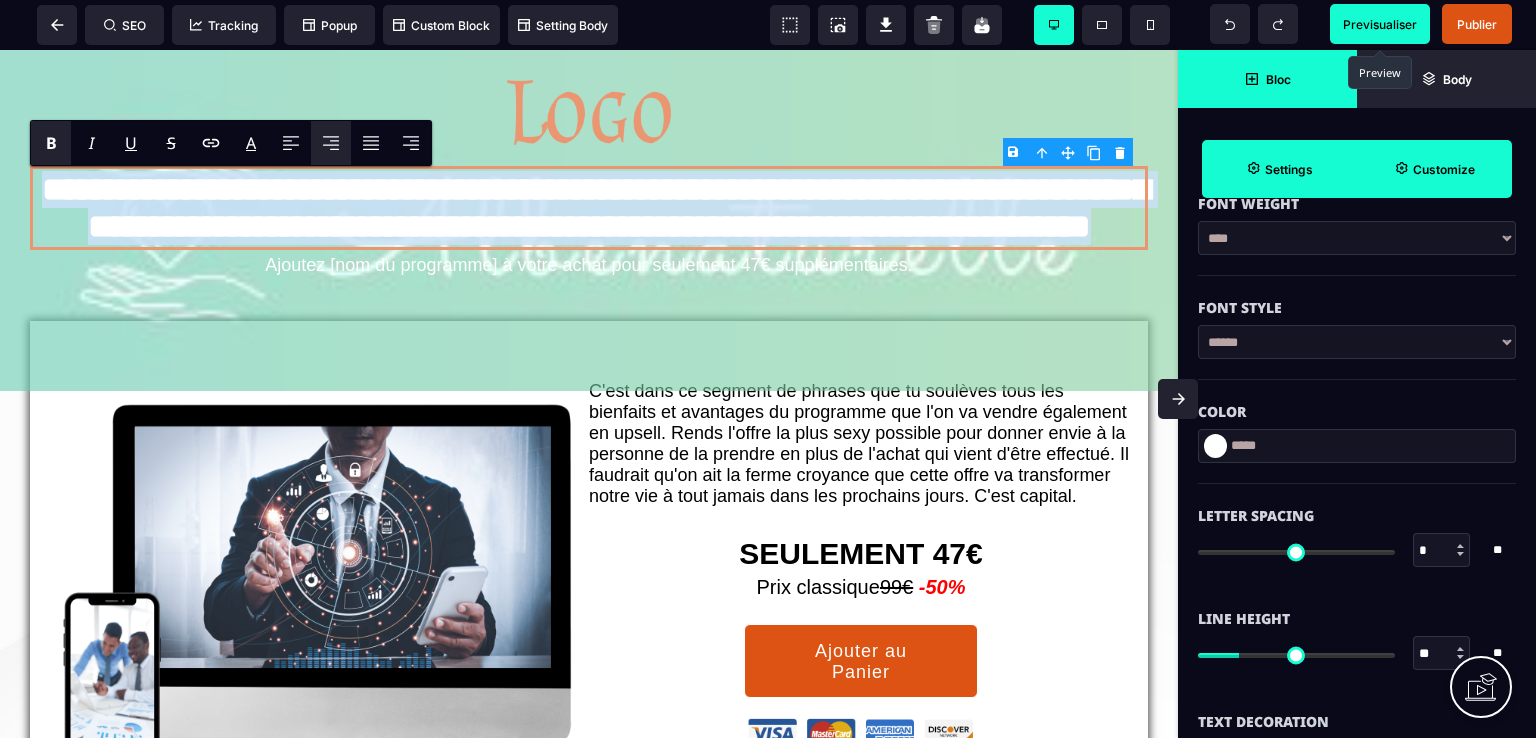 scroll, scrollTop: 500, scrollLeft: 0, axis: vertical 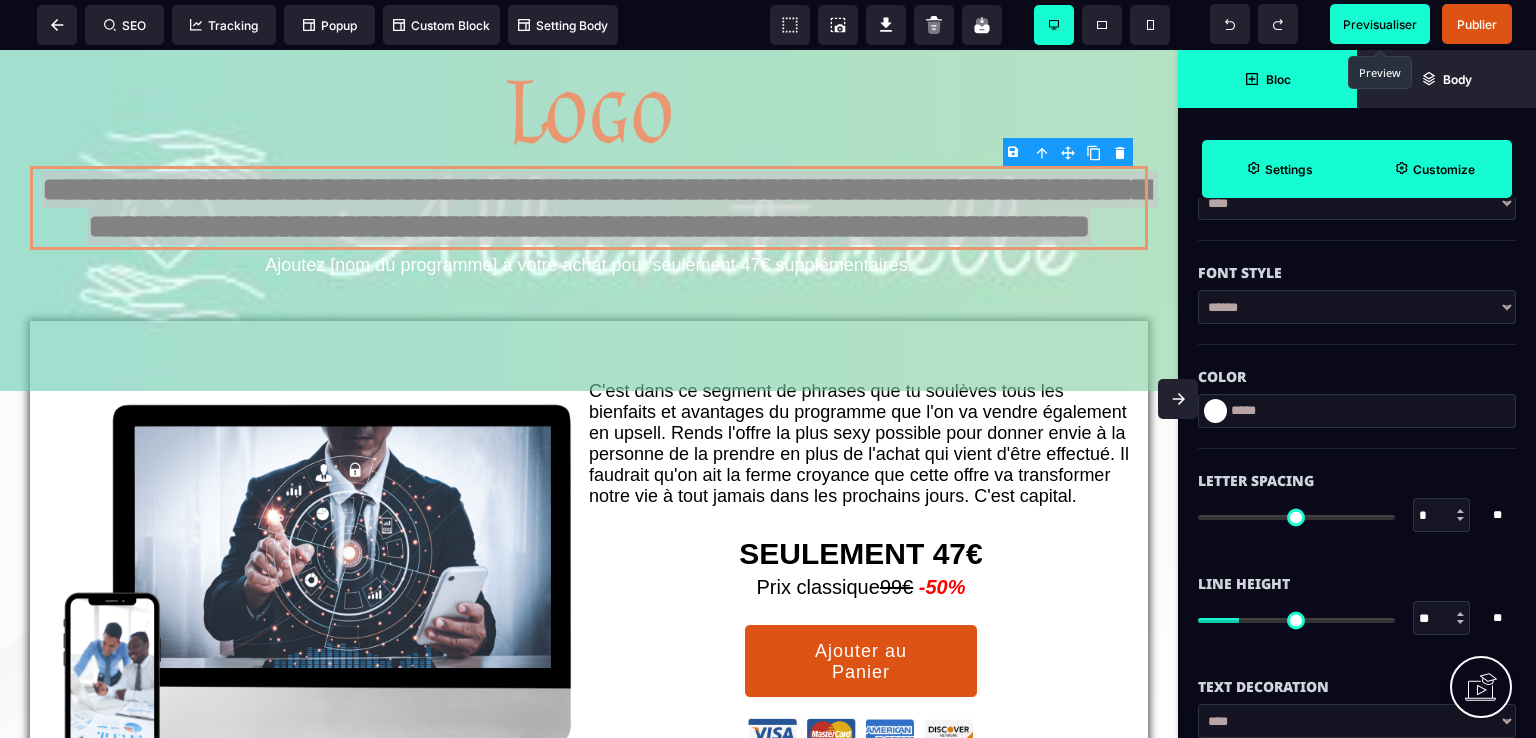 click at bounding box center (1215, 411) 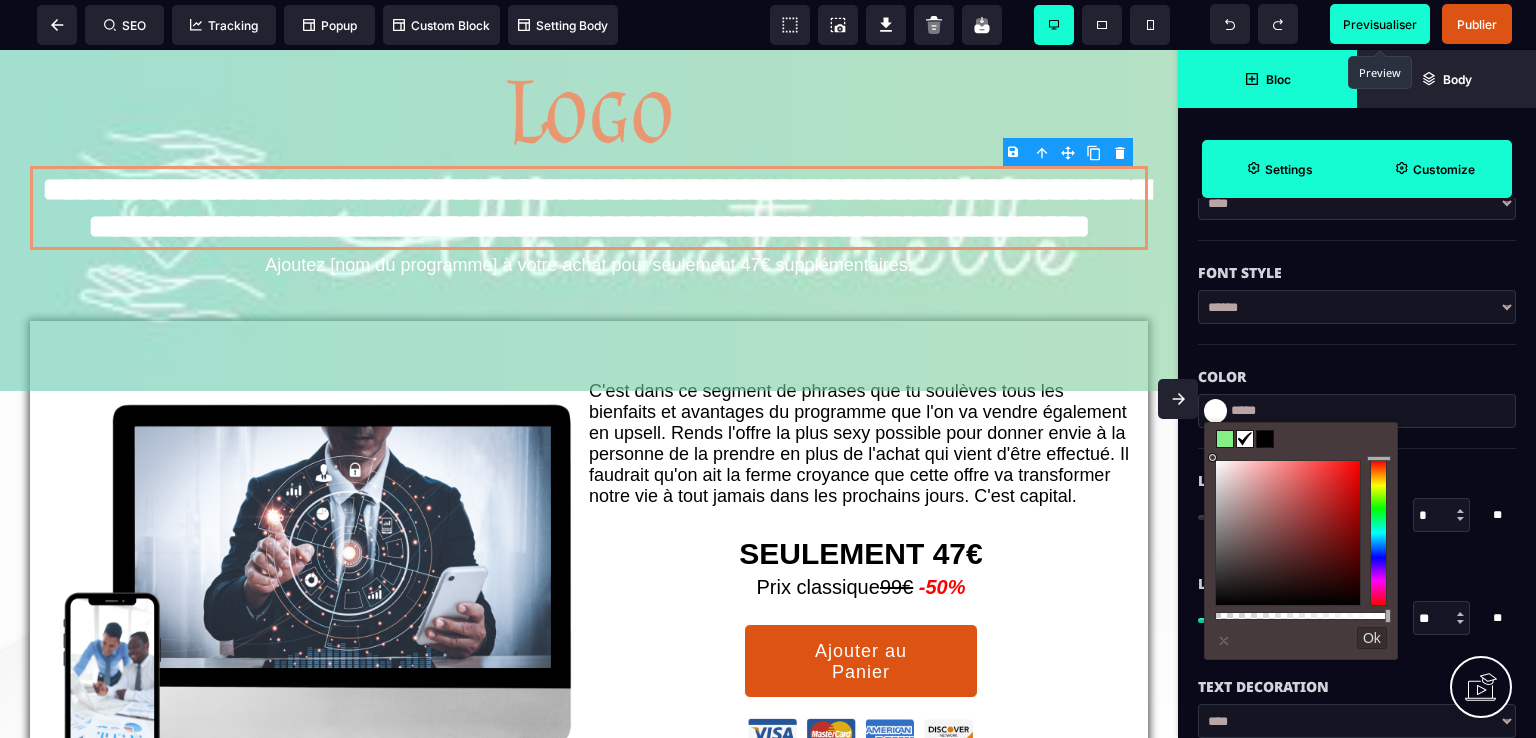 click on "Ok" at bounding box center [1372, 638] 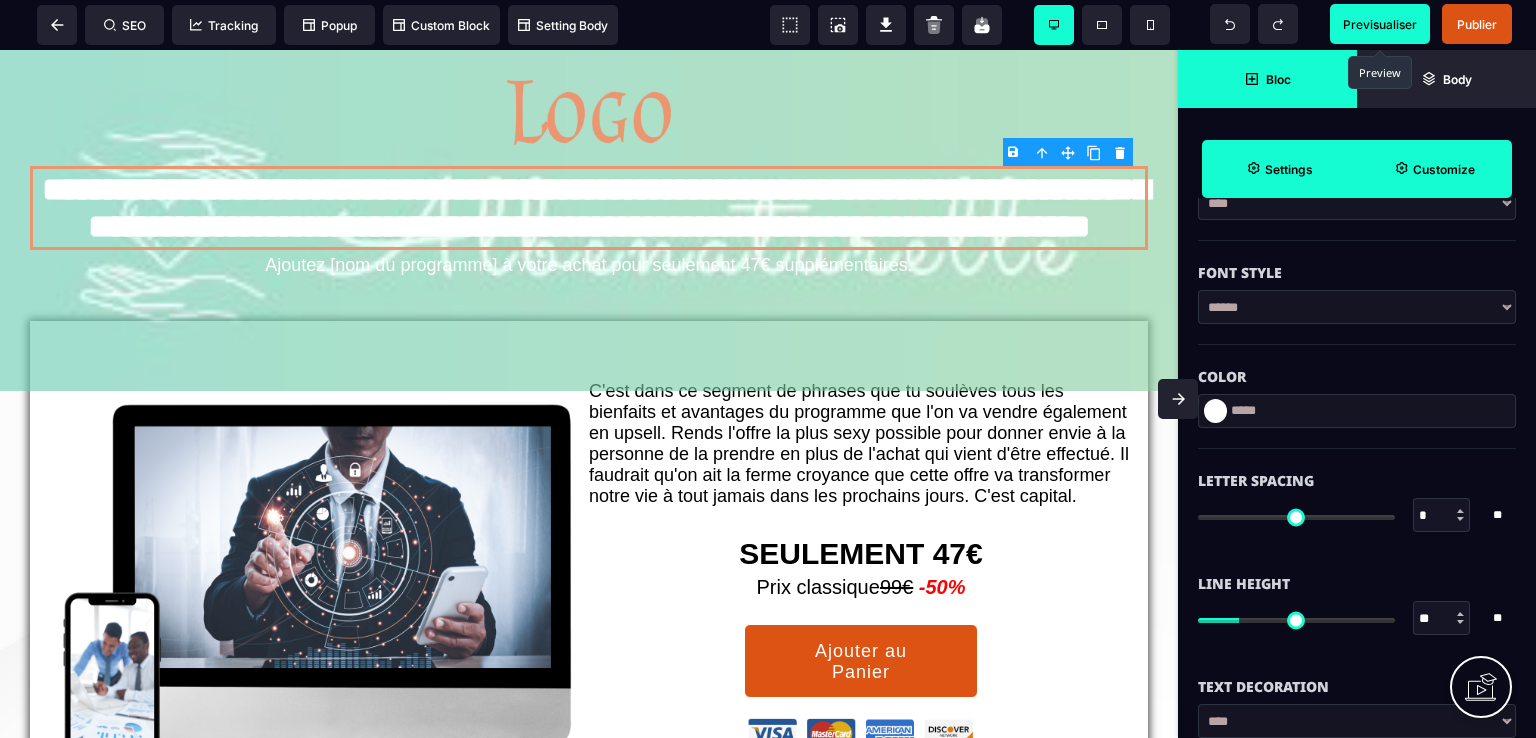 click at bounding box center (1215, 411) 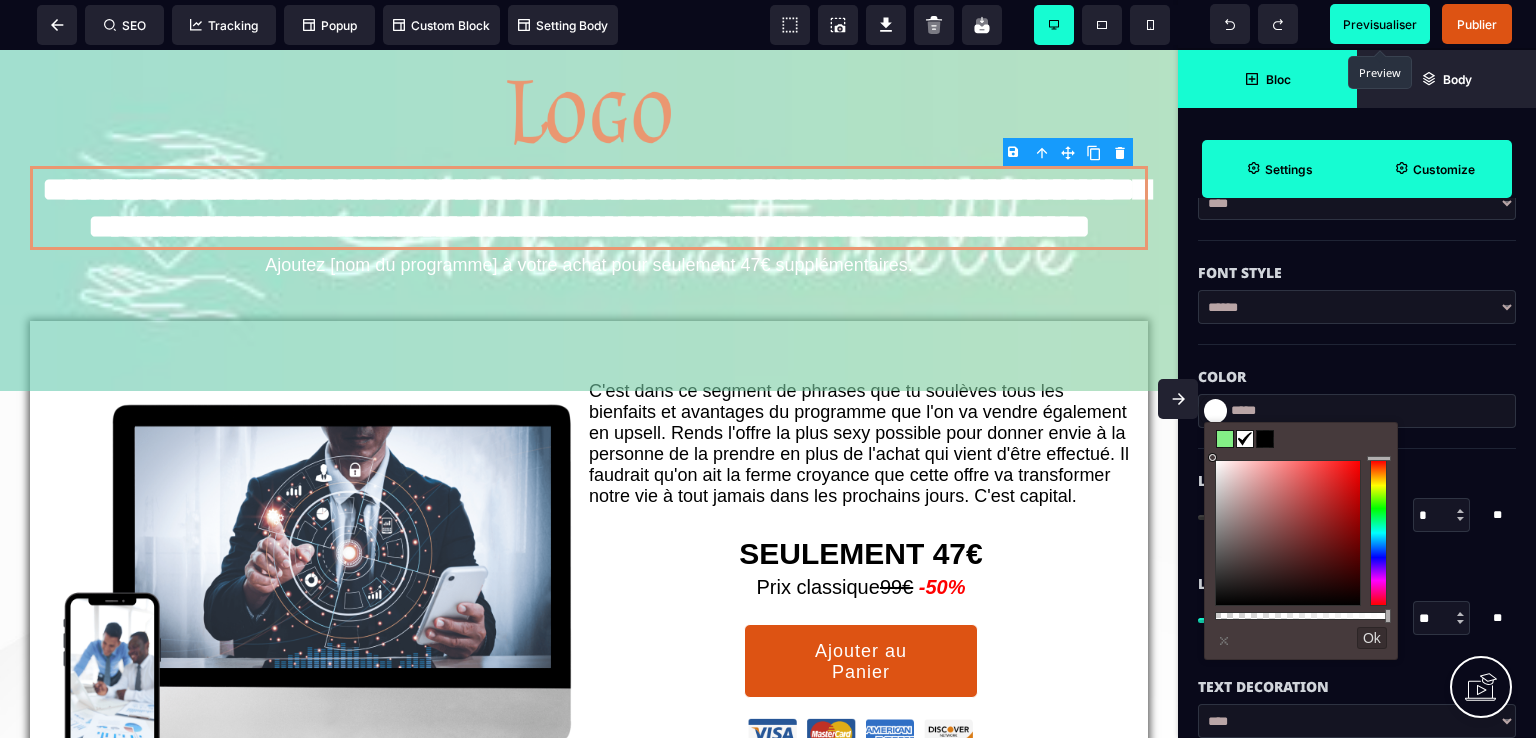click at bounding box center (1225, 439) 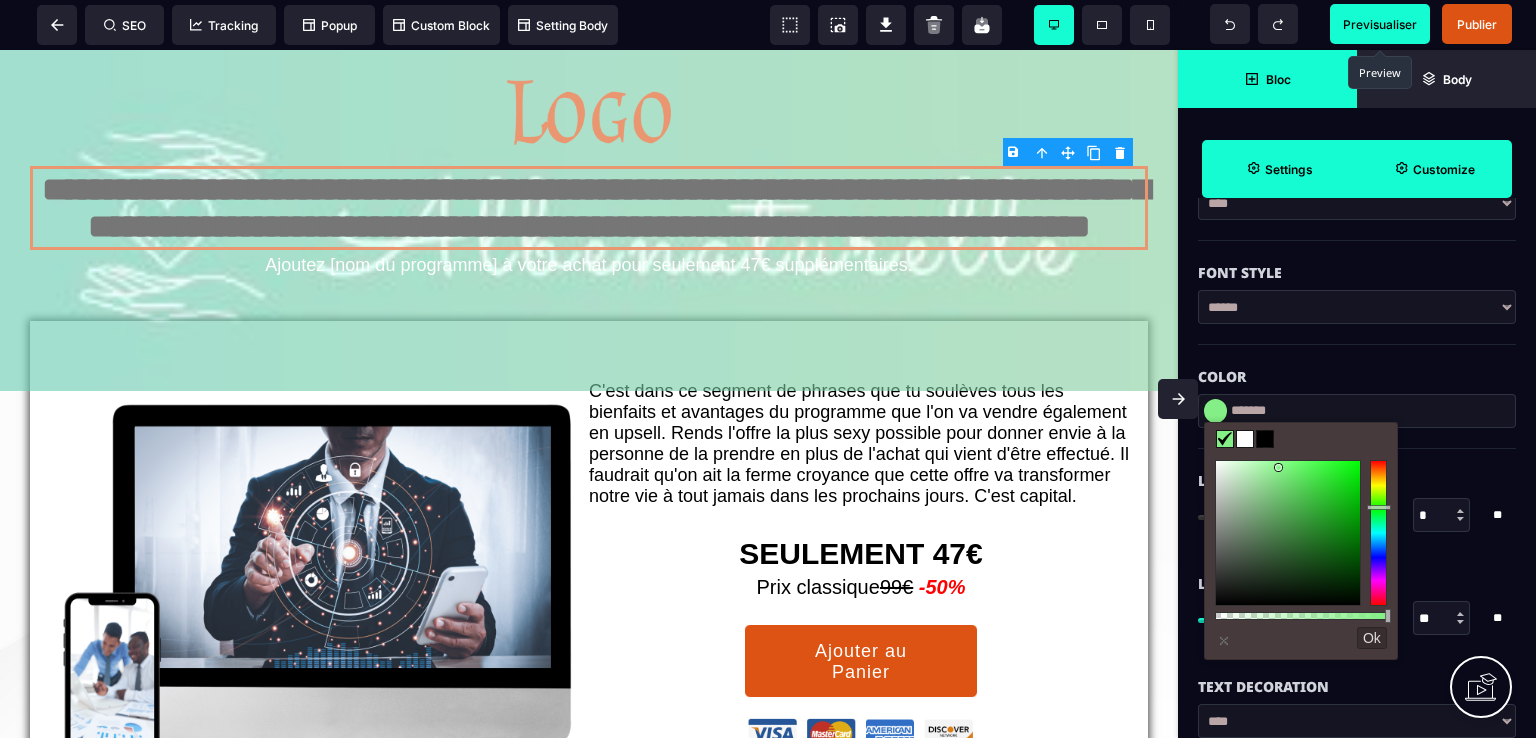 click at bounding box center (1288, 533) 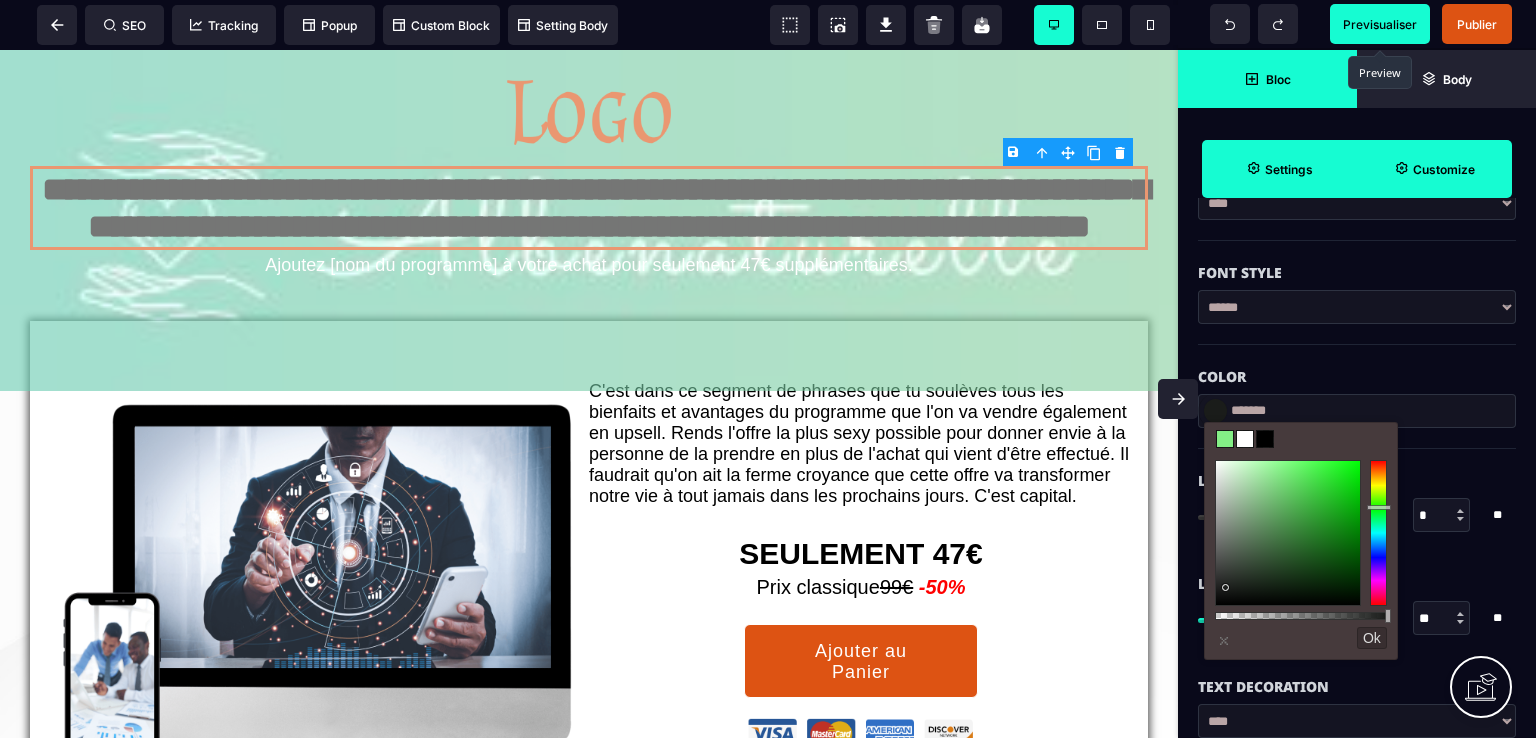 click on "Color" at bounding box center (1357, 377) 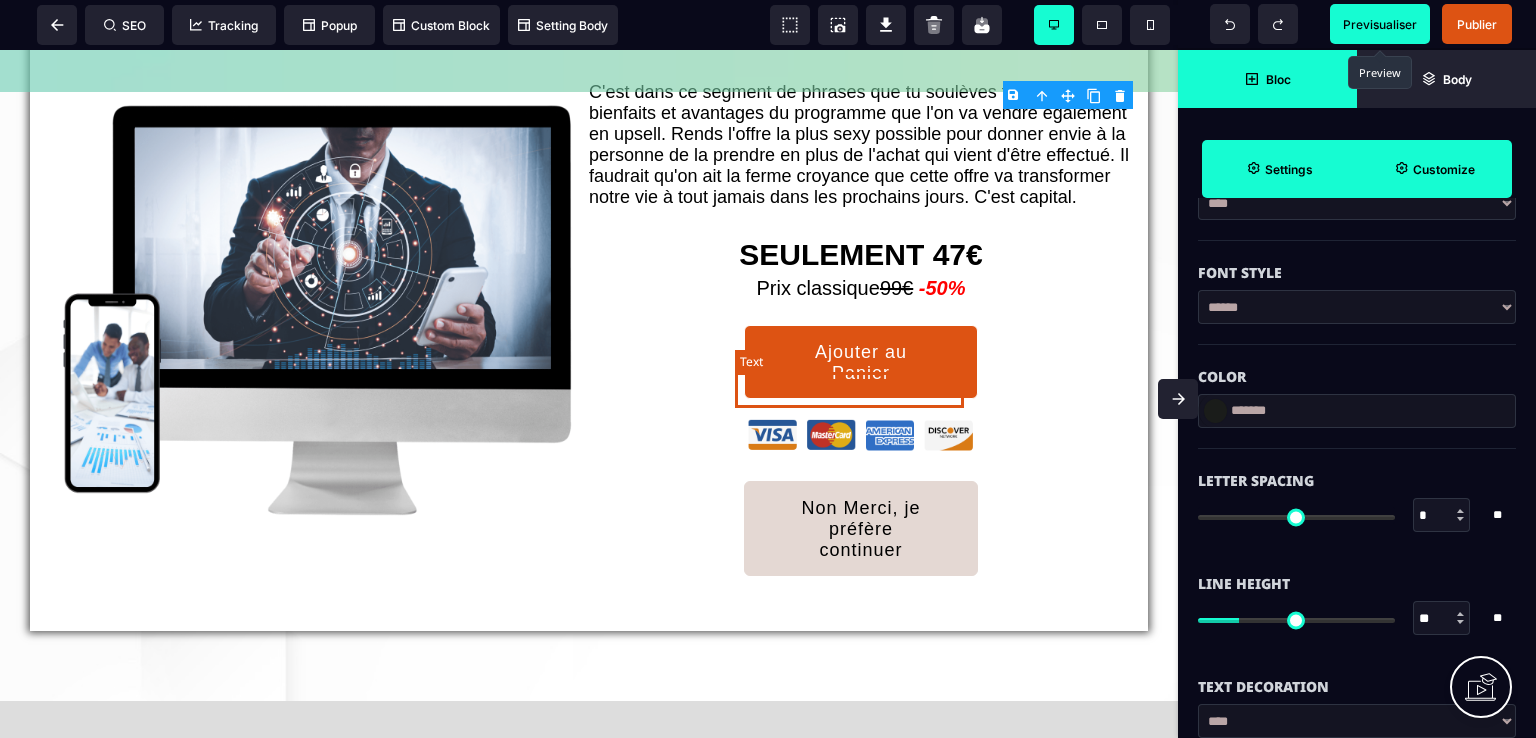 scroll, scrollTop: 300, scrollLeft: 0, axis: vertical 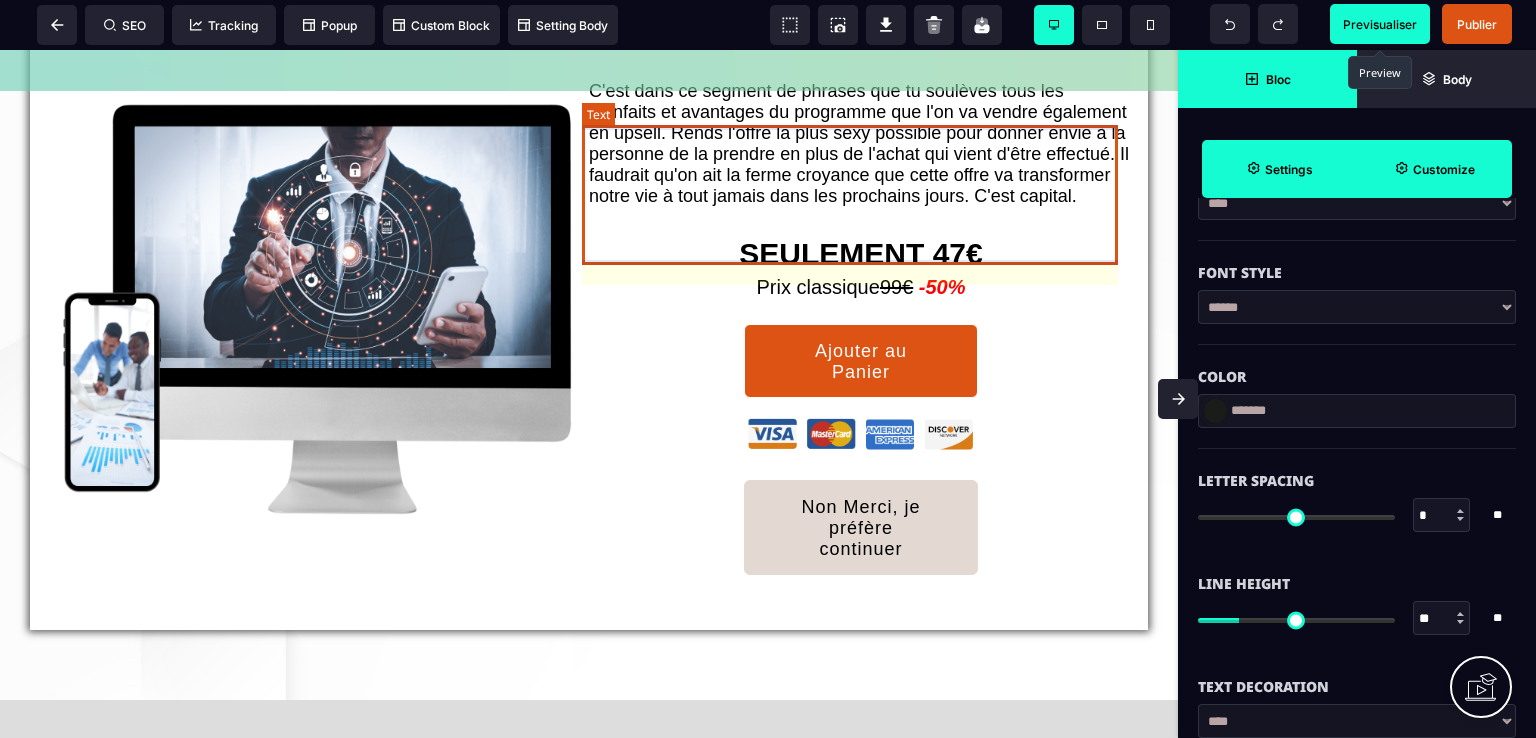 click on "C'est dans ce segment de phrases que tu soulèves tous les bienfaits et avantages du programme que l'on va vendre également en upsell. Rends l'offre la plus sexy possible pour donner envie à la personne de la prendre en plus de l'achat qui vient d'être effectué. Il faudrait qu'on ait la ferme croyance que cette offre va transformer notre vie à tout jamais dans les prochains jours. C'est capital." at bounding box center [861, 144] 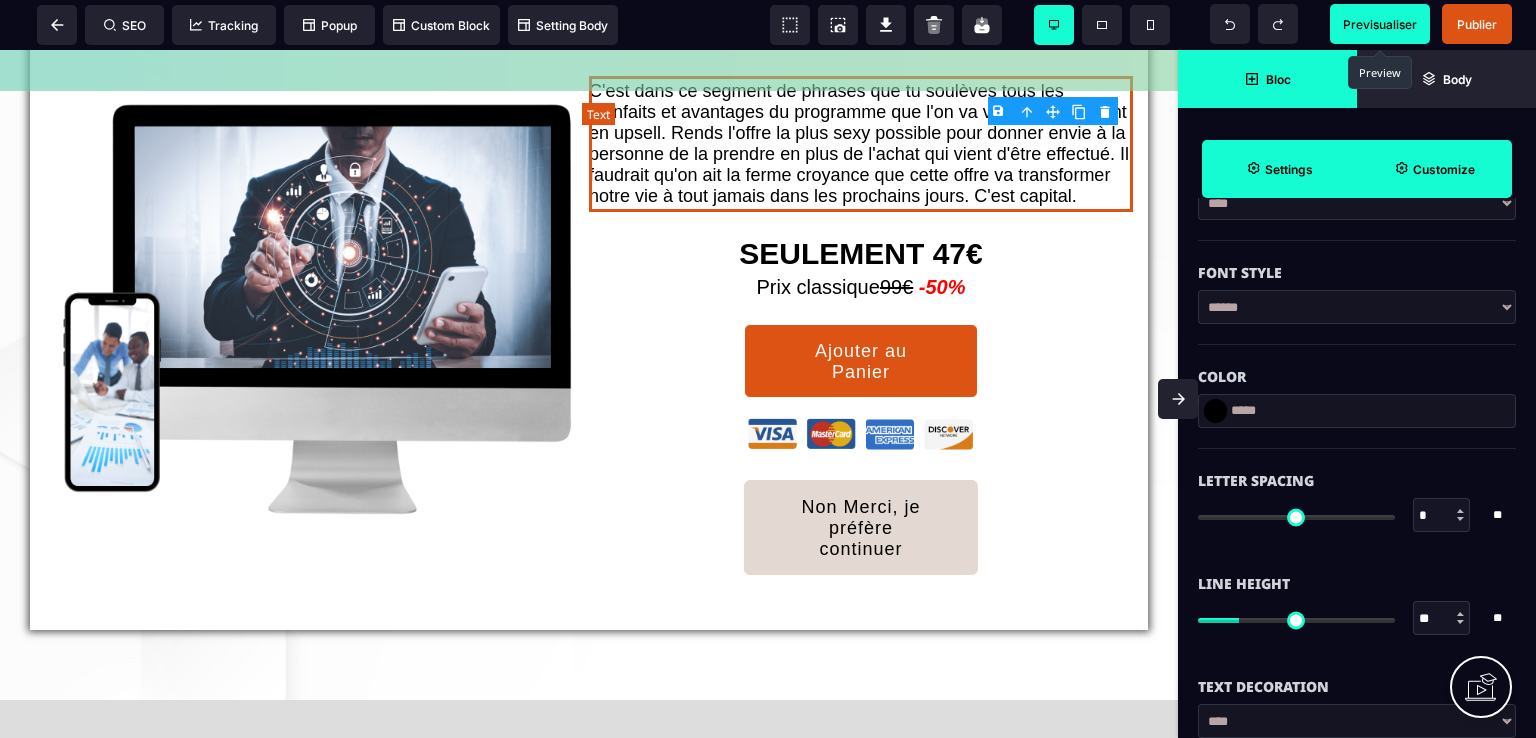 scroll, scrollTop: 0, scrollLeft: 0, axis: both 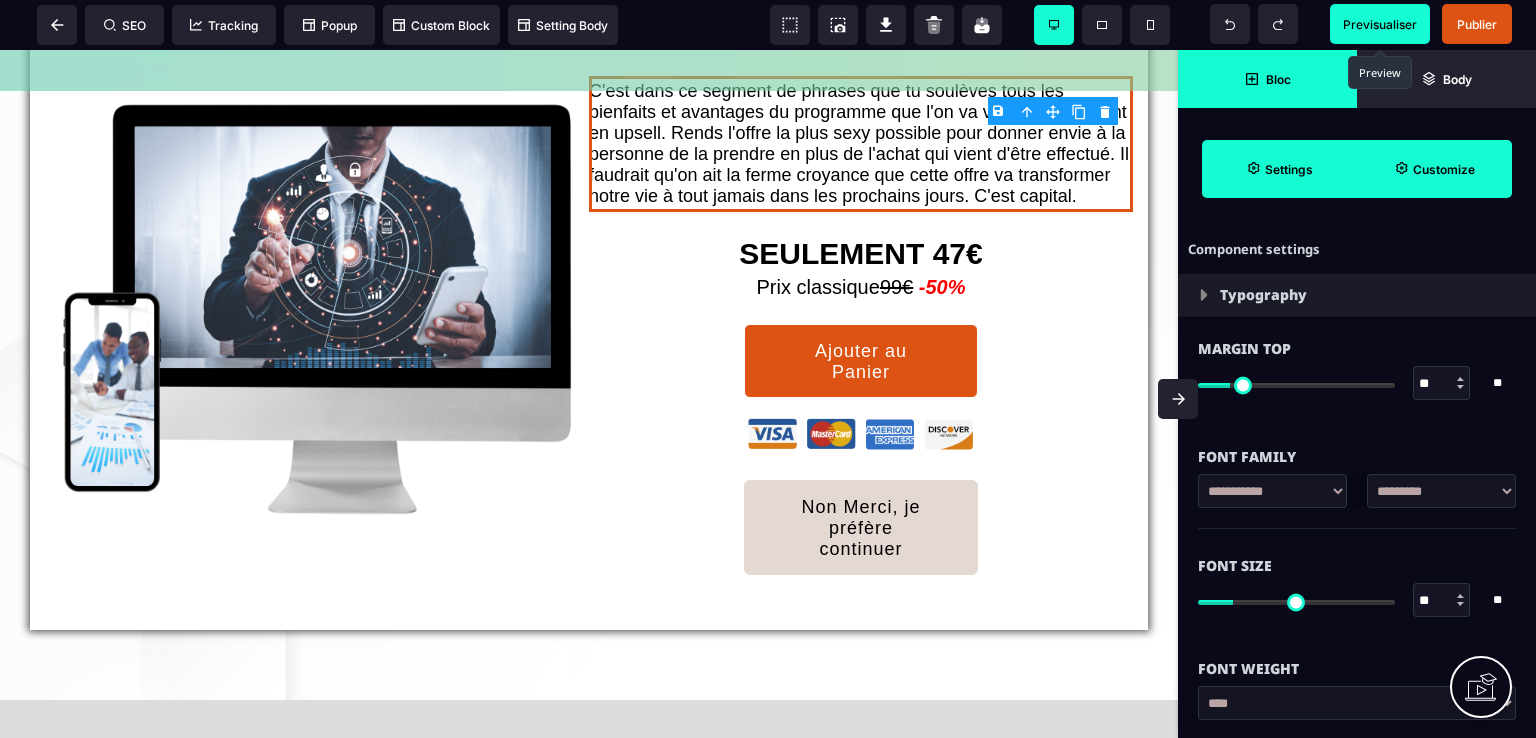 click 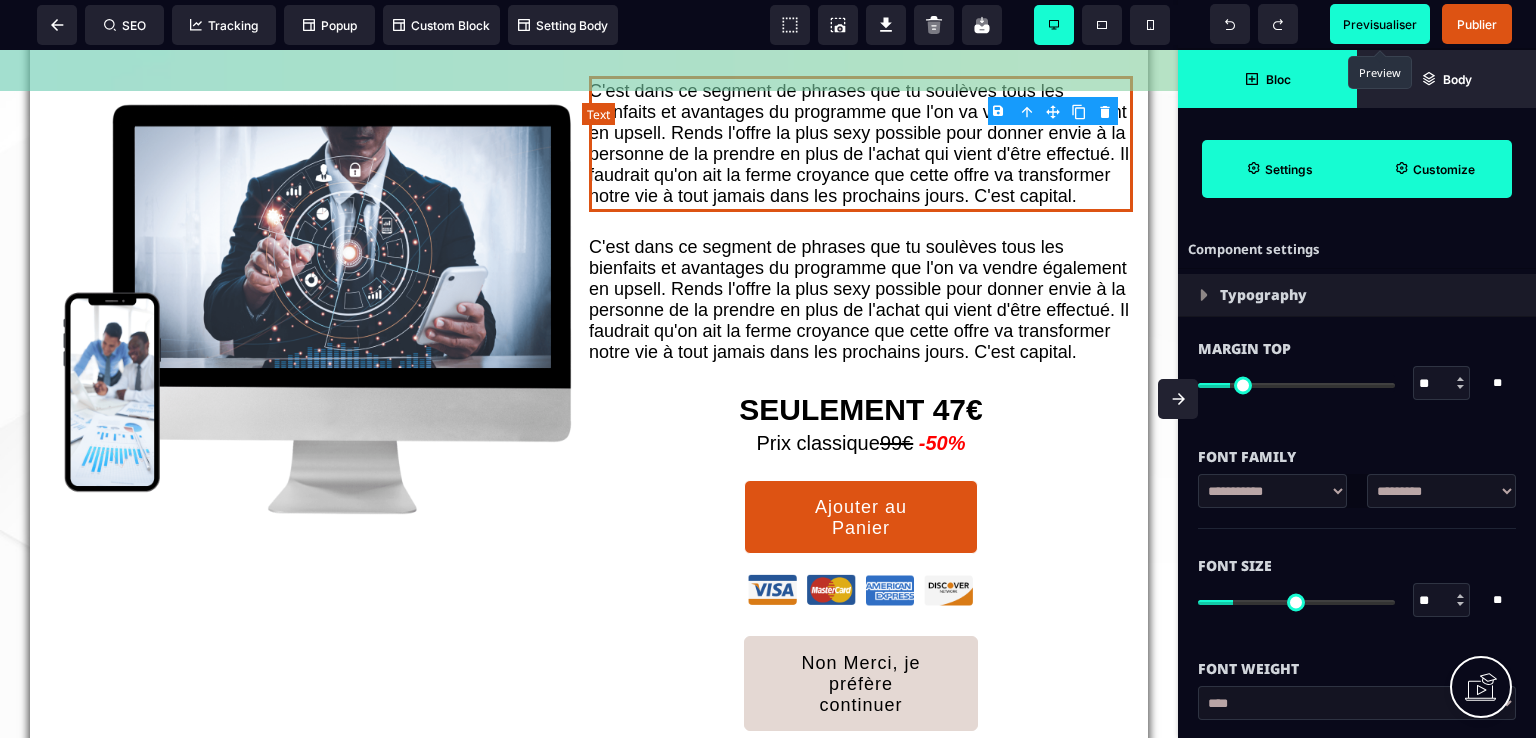 scroll, scrollTop: 200, scrollLeft: 0, axis: vertical 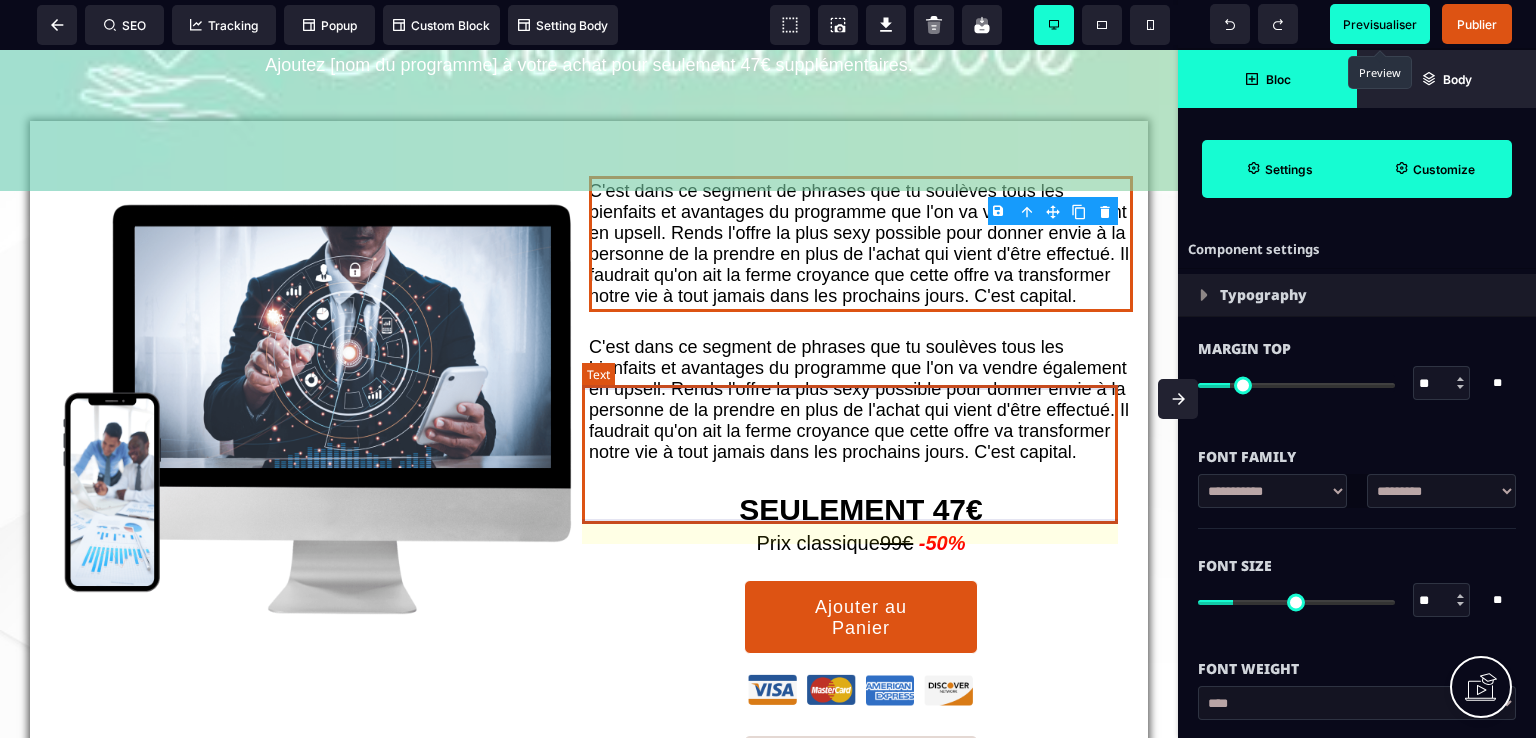 click on "C'est dans ce segment de phrases que tu soulèves tous les bienfaits et avantages du programme que l'on va vendre également en upsell. Rends l'offre la plus sexy possible pour donner envie à la personne de la prendre en plus de l'achat qui vient d'être effectué. Il faudrait qu'on ait la ferme croyance que cette offre va transformer notre vie à tout jamais dans les prochains jours. C'est capital." at bounding box center [861, 400] 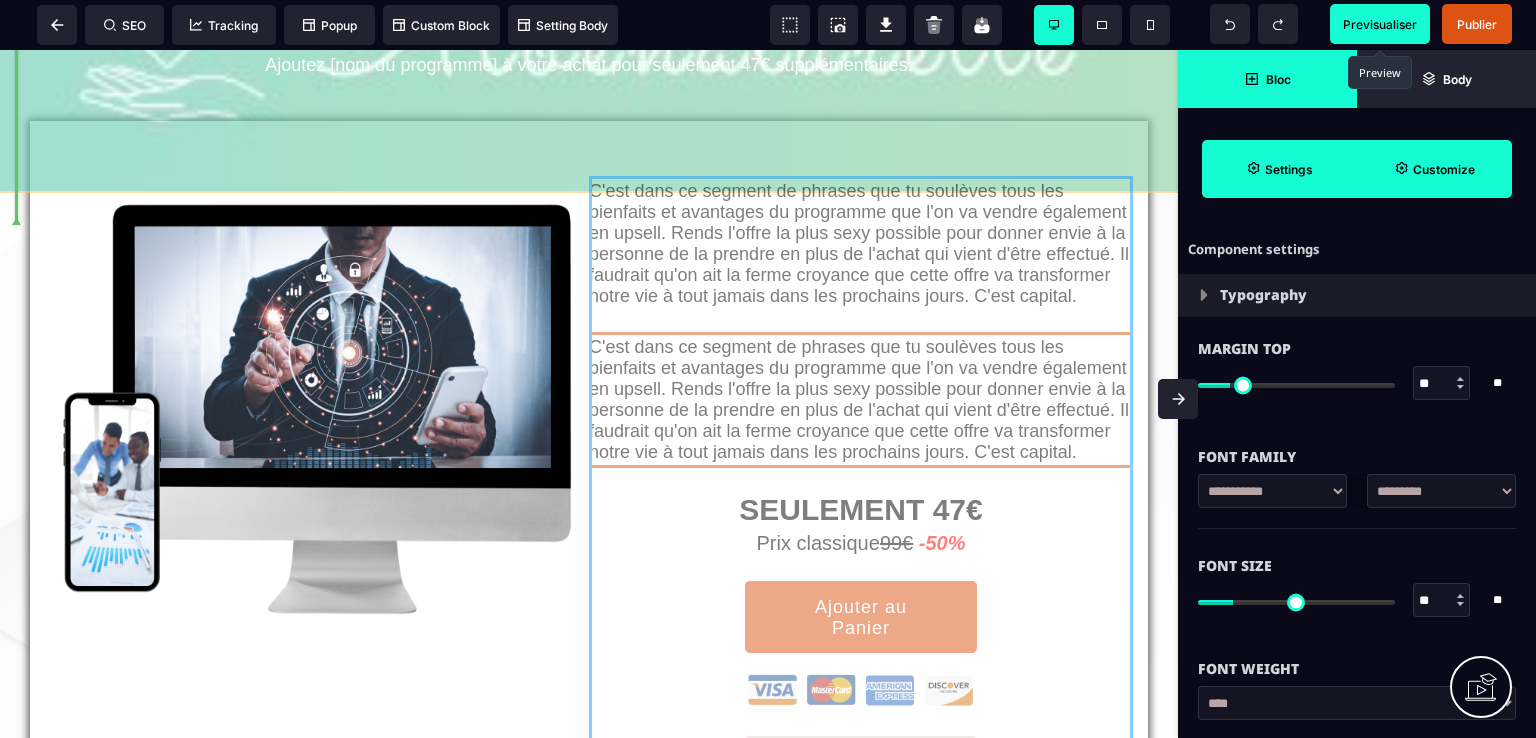 drag, startPoint x: 663, startPoint y: 450, endPoint x: 135, endPoint y: 154, distance: 605.3098 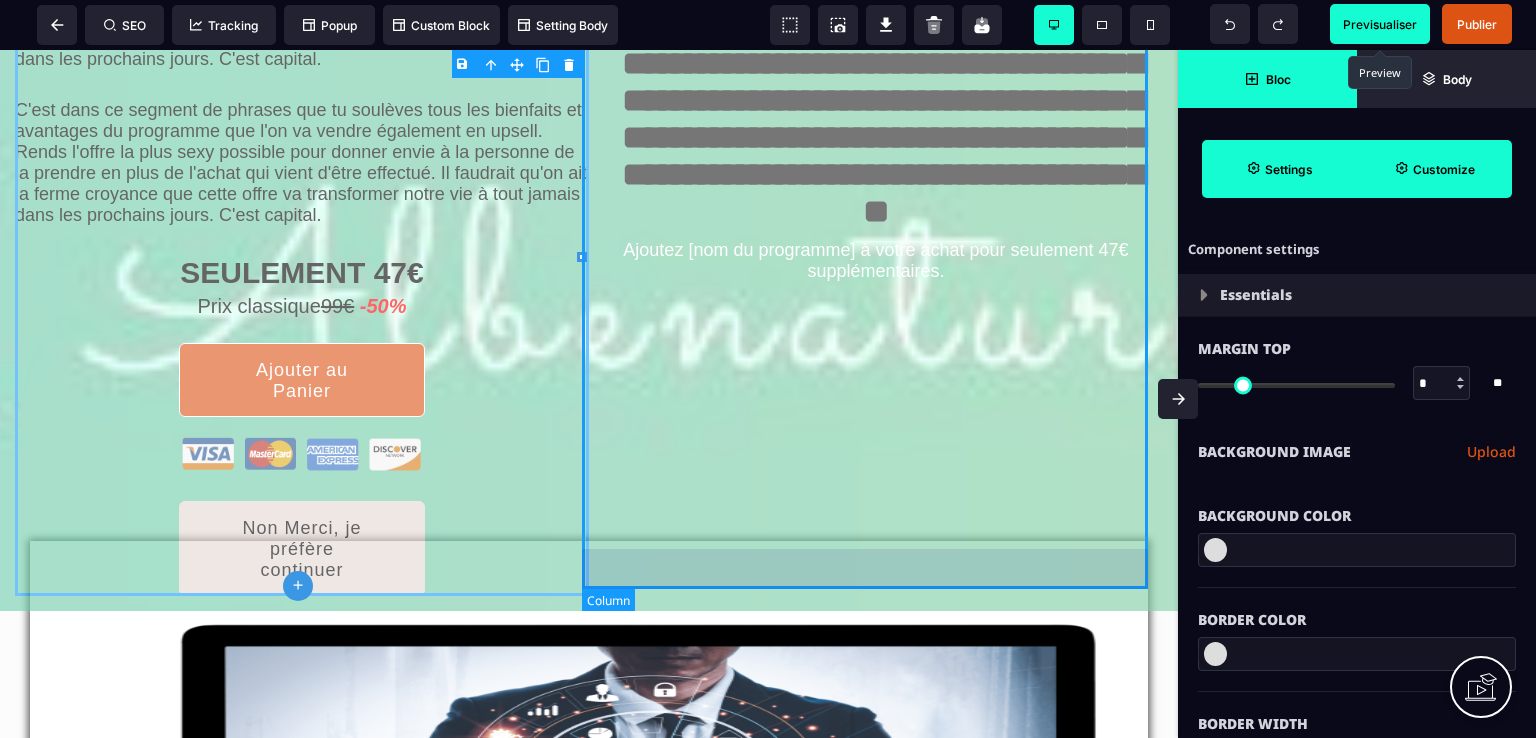 scroll, scrollTop: 0, scrollLeft: 0, axis: both 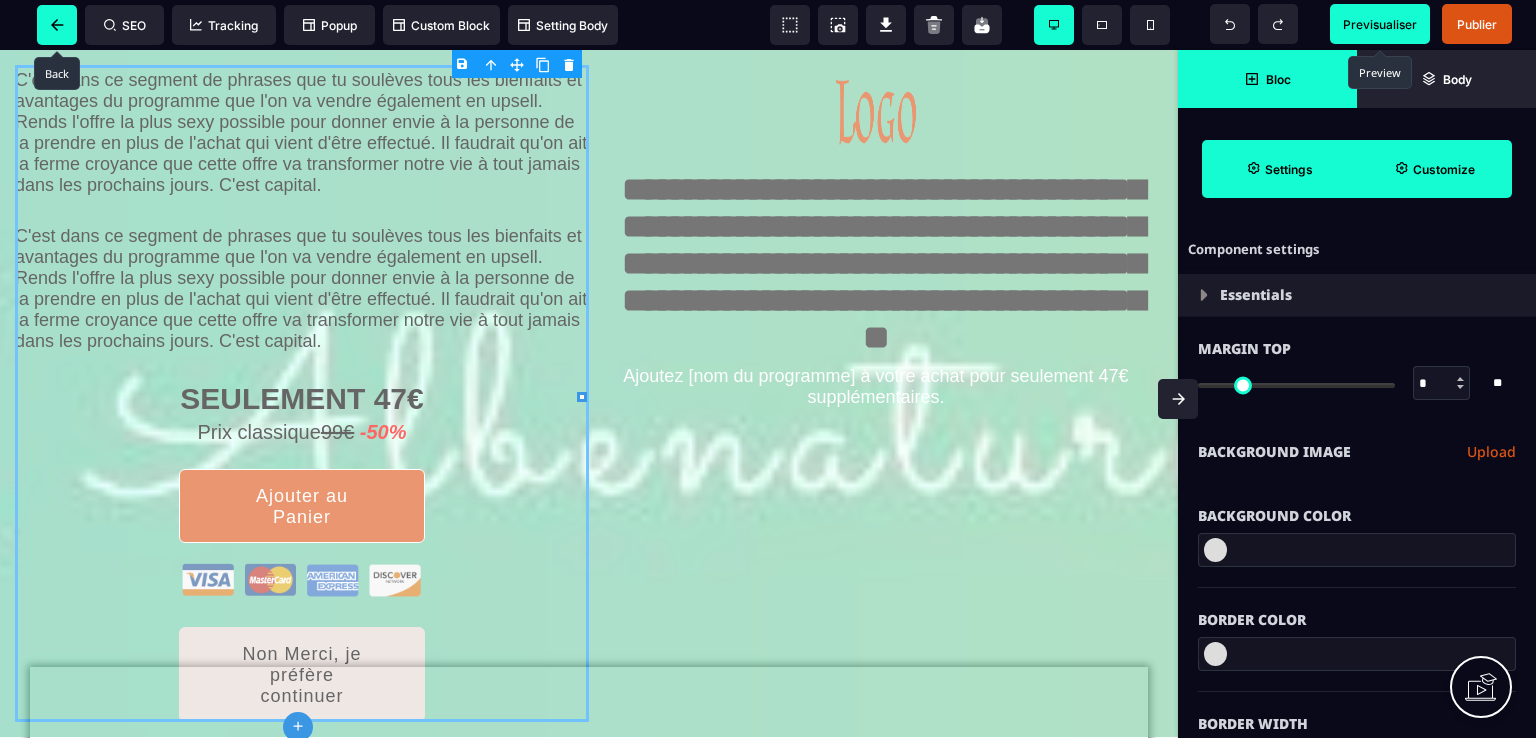click 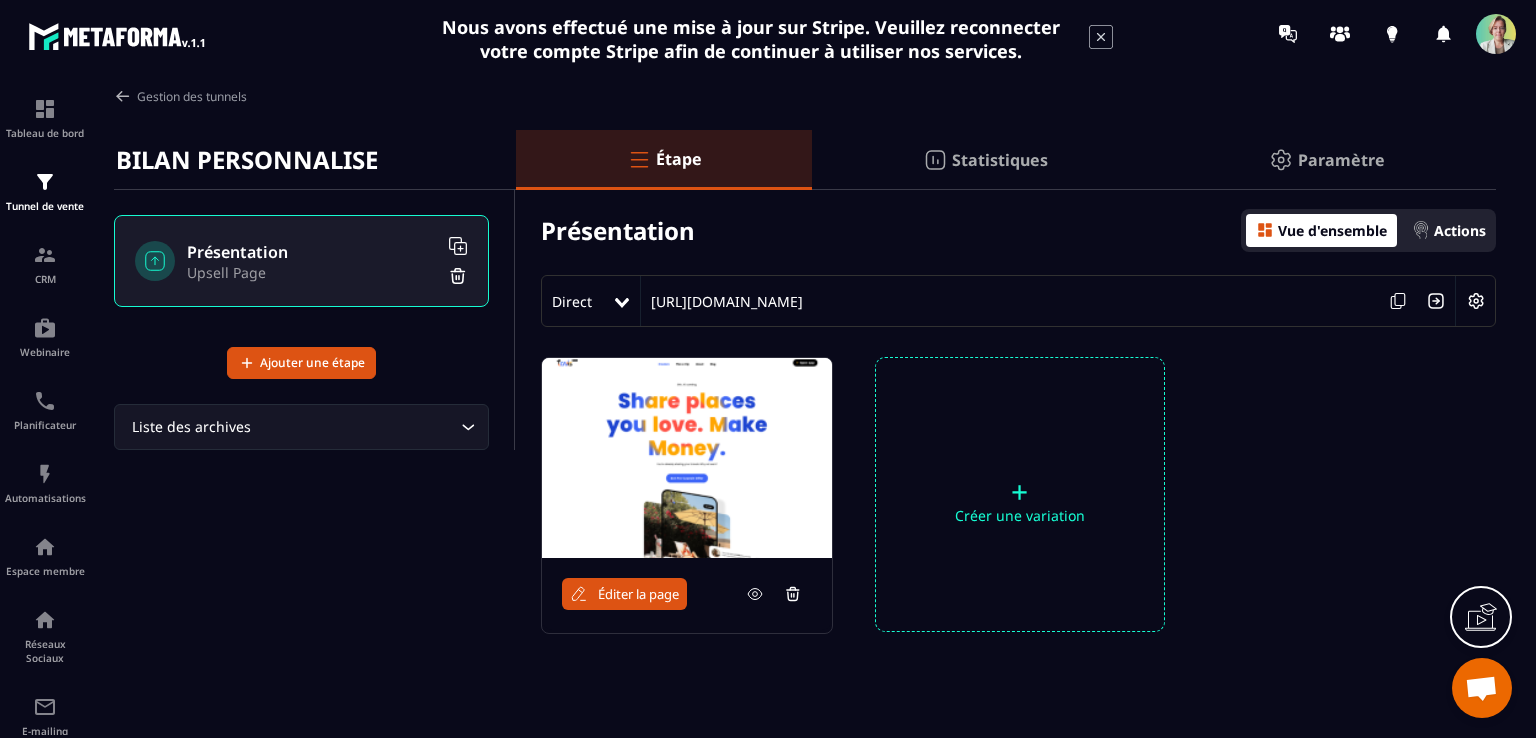 click at bounding box center (687, 458) 